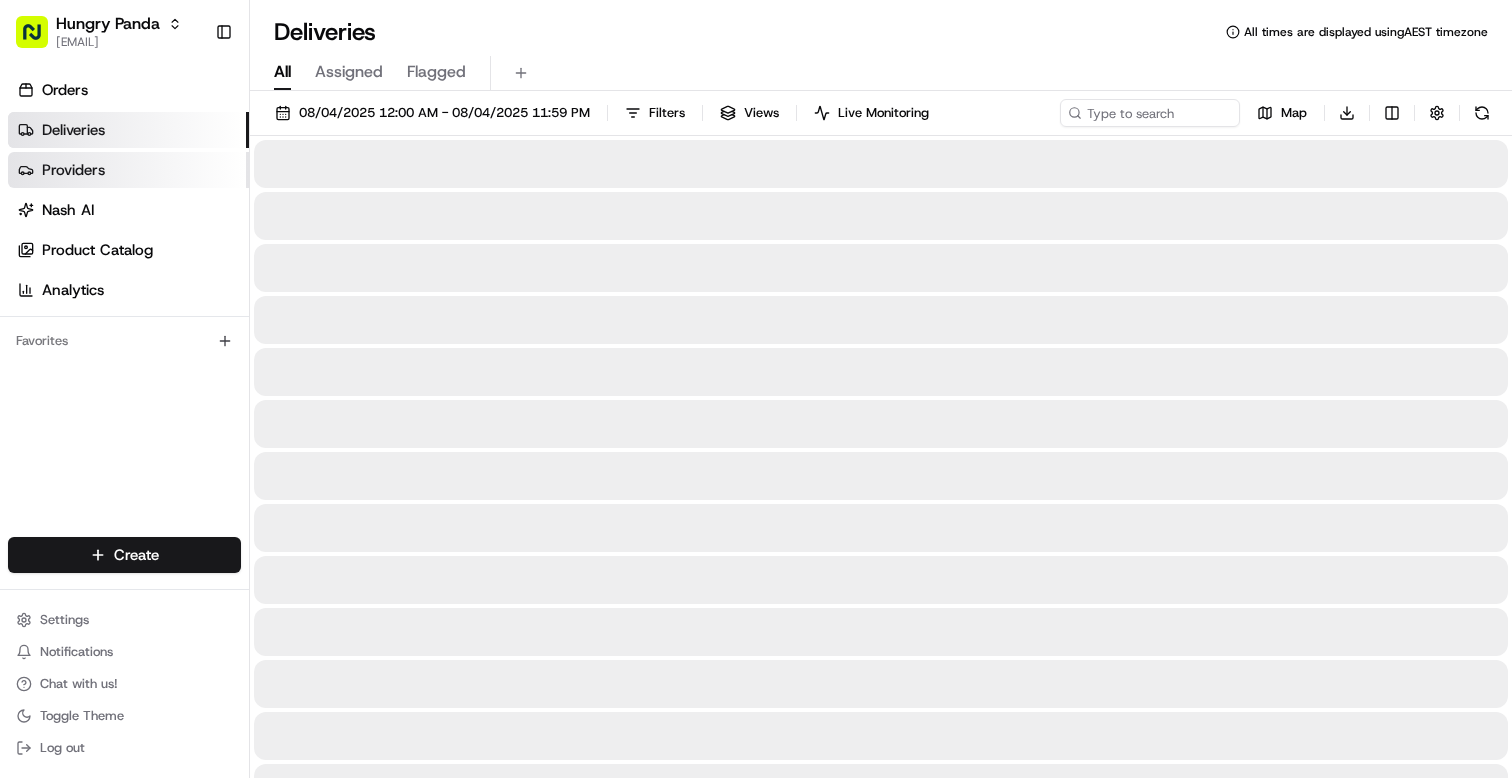 scroll, scrollTop: 0, scrollLeft: 0, axis: both 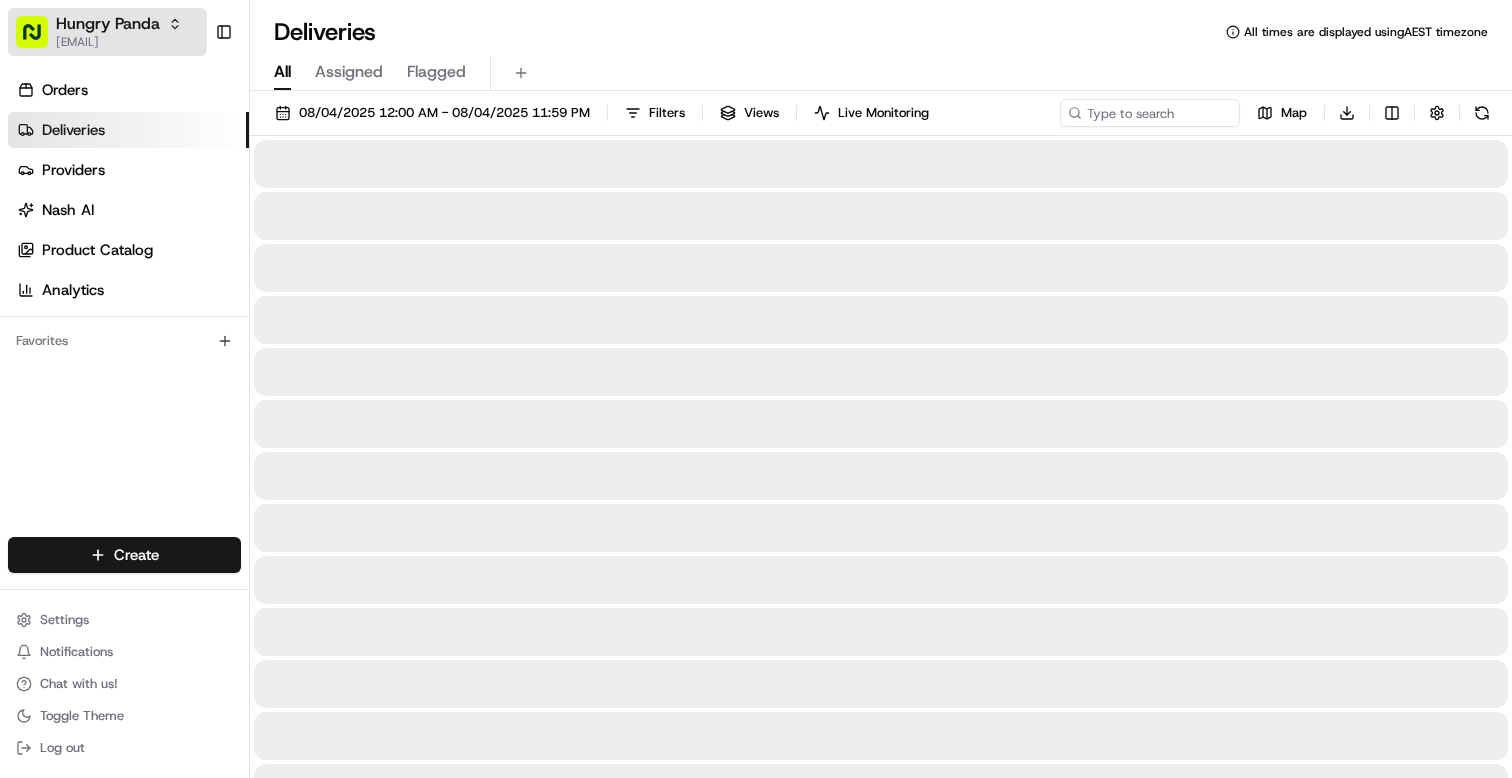 click on "[BRAND] [EMAIL]" at bounding box center (119, 32) 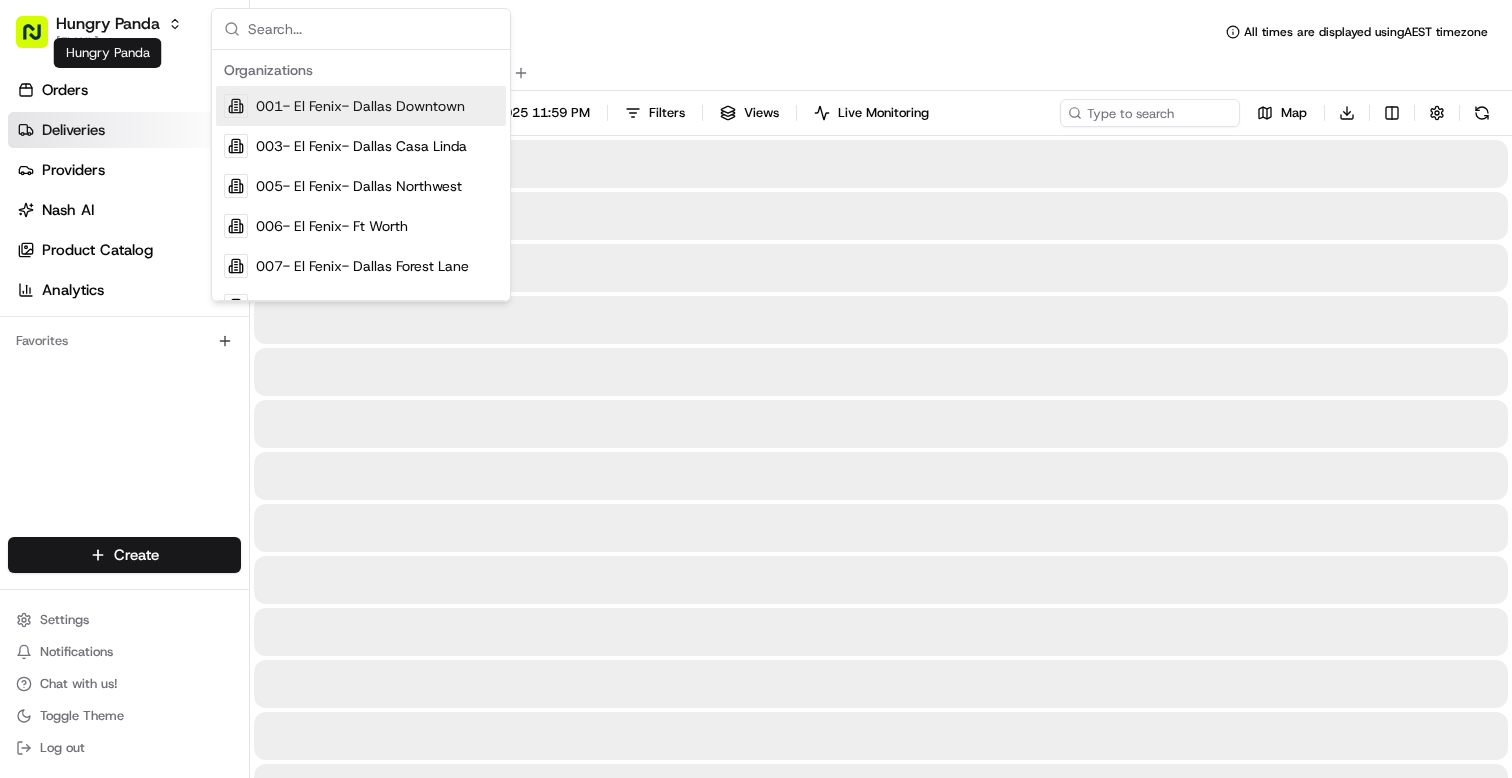 click at bounding box center [373, 29] 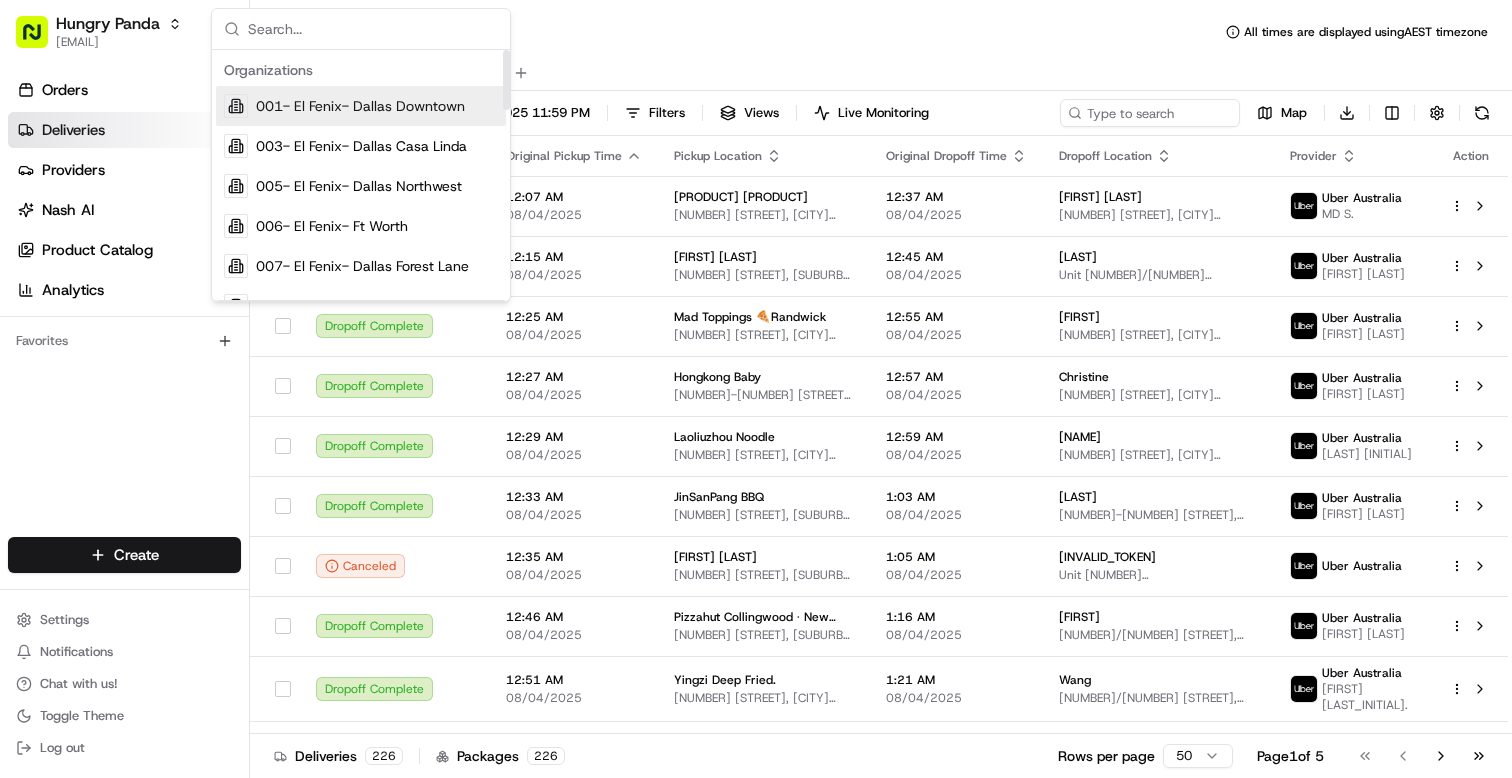 click on "Deliveries All times are displayed using  AEST   timezone" at bounding box center (881, 32) 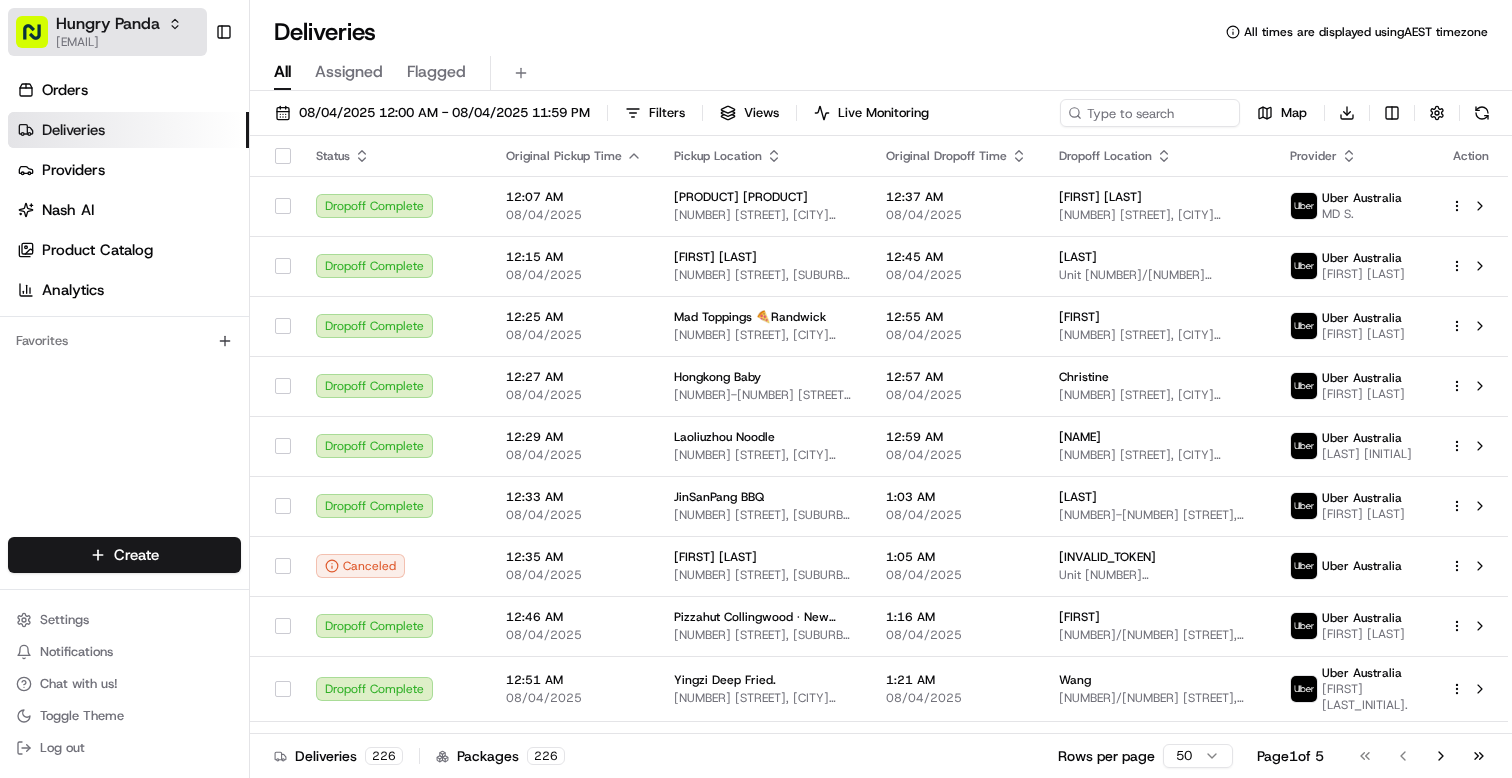 click on "Hungry Panda barry@[EMAIL] Toggle Sidebar Orders Deliveries Providers Nash AI Product Catalog Analytics Favorites Main Menu Members & Organization Organization Users Roles Preferences Customization Portal Tracking Orchestration Automations Dispatch Strategy Optimization Strategy Shipping Labels Manifest Locations Pickup Locations Dropoff Locations Billing Billing Refund Requests Integrations Notification Triggers Webhooks API Keys Request Logs Other Feature Flags Create Settings Notifications Chat with us! Toggle Theme Log out" at bounding box center (124, 389) 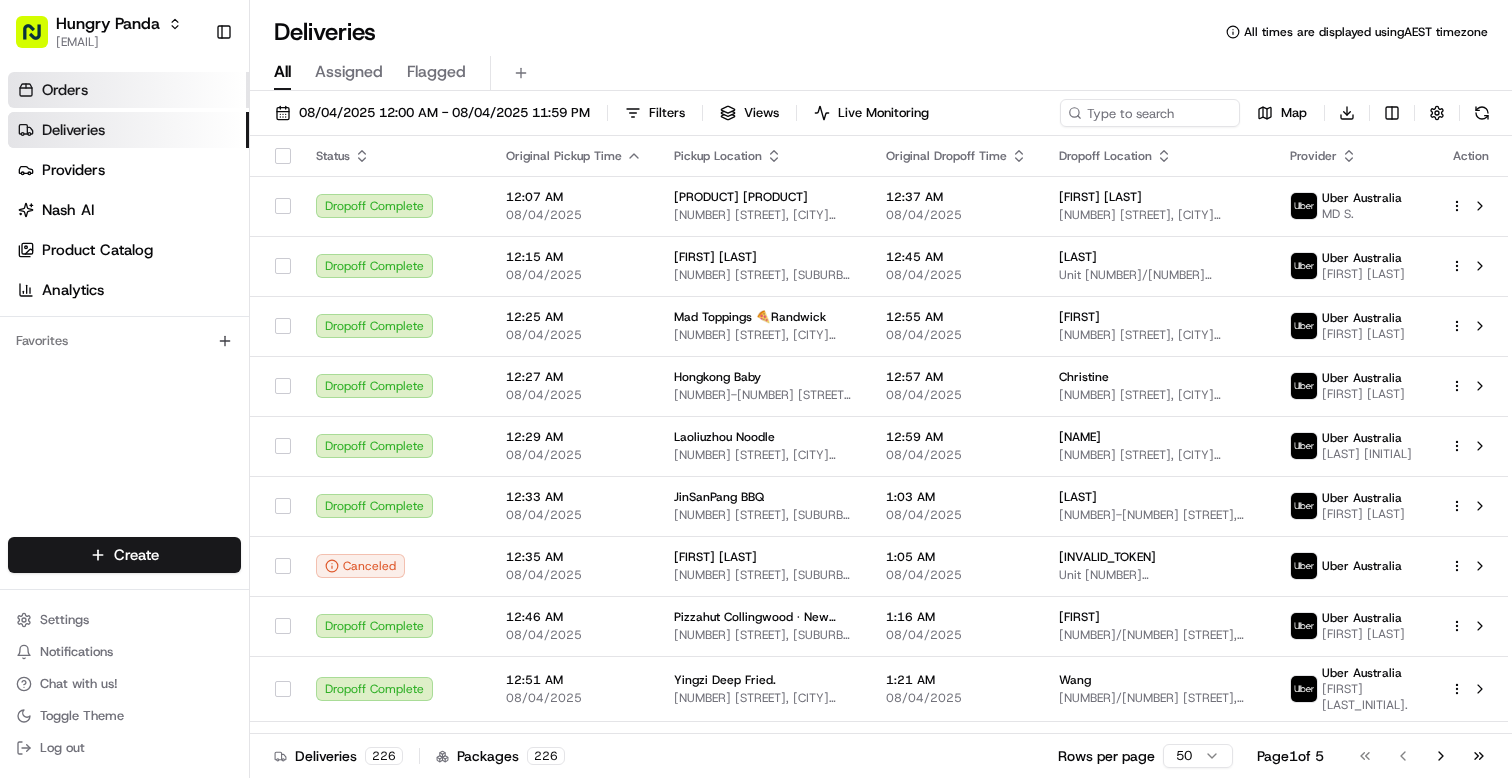 click on "Orders" at bounding box center [128, 90] 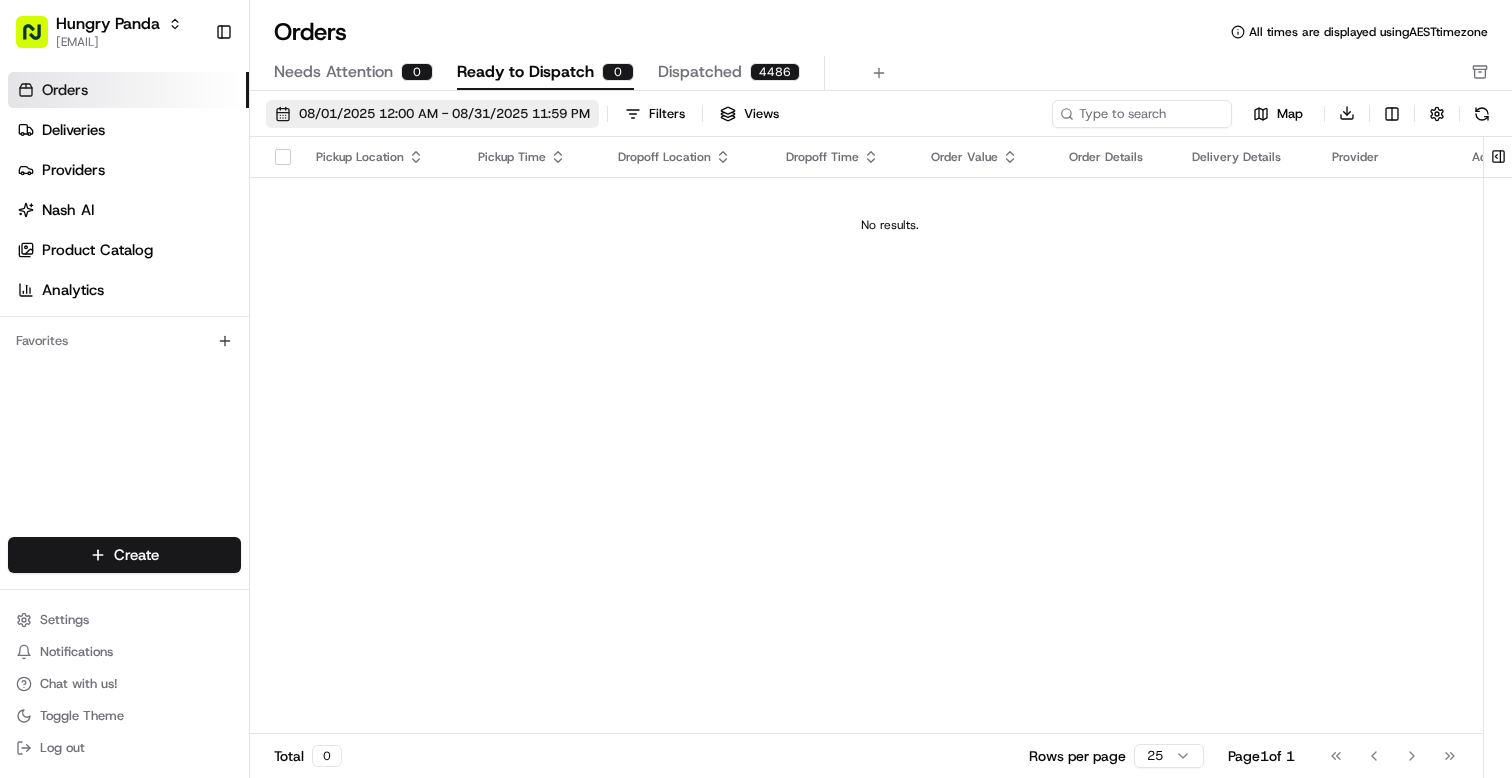 click on "08/01/2025 12:00 AM - 08/31/2025 11:59 PM" at bounding box center [432, 114] 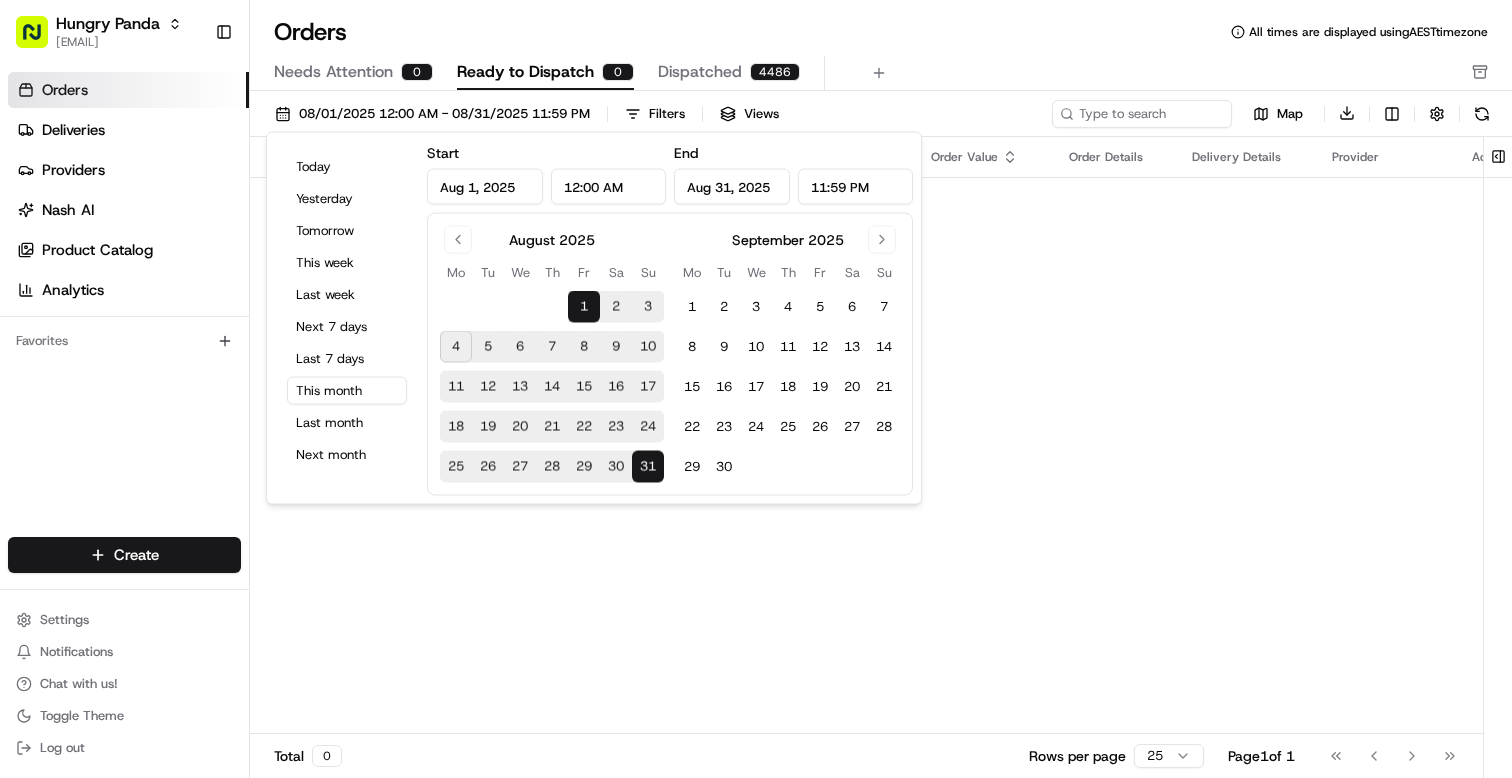 click on "Orders All times are displayed using  AEST  timezone" at bounding box center [881, 32] 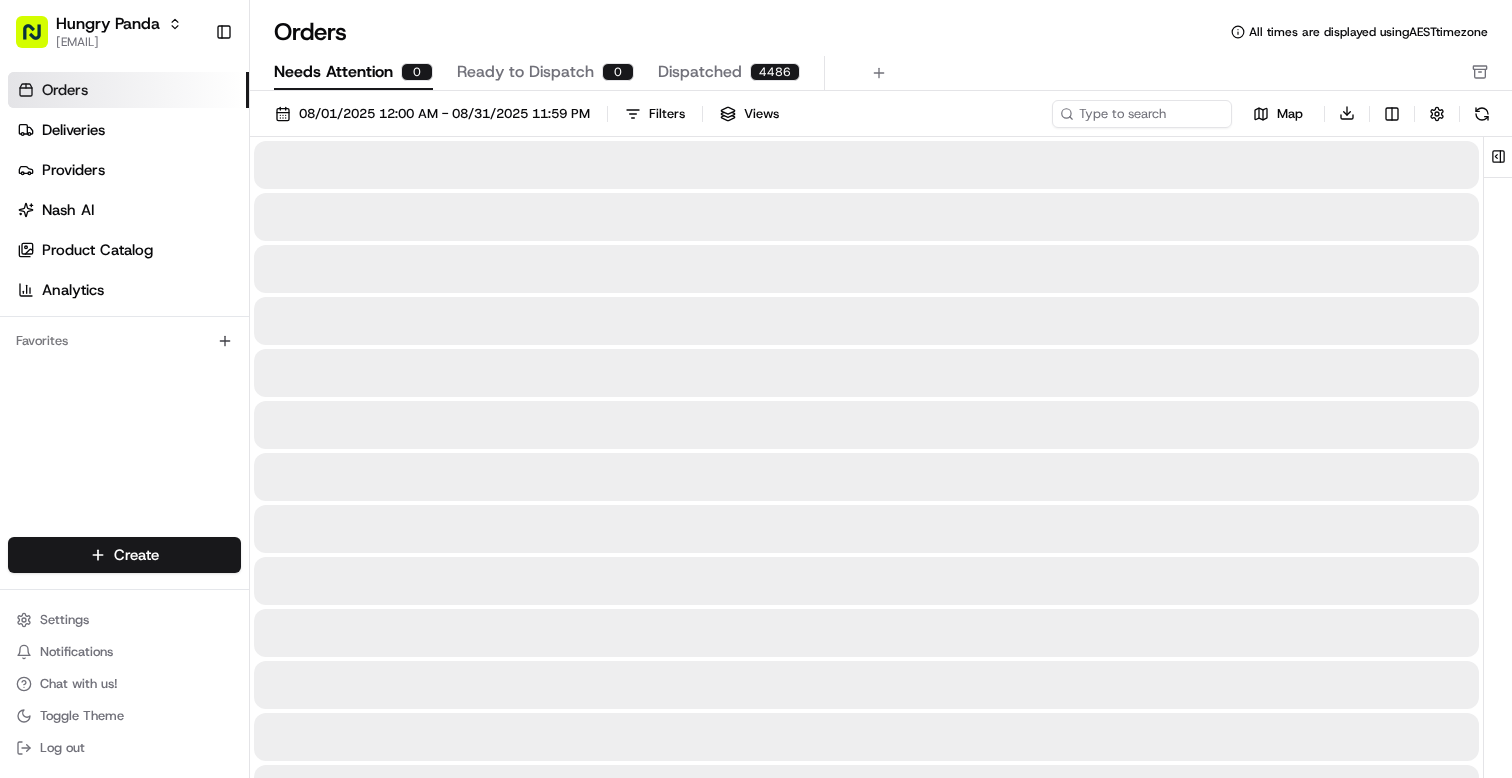 click on "Needs Attention" at bounding box center [333, 72] 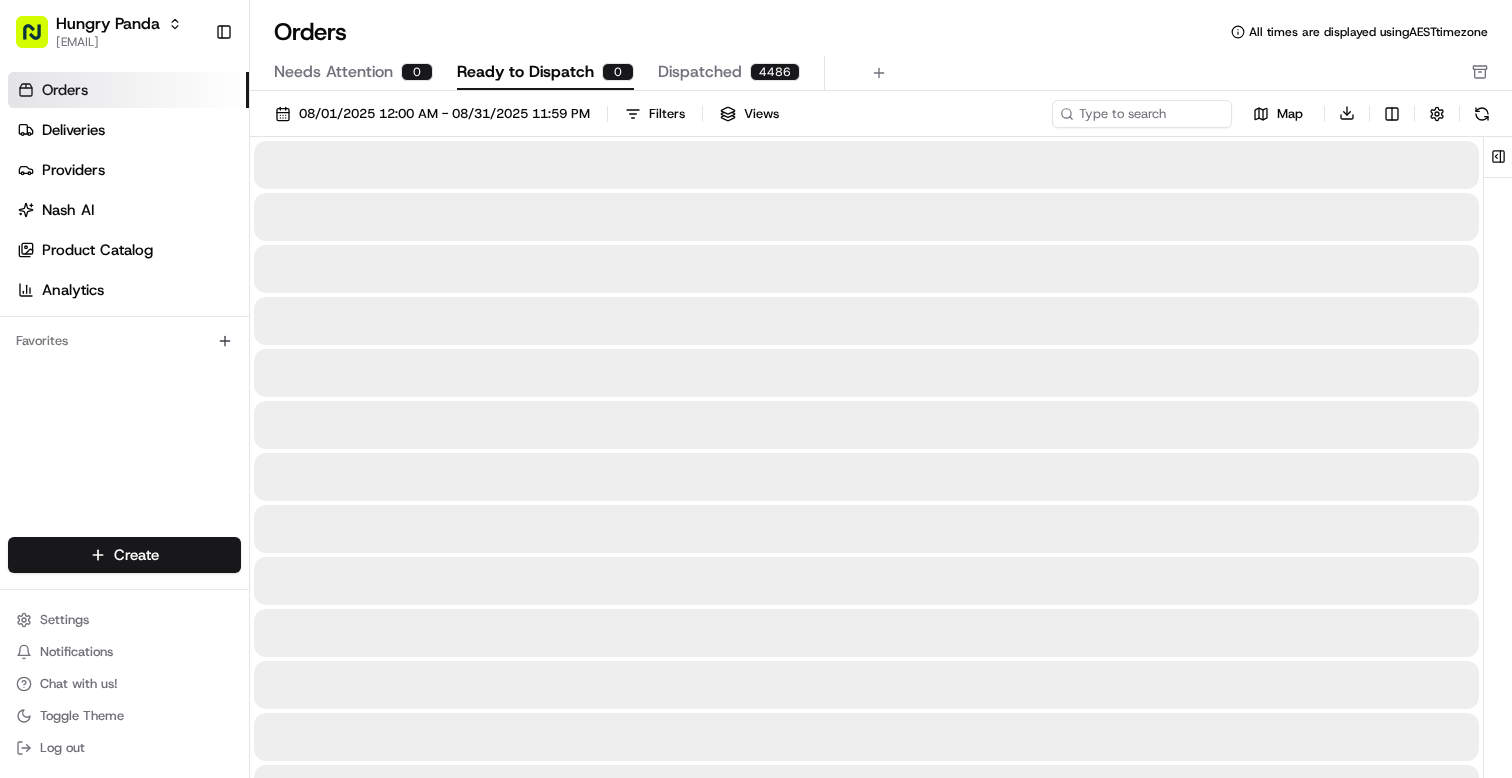click on "Ready to Dispatch" at bounding box center (525, 72) 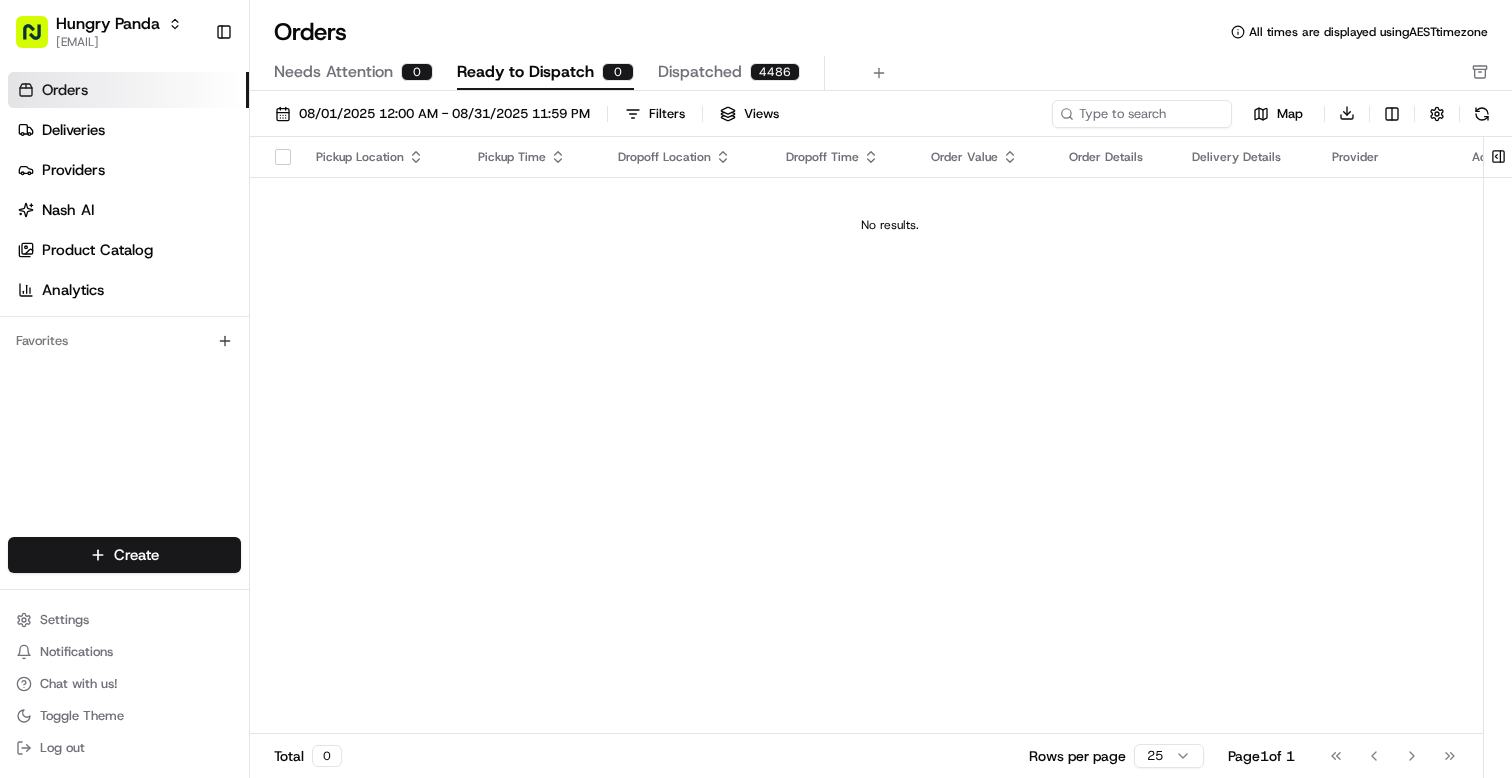 click on "Dispatched" at bounding box center [700, 72] 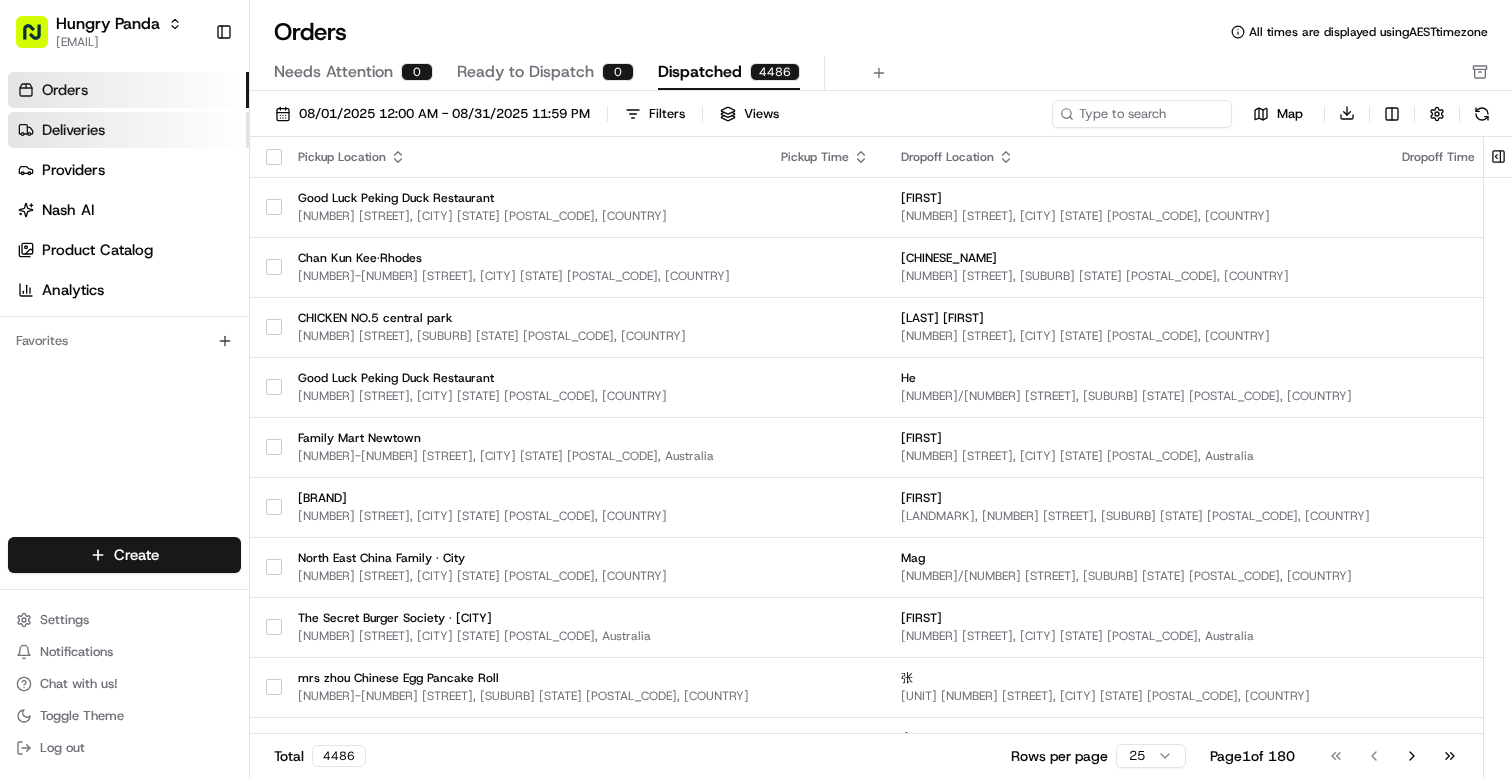 click on "Deliveries" at bounding box center [128, 130] 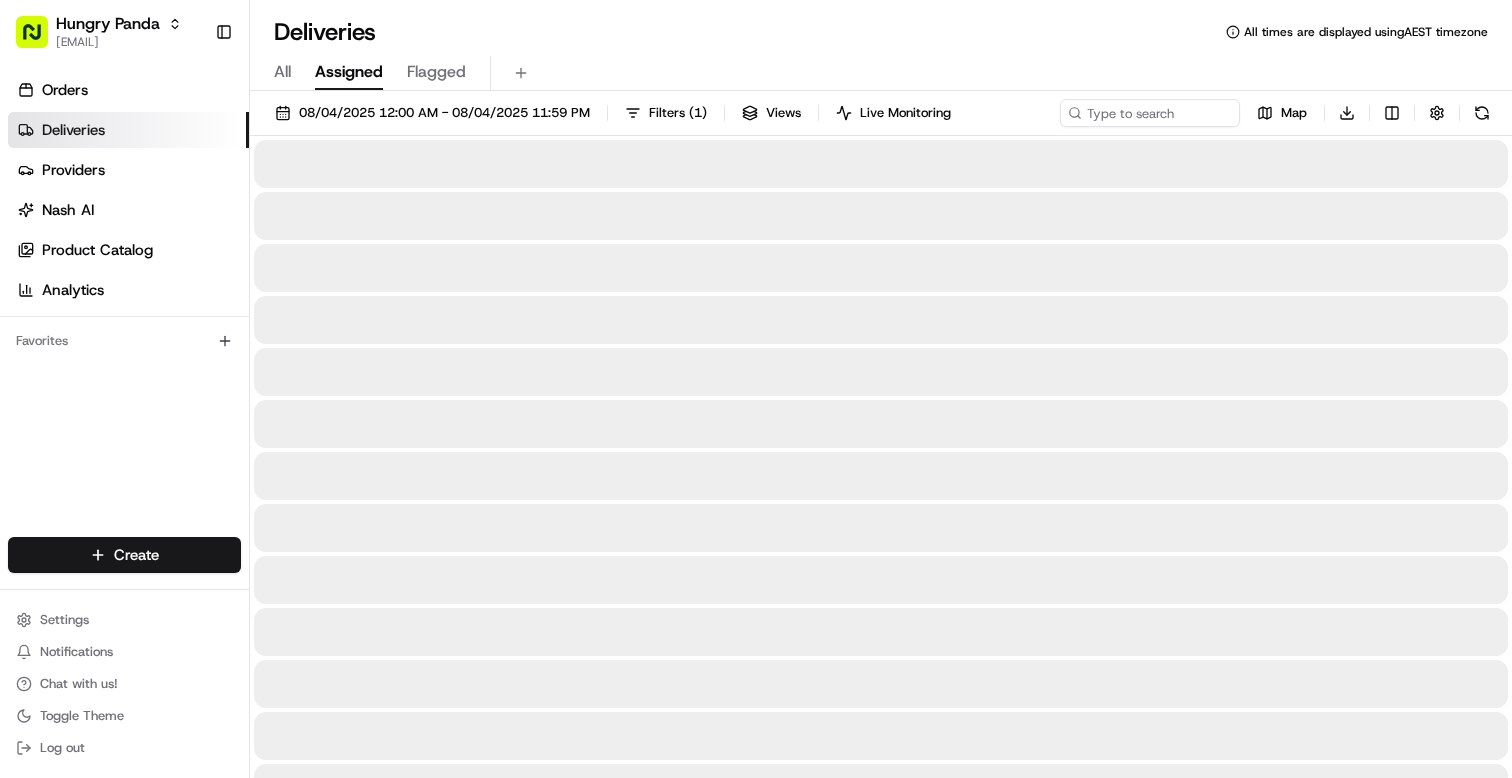 click on "Assigned" at bounding box center (349, 72) 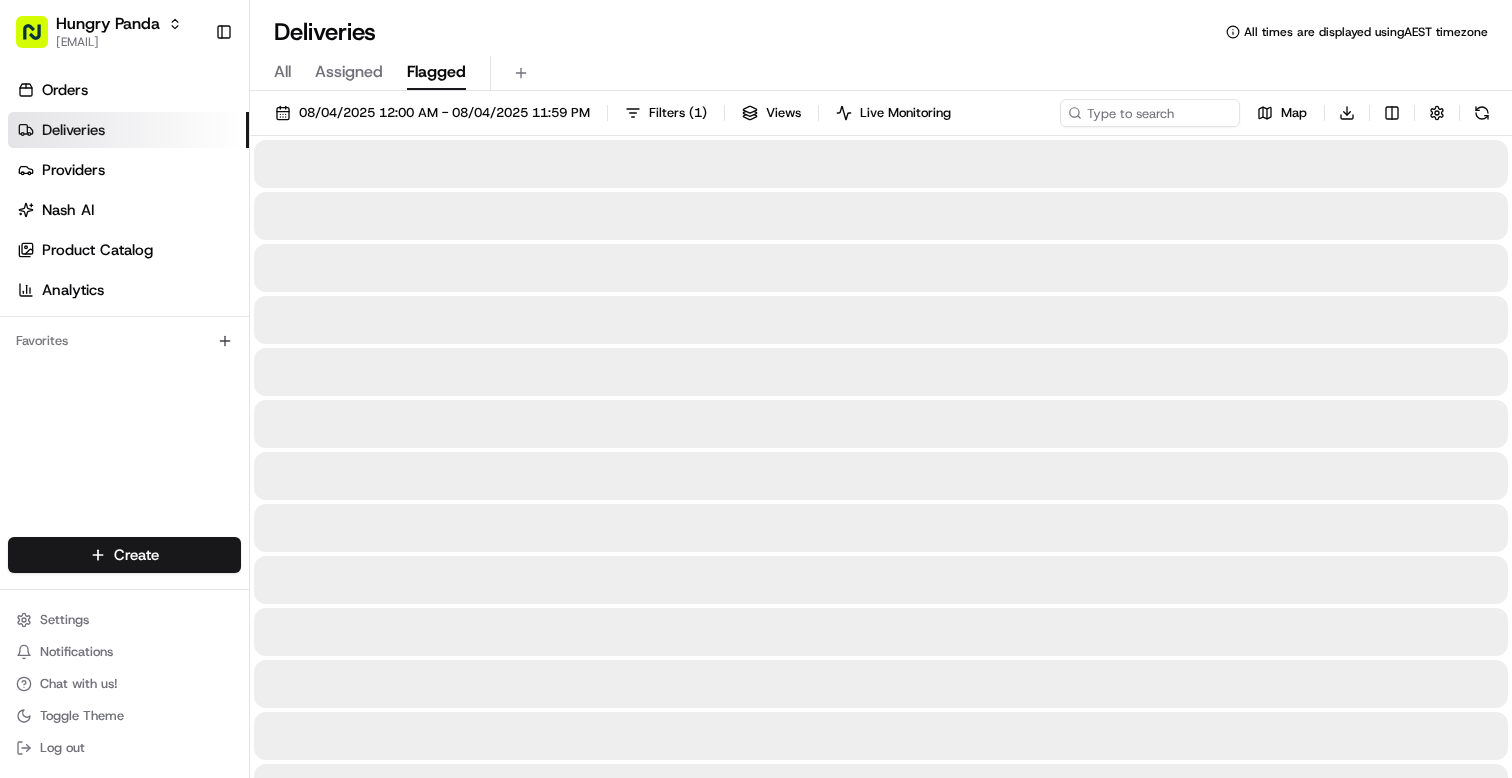 click on "Flagged" at bounding box center (436, 72) 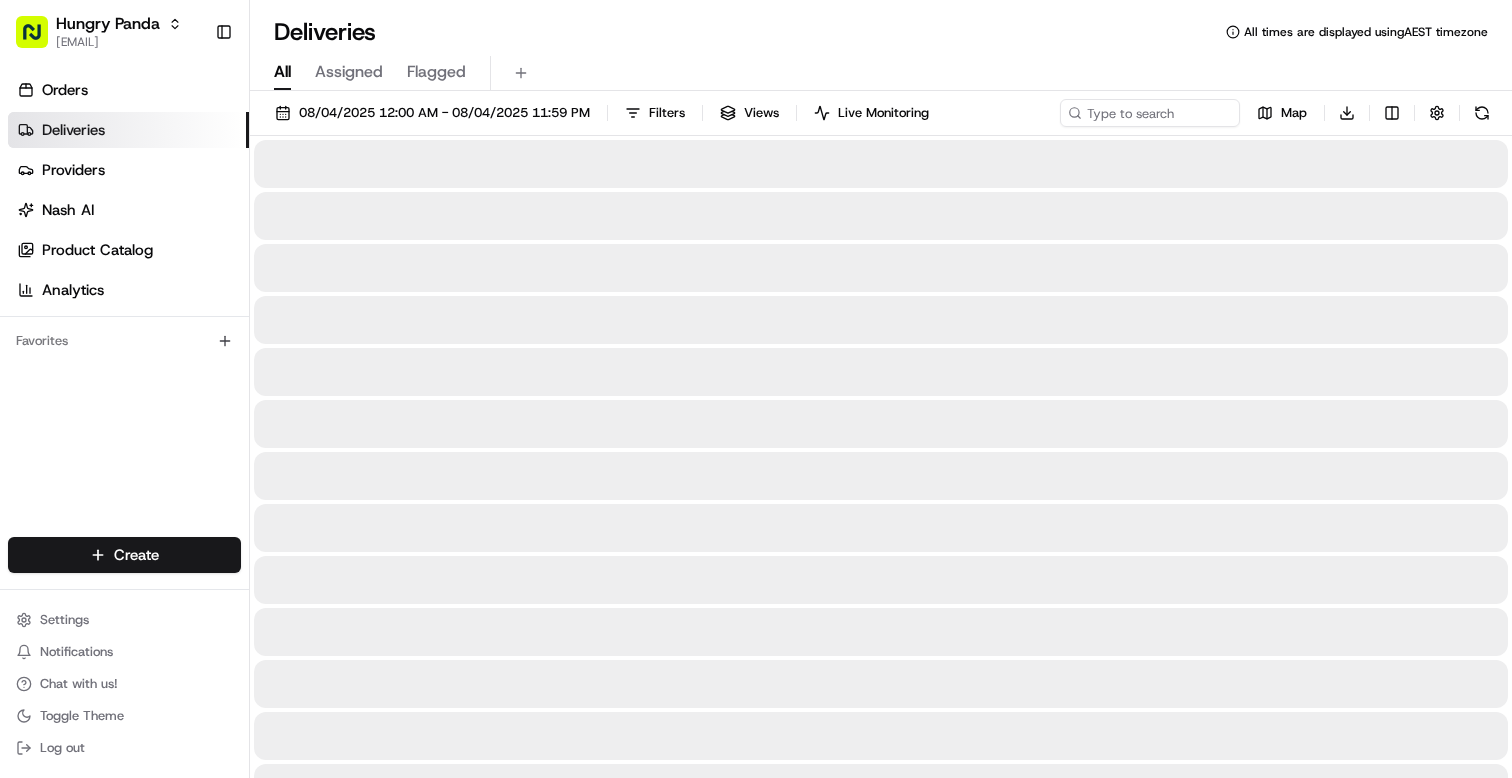 click on "All" at bounding box center [282, 72] 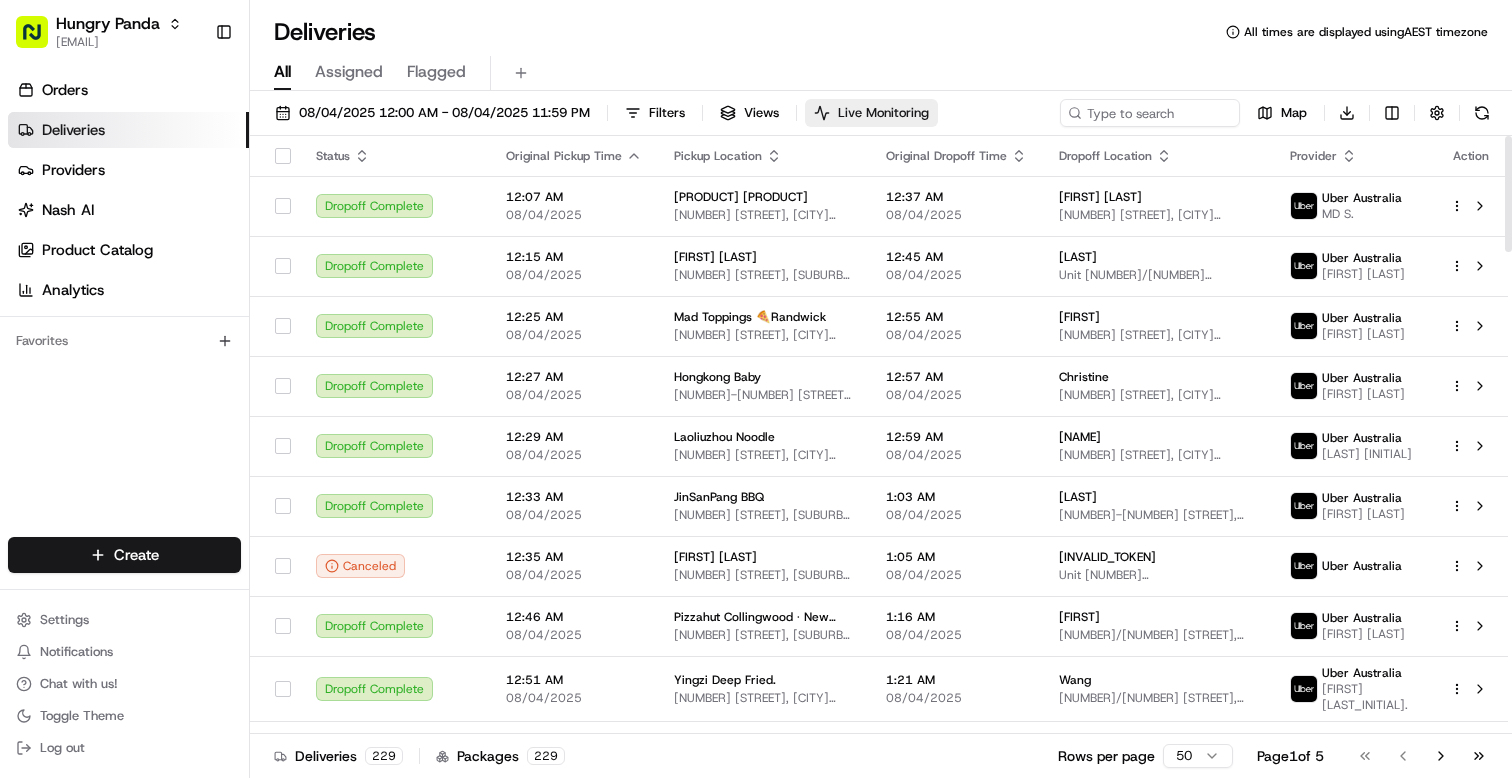 click on "Live Monitoring" at bounding box center (883, 113) 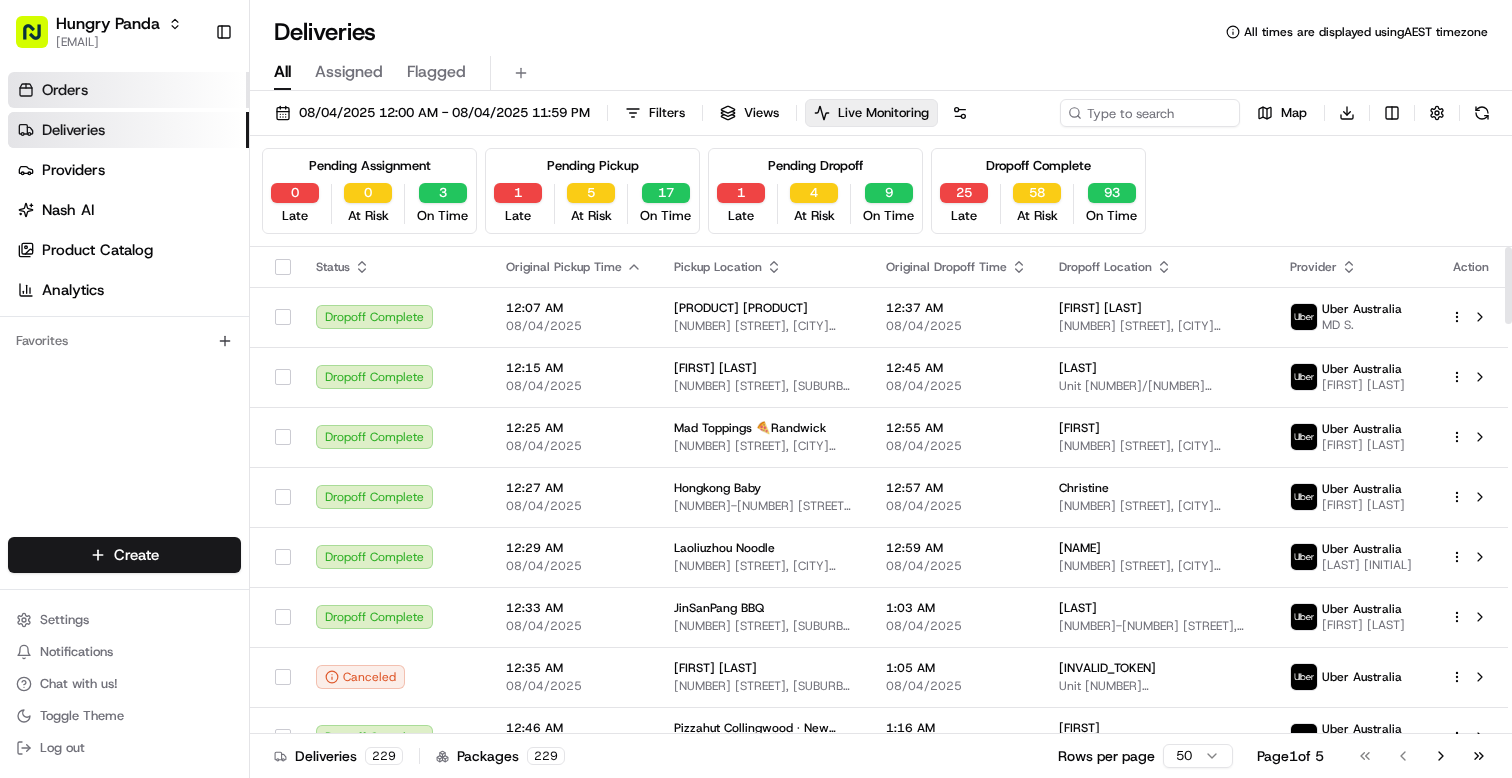 click on "Orders" at bounding box center (128, 90) 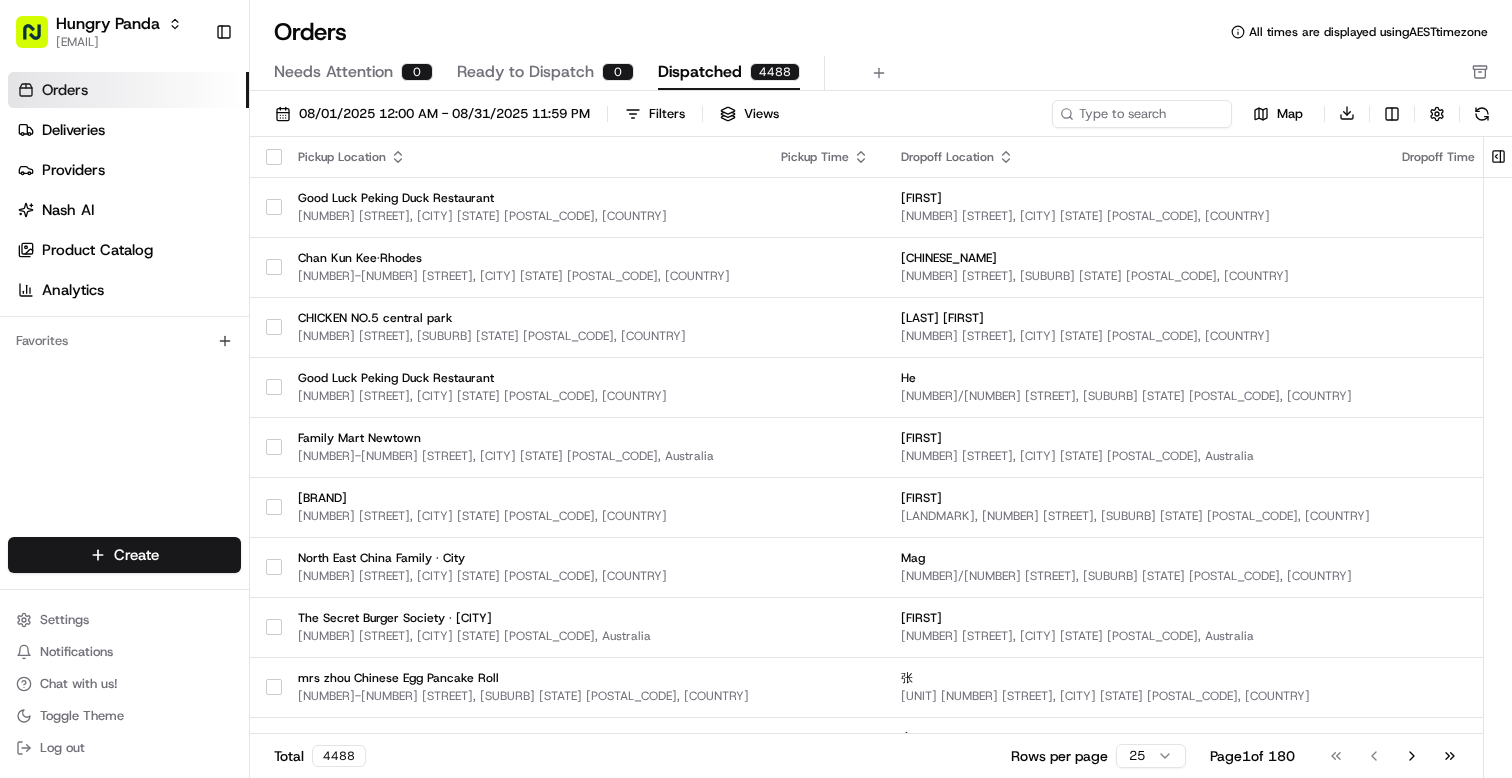 click on "Ready to Dispatch 0" at bounding box center (545, 73) 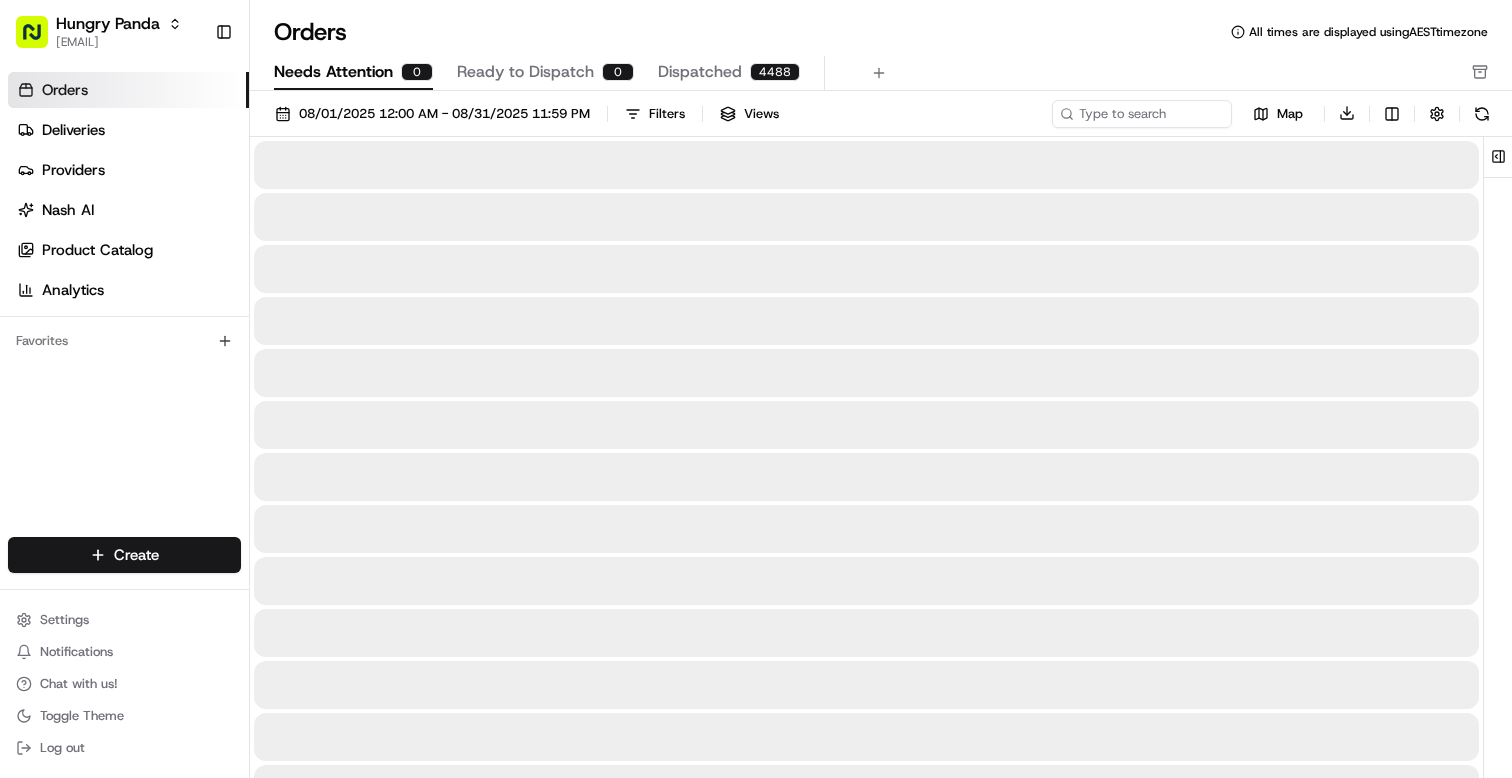 click on "Needs Attention" at bounding box center (333, 72) 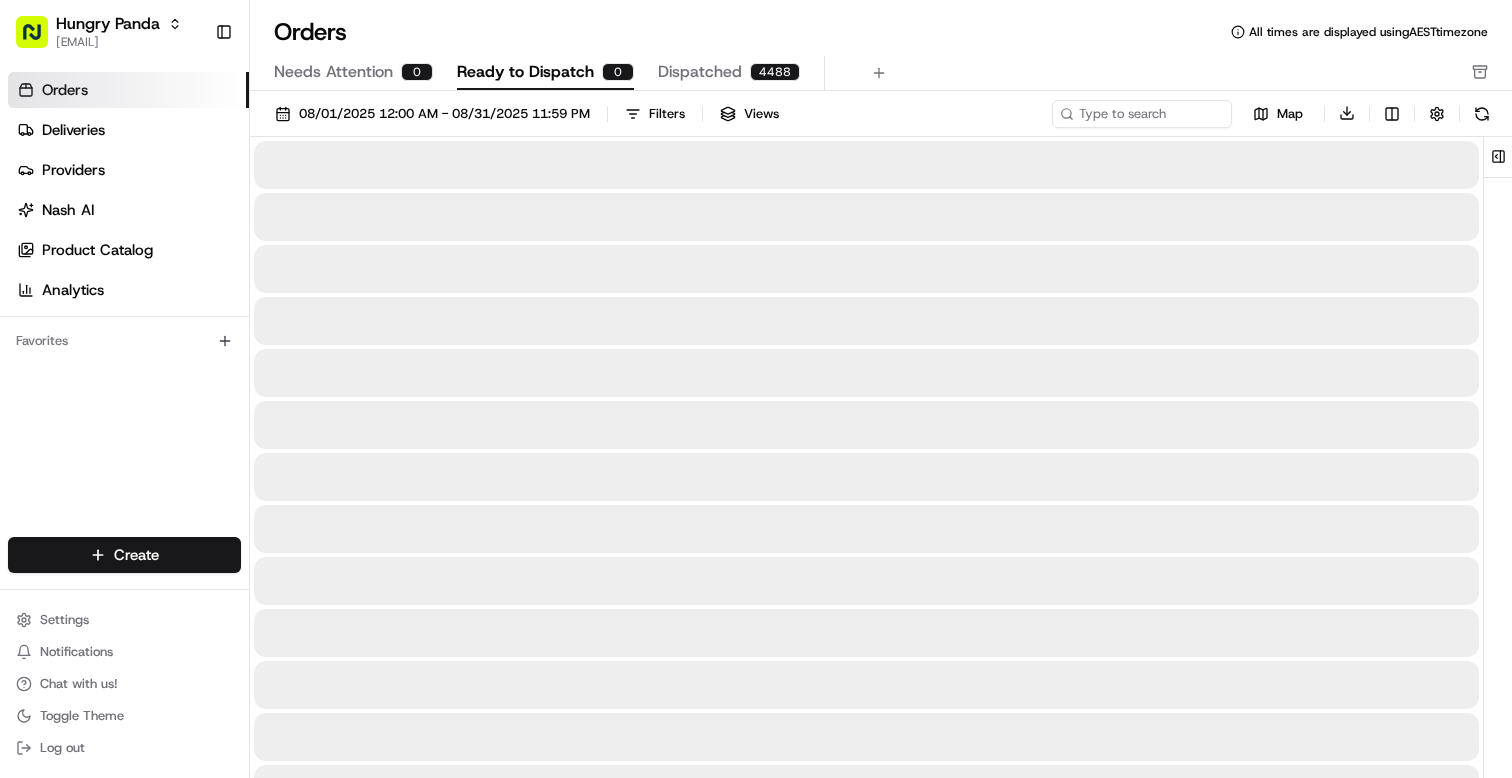 click on "Ready to Dispatch 0" at bounding box center [545, 73] 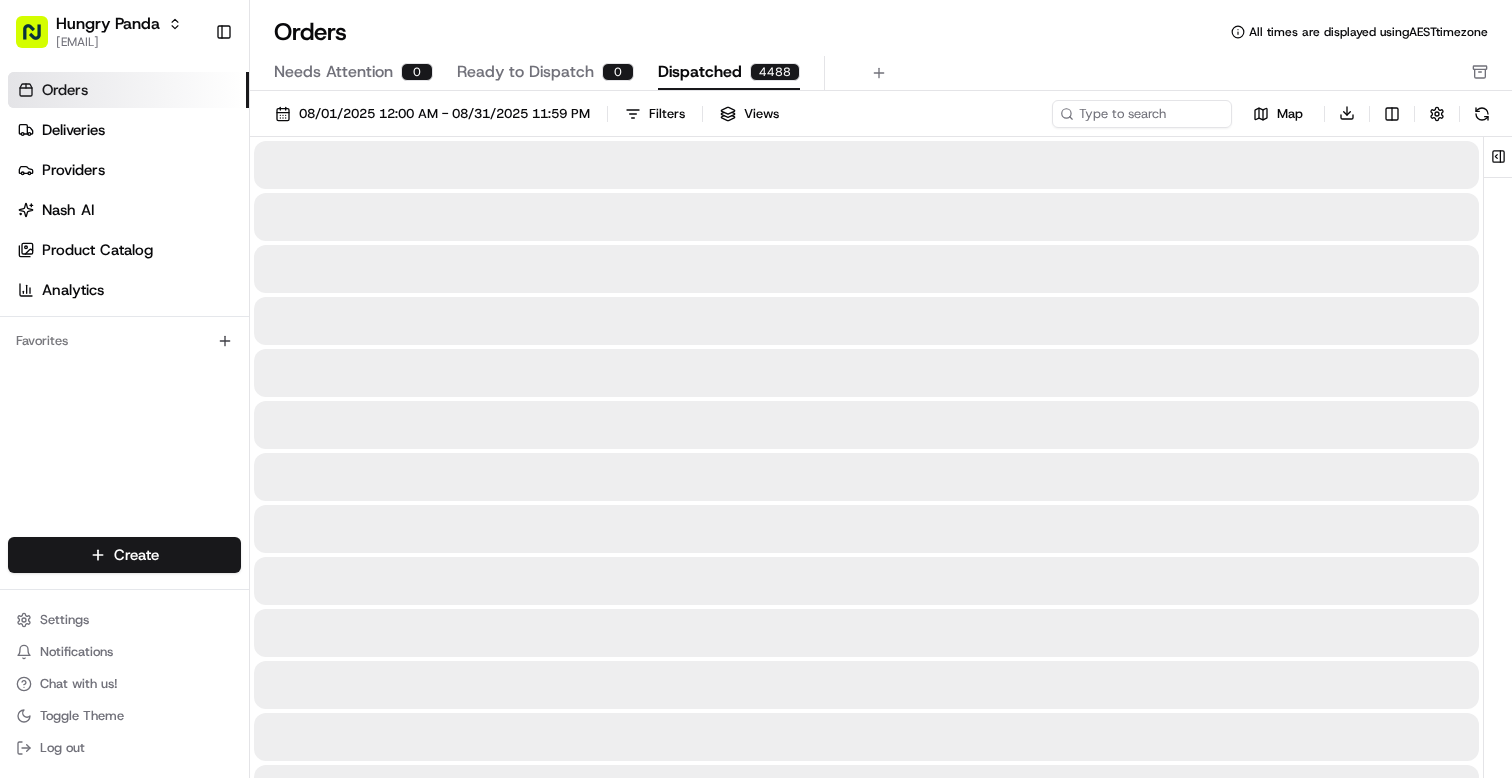 click on "Dispatched 4488" at bounding box center [729, 73] 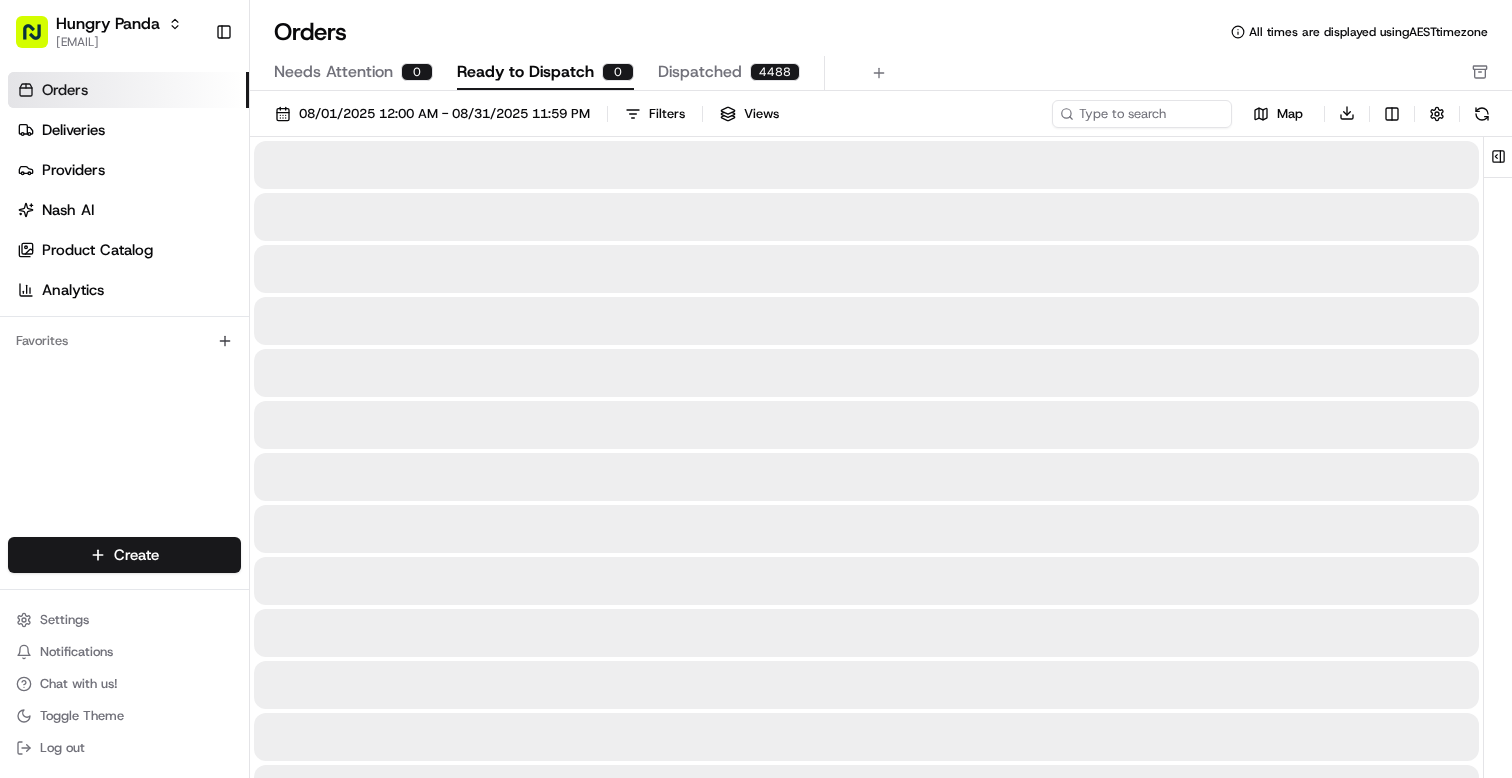 click on "Ready to Dispatch" at bounding box center [525, 72] 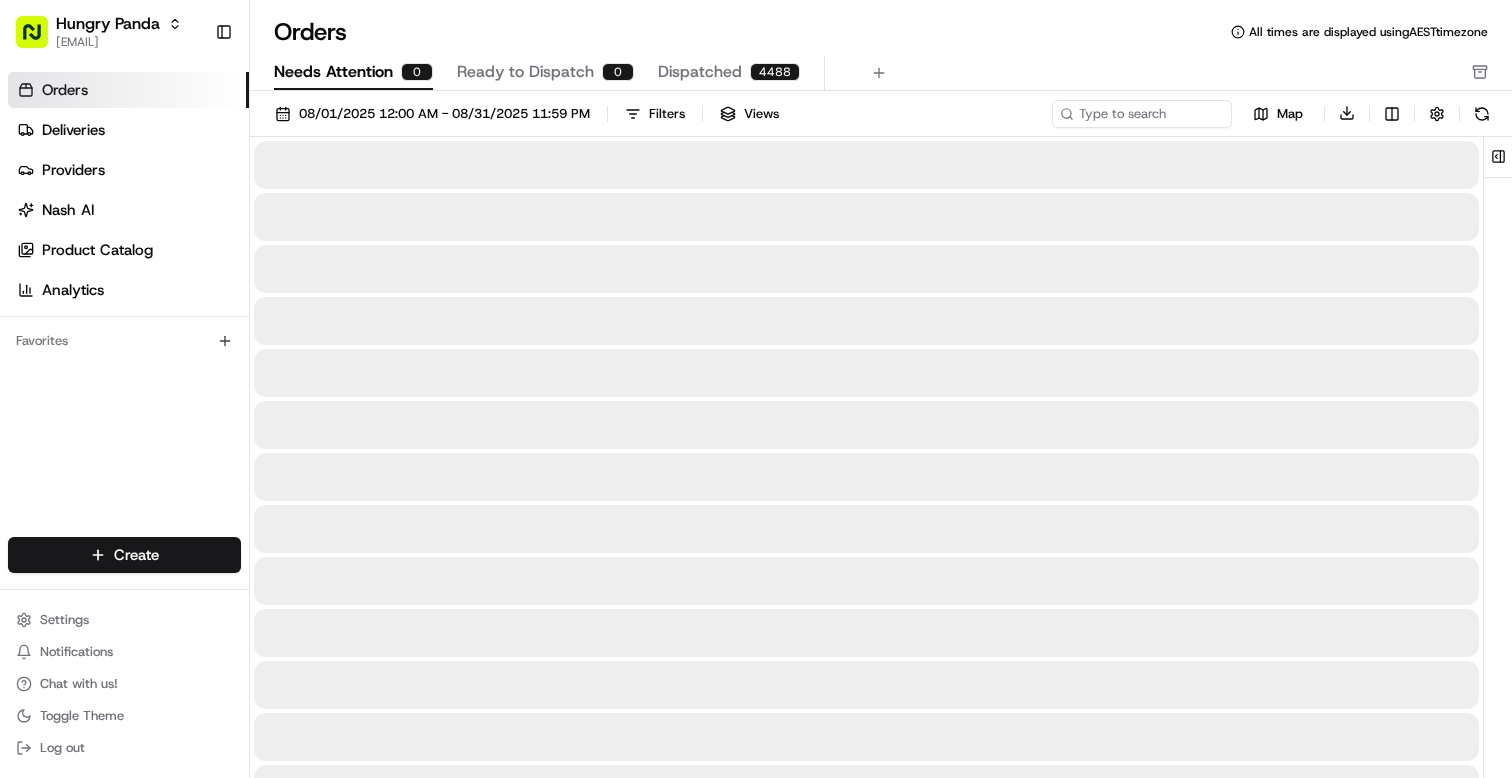 click on "Needs Attention" at bounding box center (333, 72) 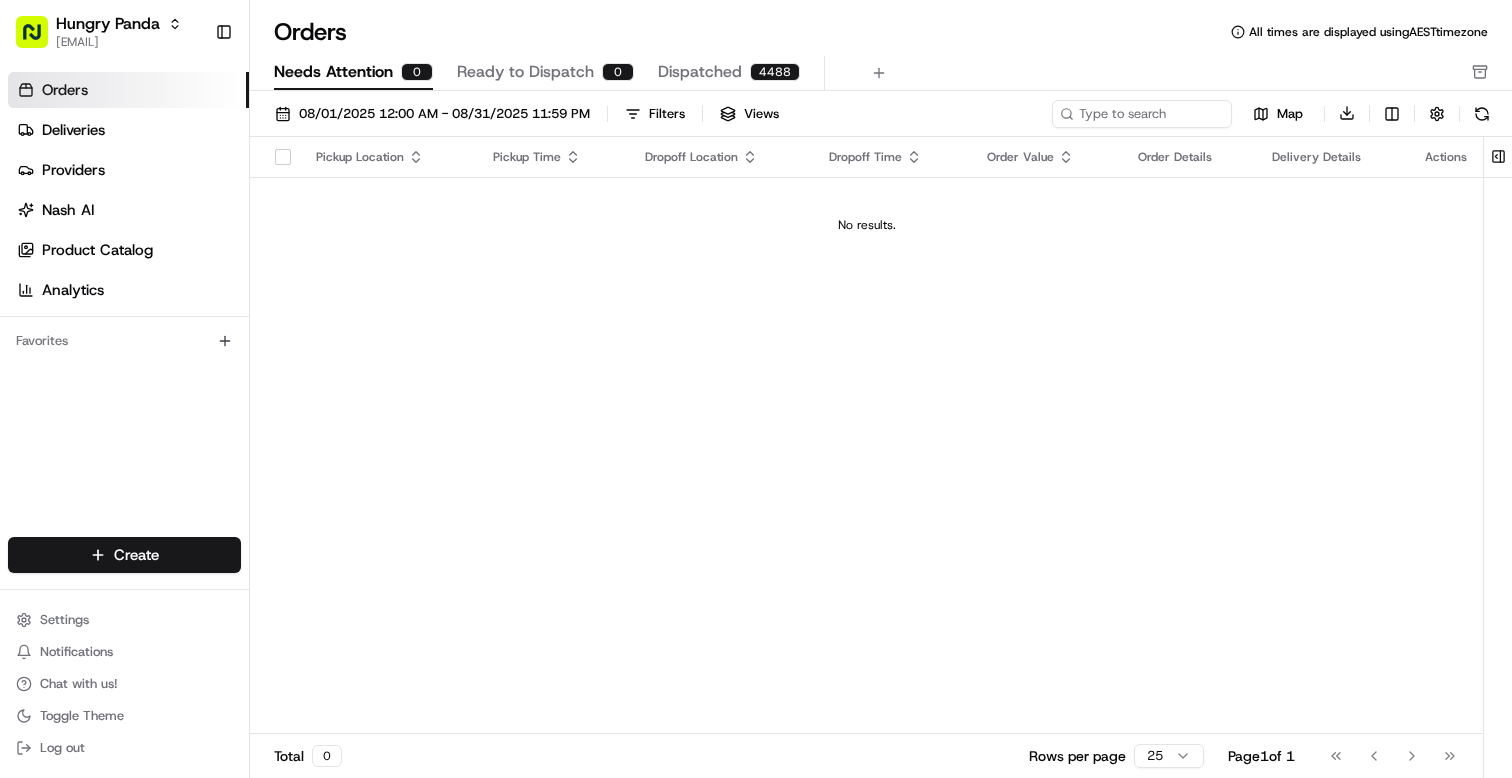 click on "Ready to Dispatch" at bounding box center (525, 72) 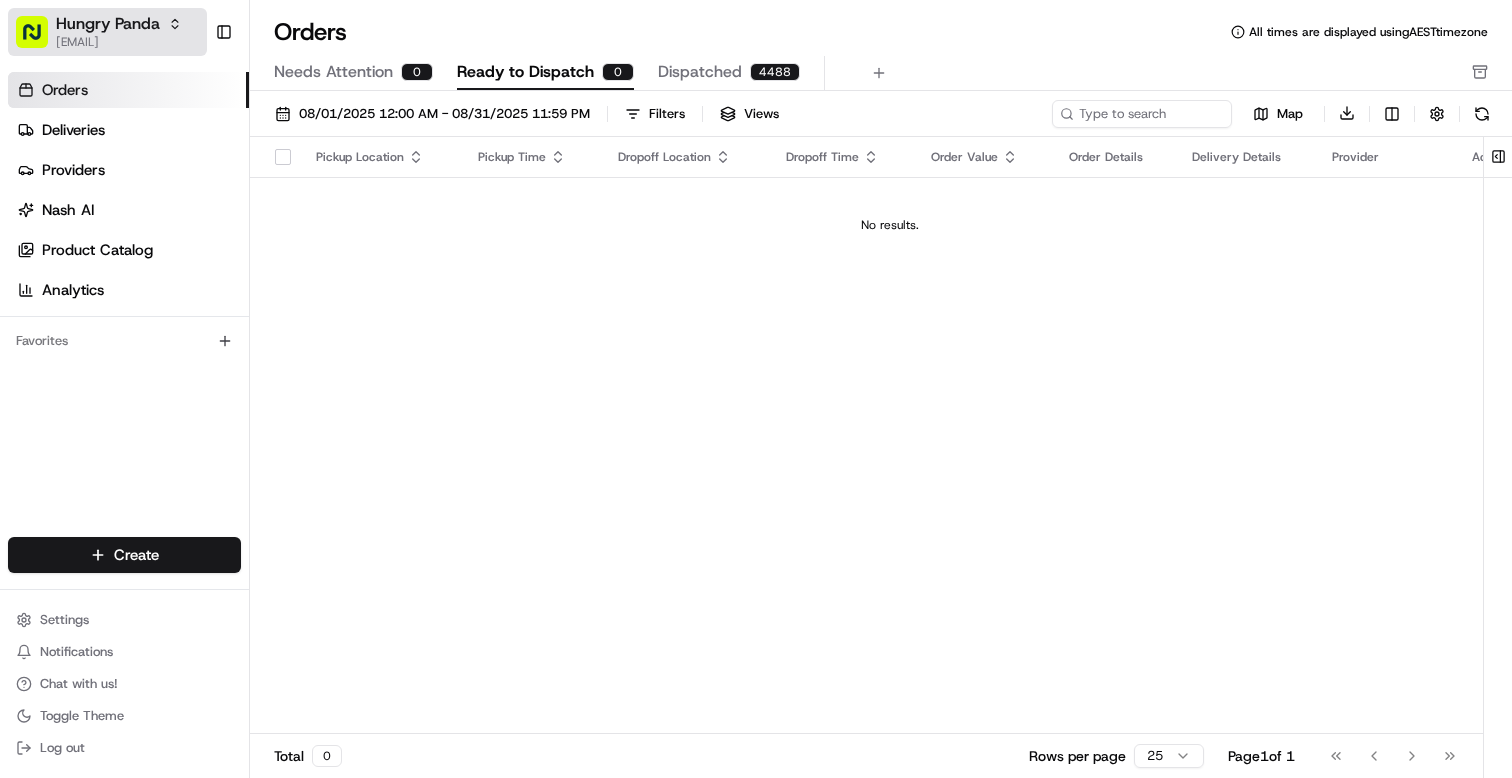 click on "Hungry Panda" at bounding box center [119, 24] 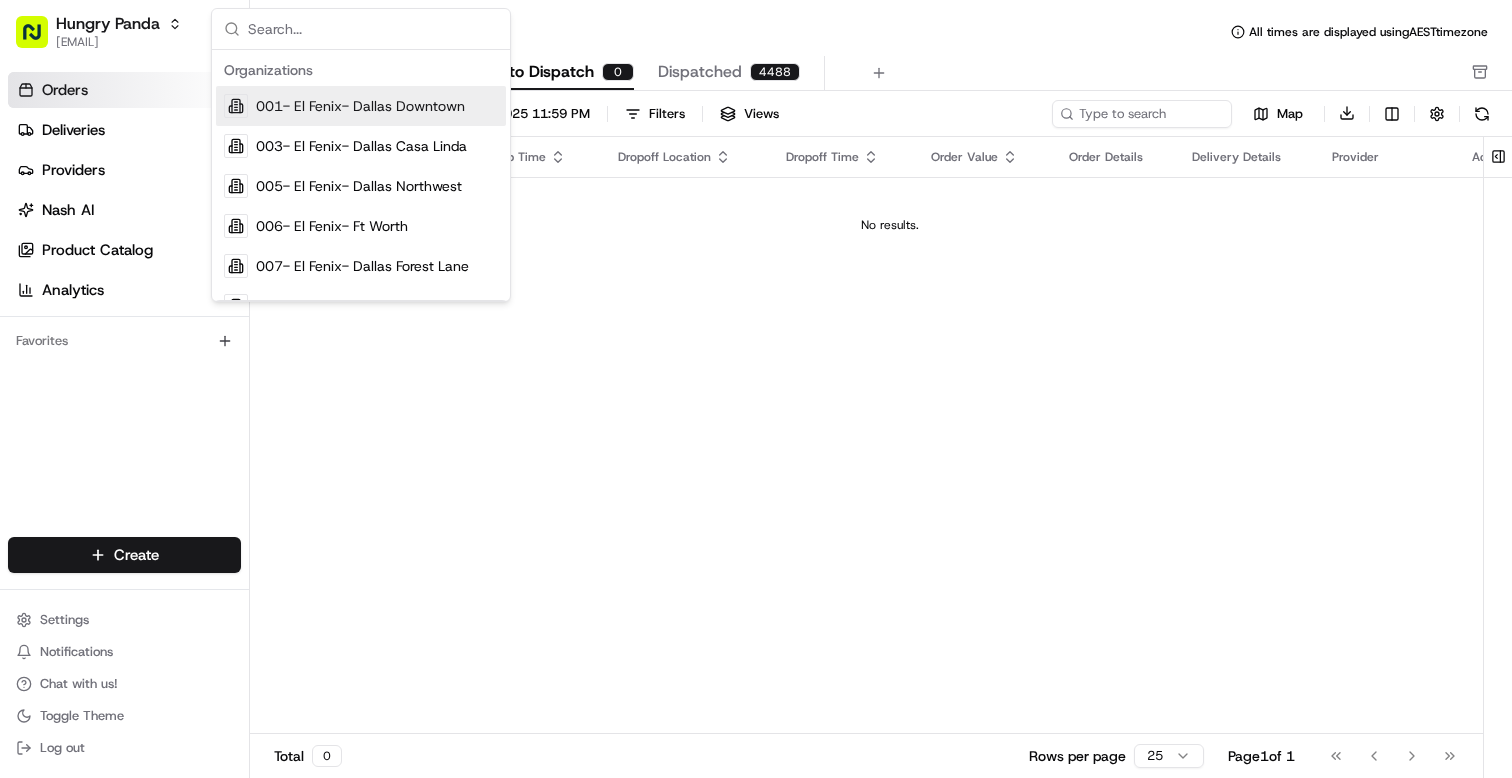 click at bounding box center (373, 29) 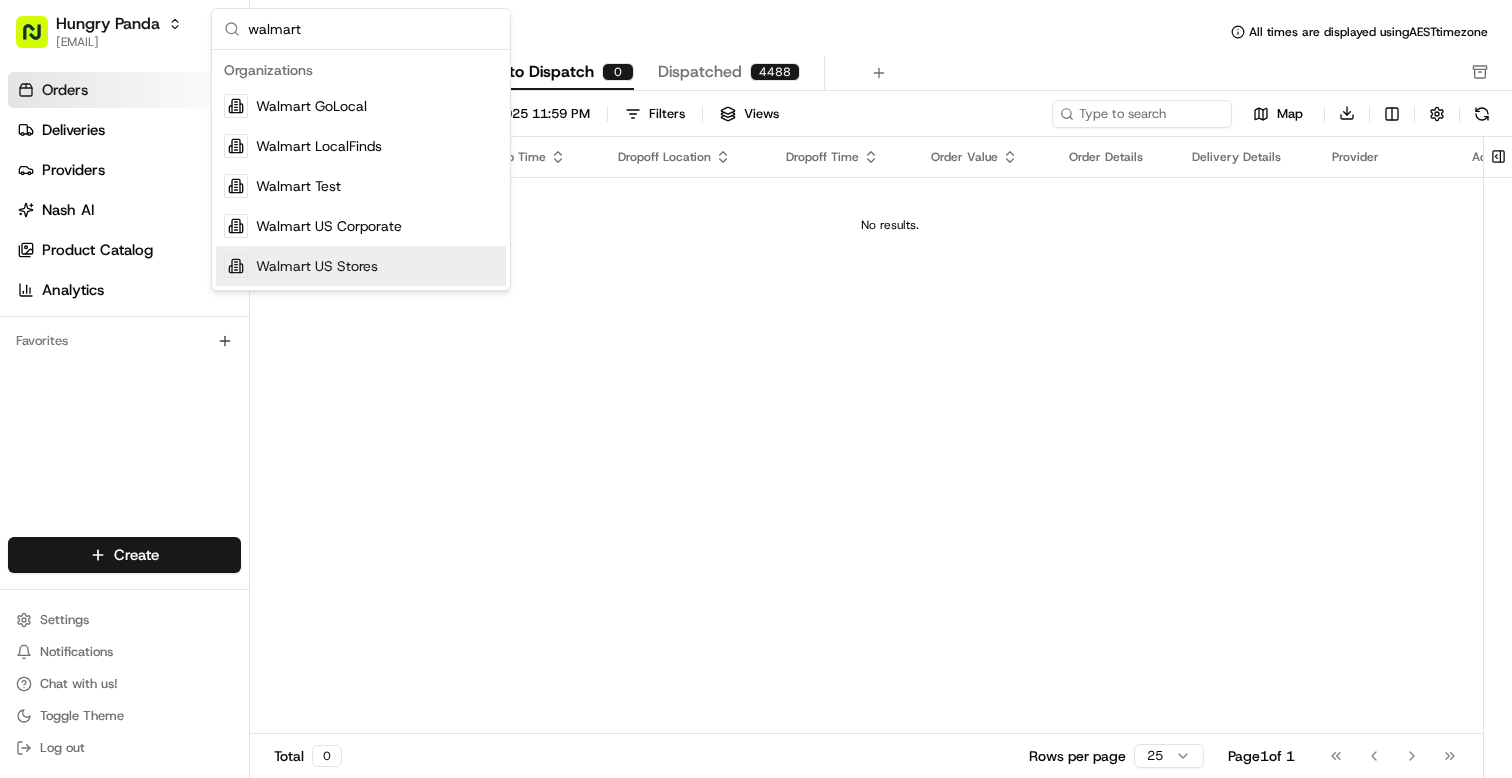 type on "walmart" 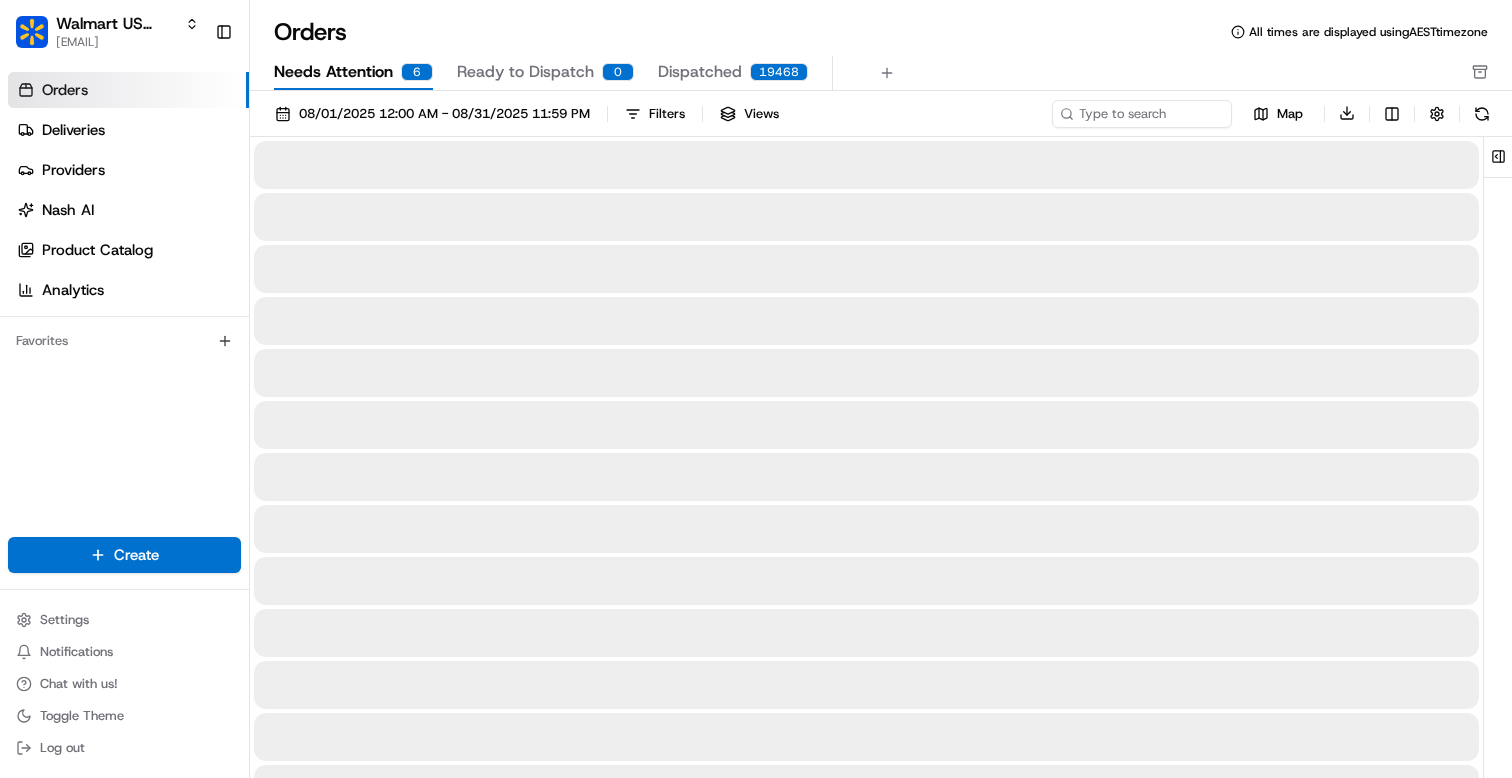 click on "Needs Attention" at bounding box center [333, 72] 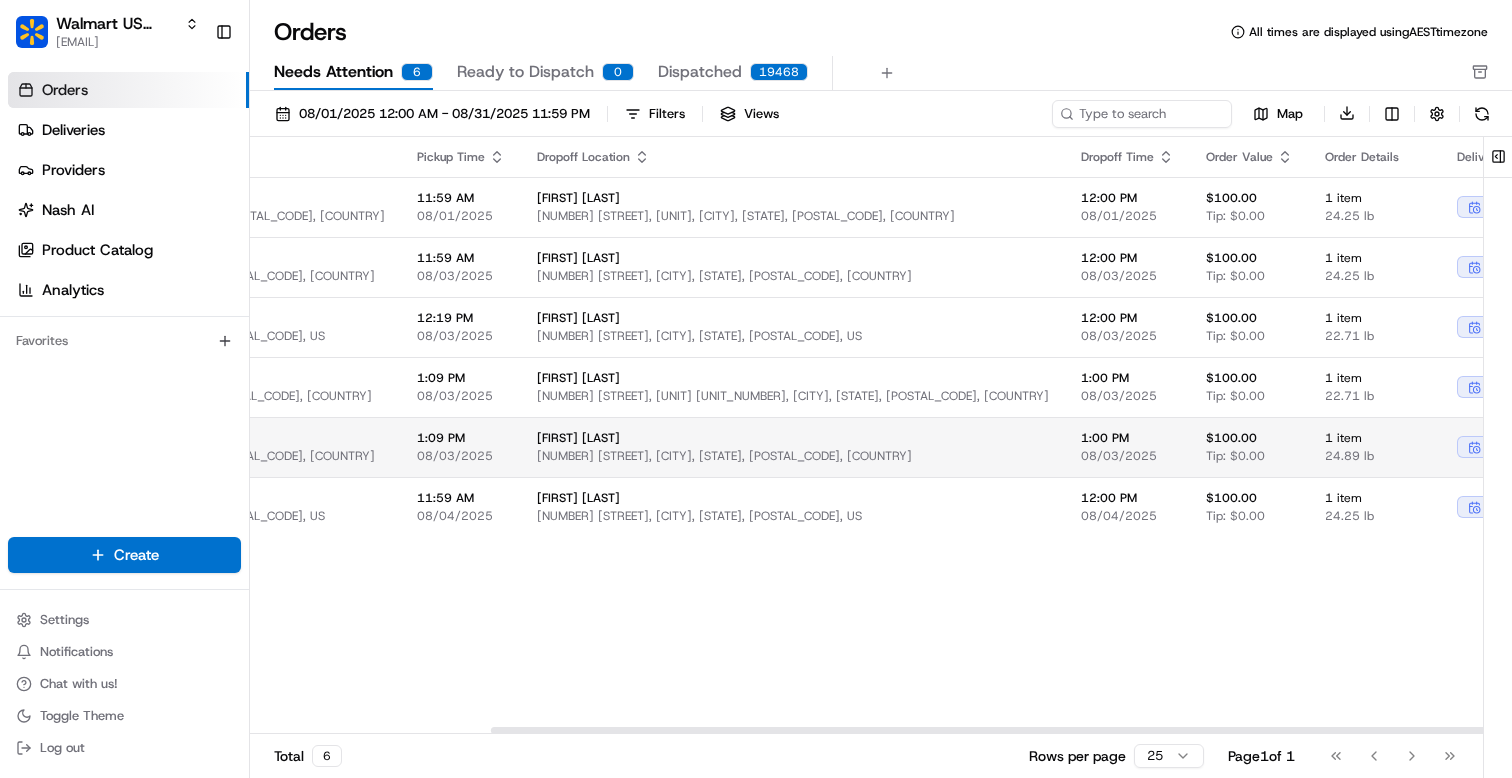 scroll, scrollTop: 0, scrollLeft: 0, axis: both 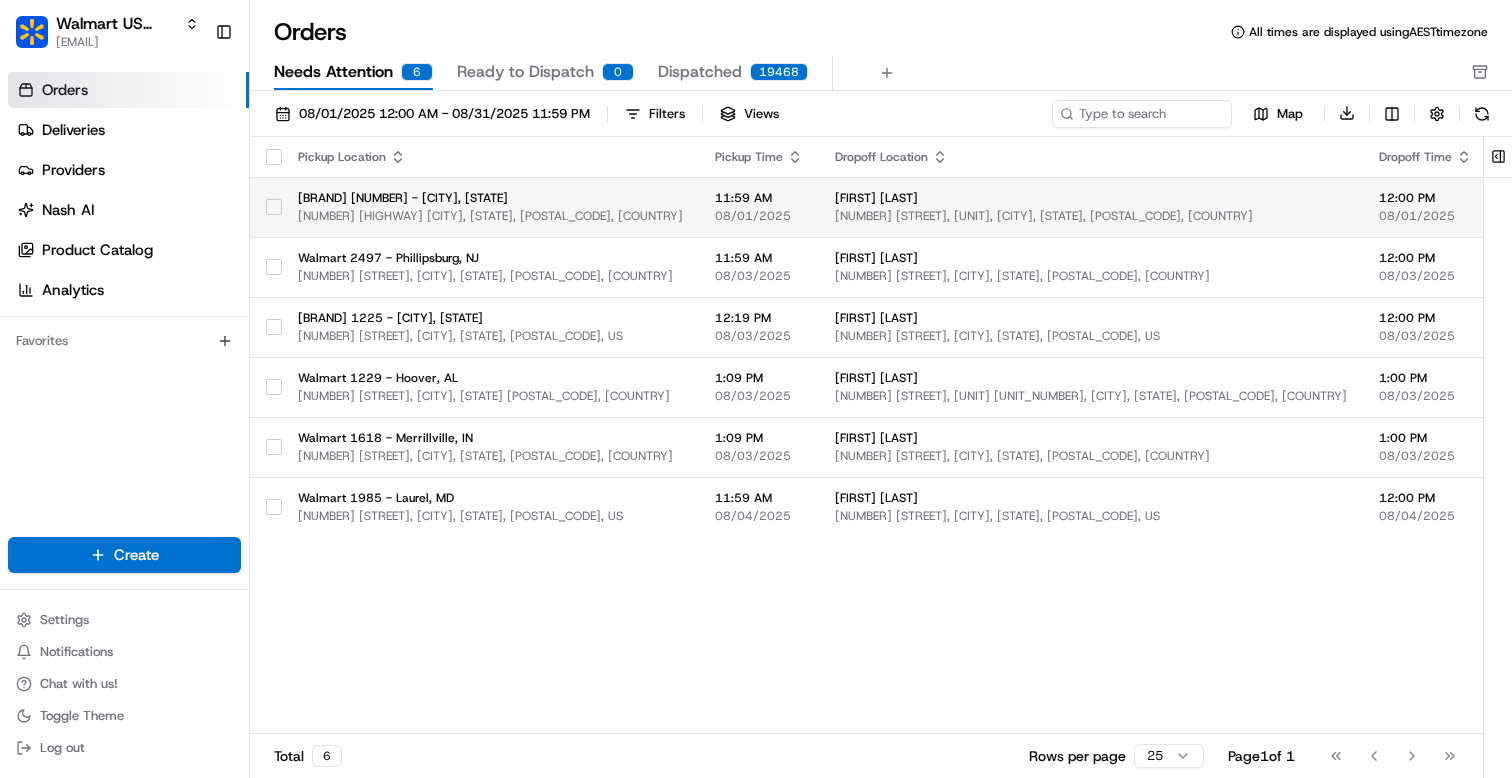 click on "[BRAND] [NUMBER] - [CITY], [STATE]" at bounding box center (490, 198) 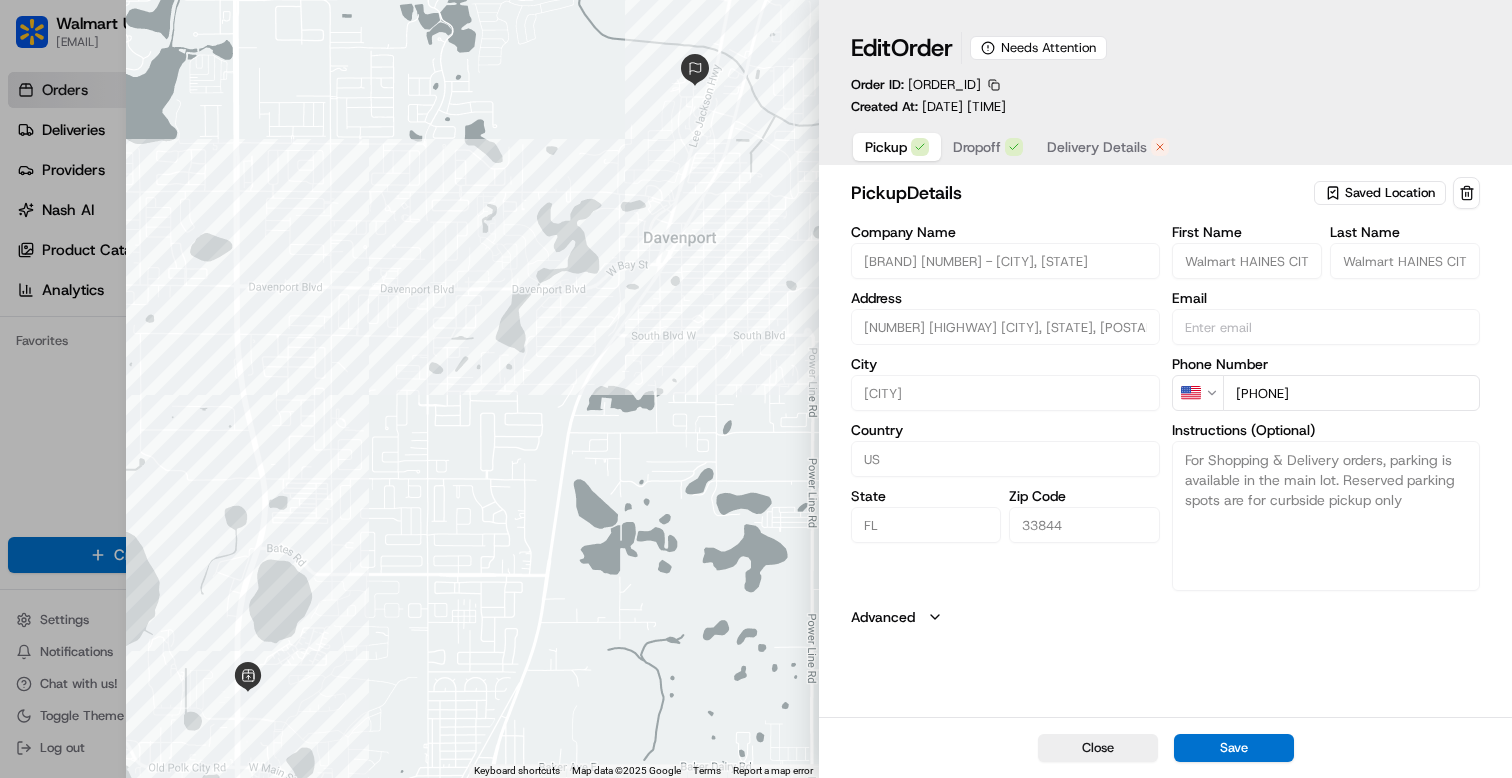 click on "Delivery Details" at bounding box center (1097, 147) 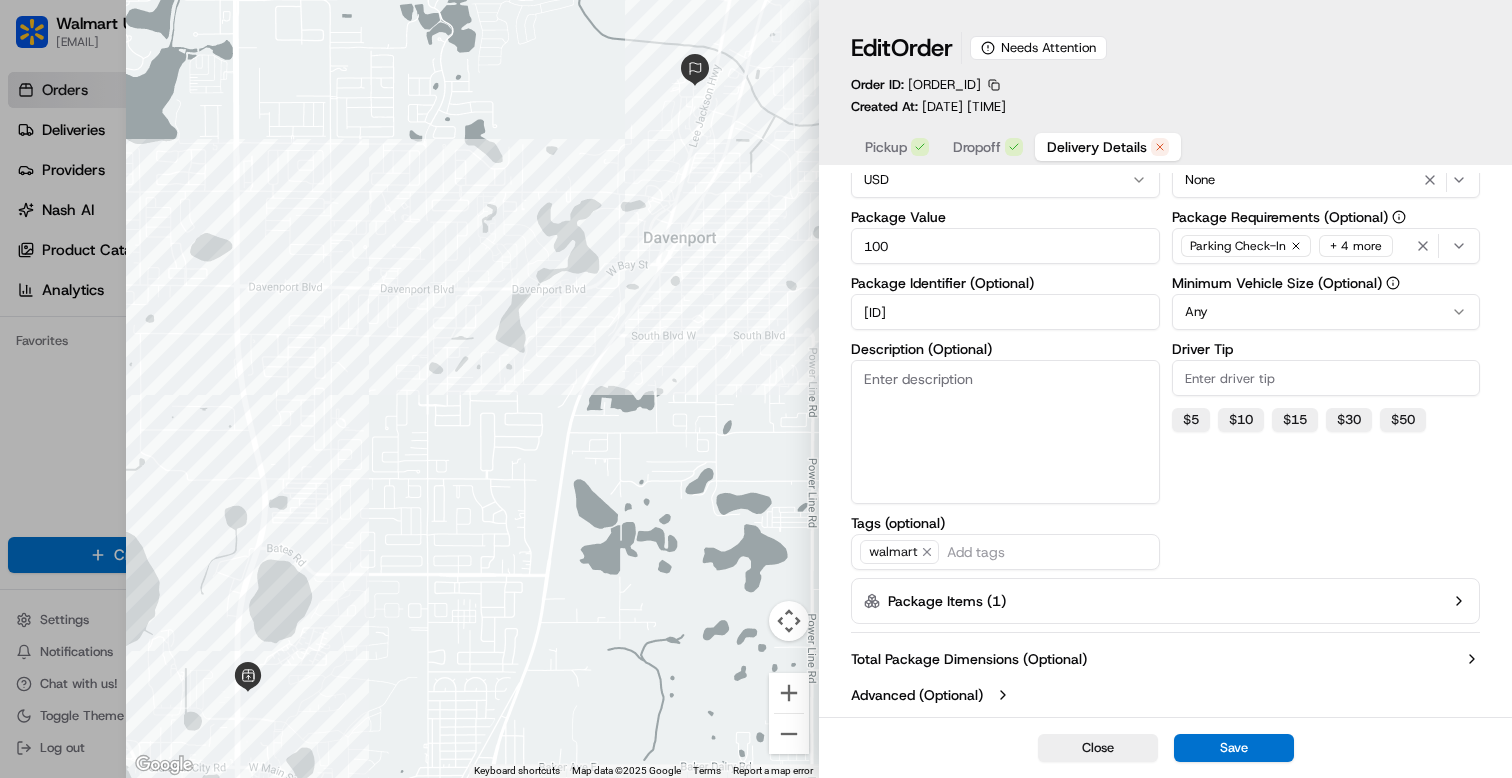 scroll, scrollTop: 0, scrollLeft: 0, axis: both 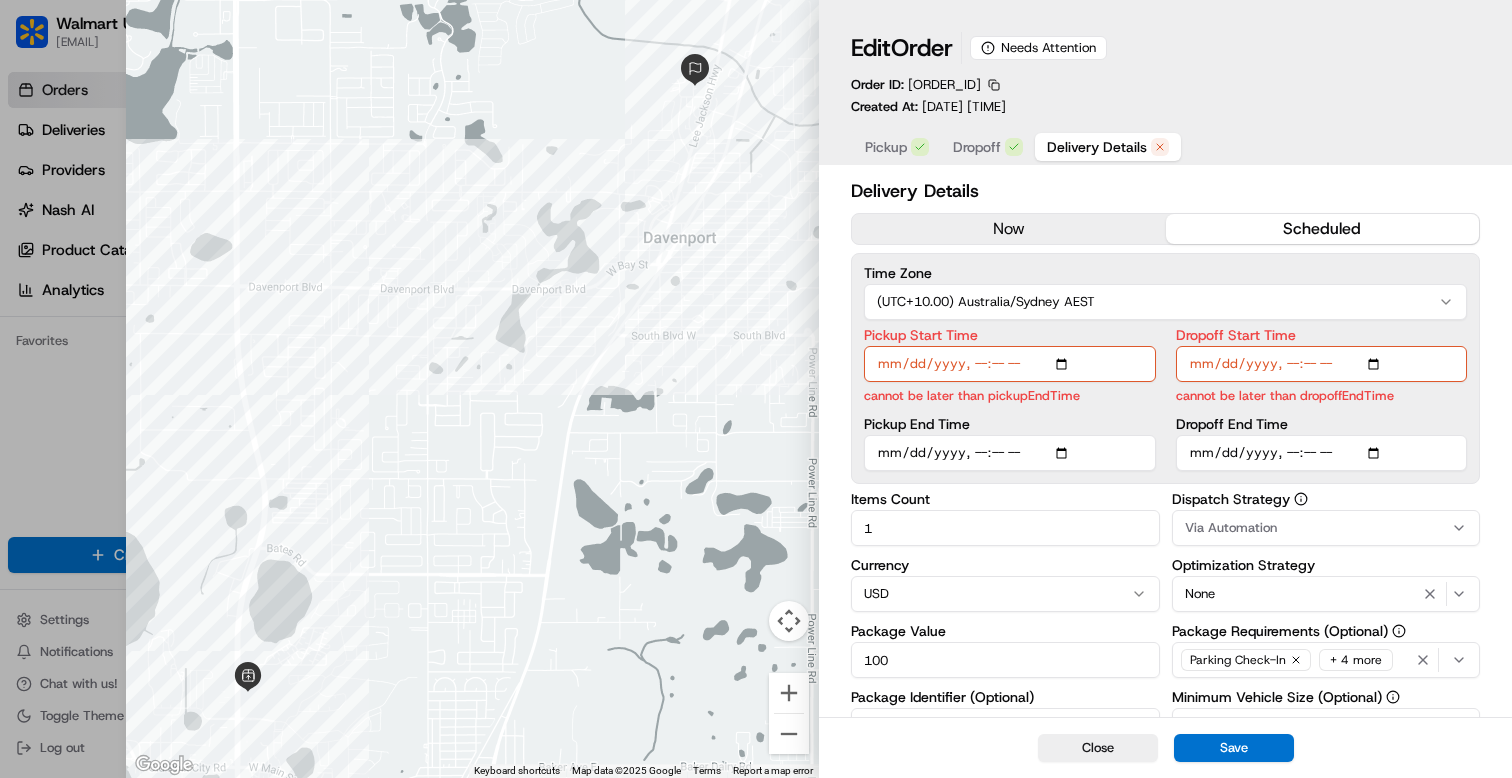 click at bounding box center (756, 389) 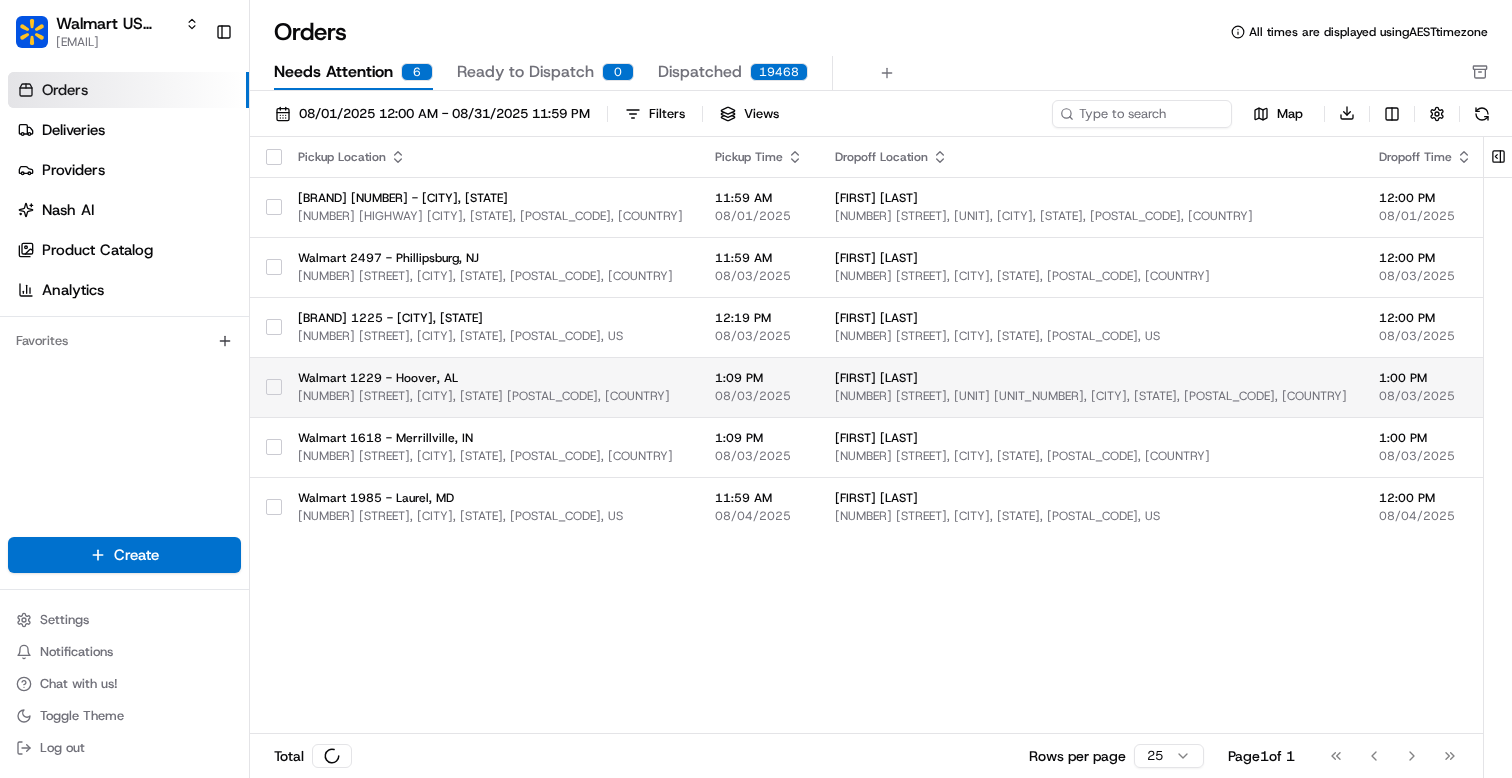 click on "[BRAND] [NUMBER] - [CITY], [STATE] [POSTAL_CODE], [COUNTRY]" at bounding box center (490, 387) 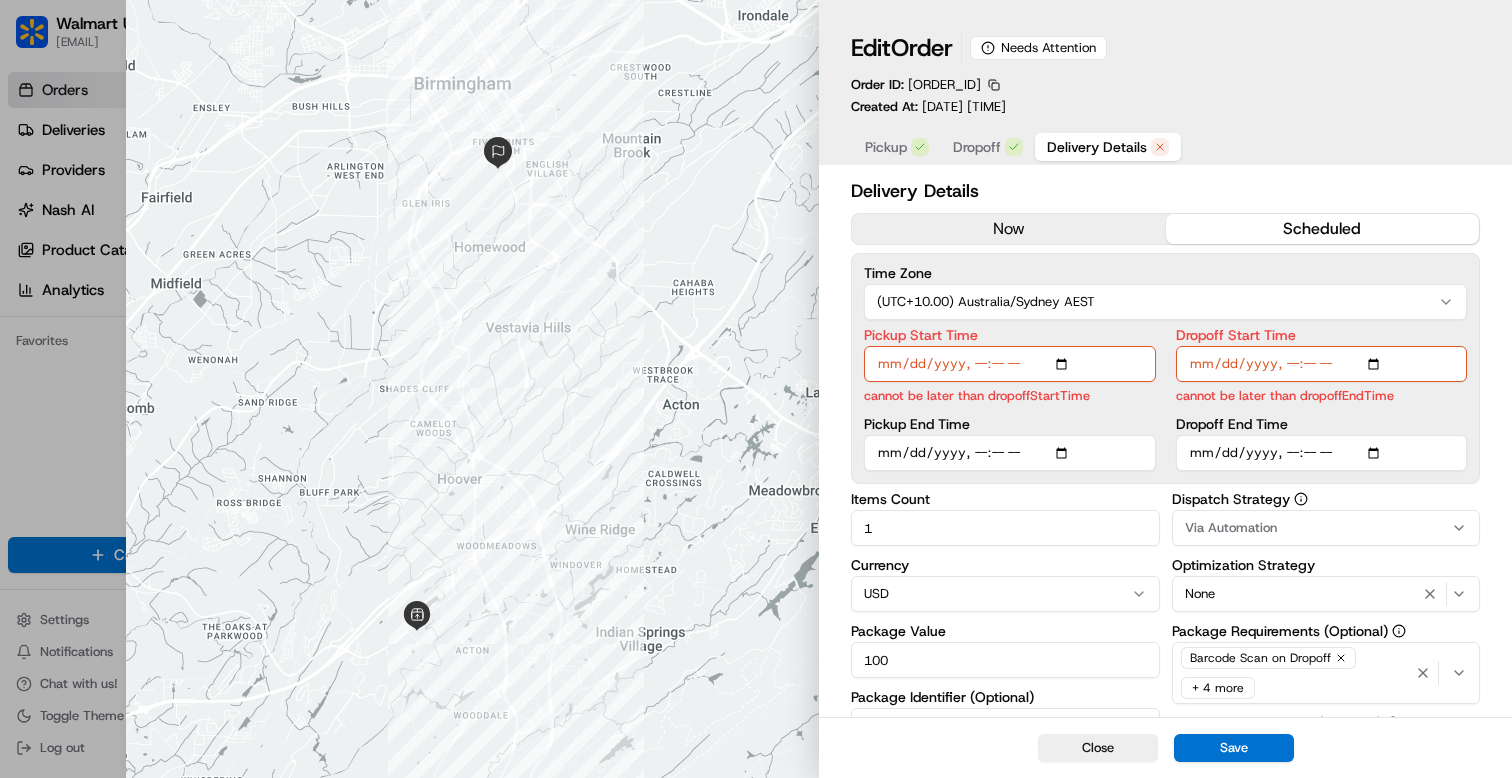 click at bounding box center [756, 389] 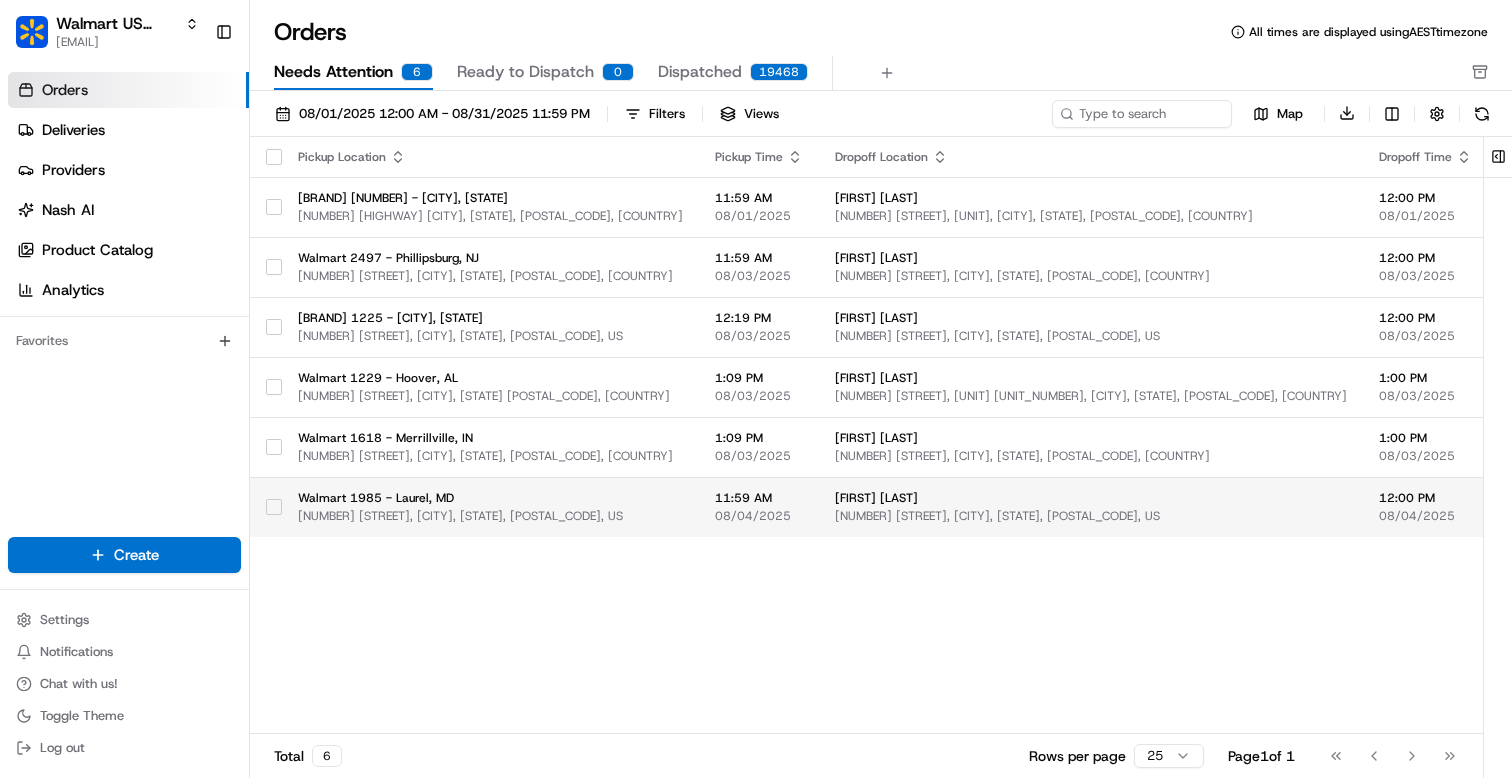 click on "[BRAND] [NUMBER] - [CITY], [STATE] [POSTAL_CODE], [COUNTRY]" at bounding box center (490, 507) 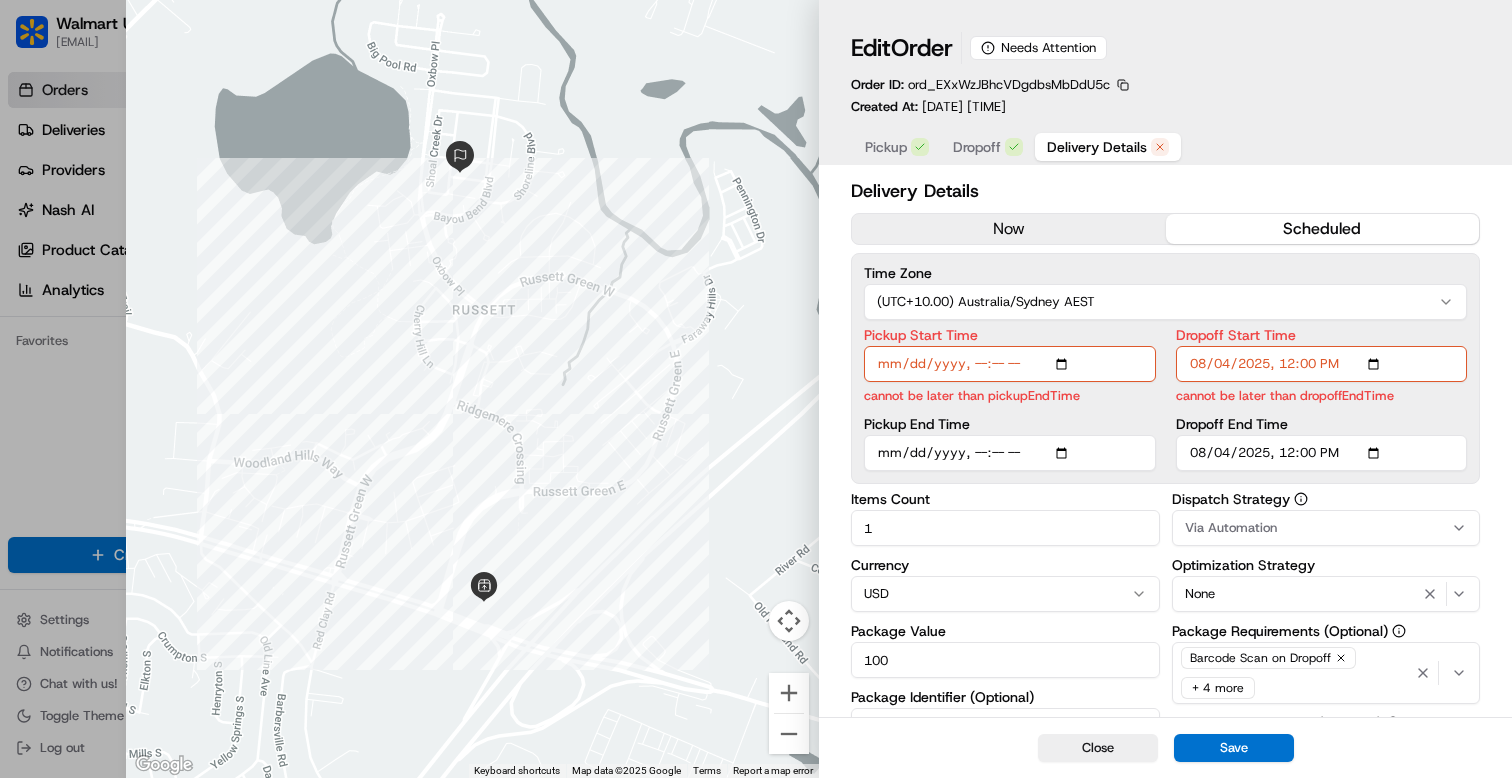 click at bounding box center [756, 389] 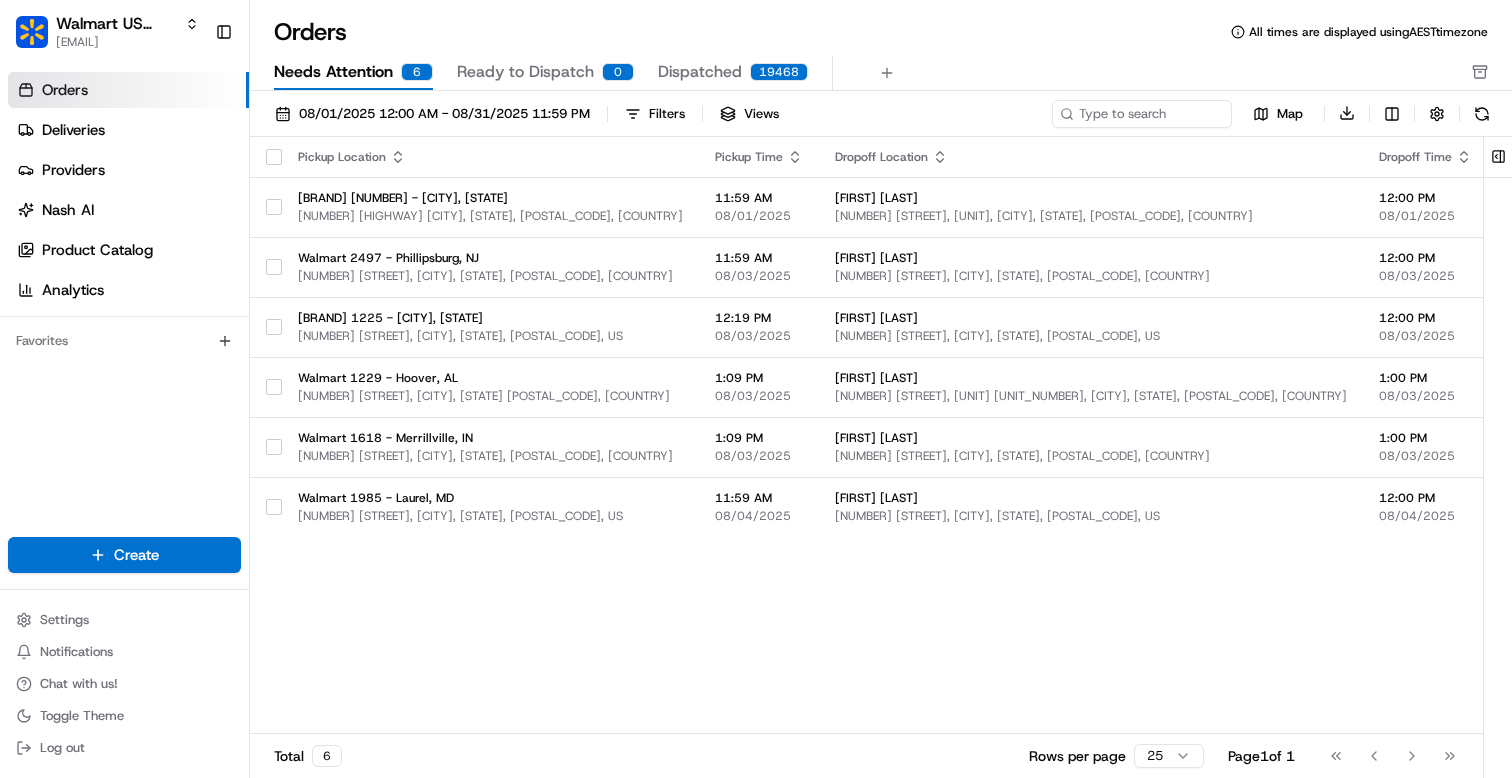 click on "Ready to Dispatch" at bounding box center [525, 72] 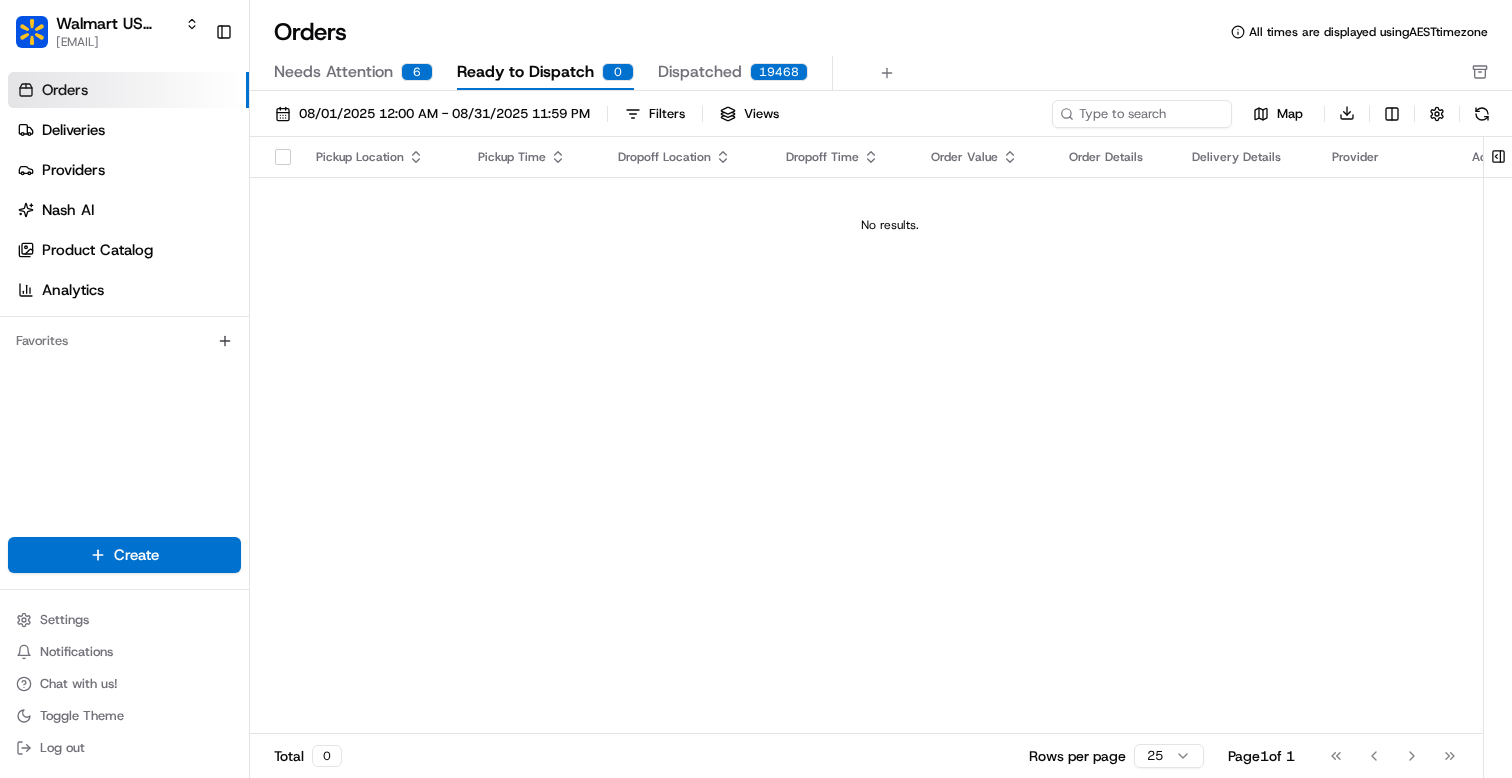 click on "Dispatched" at bounding box center [700, 72] 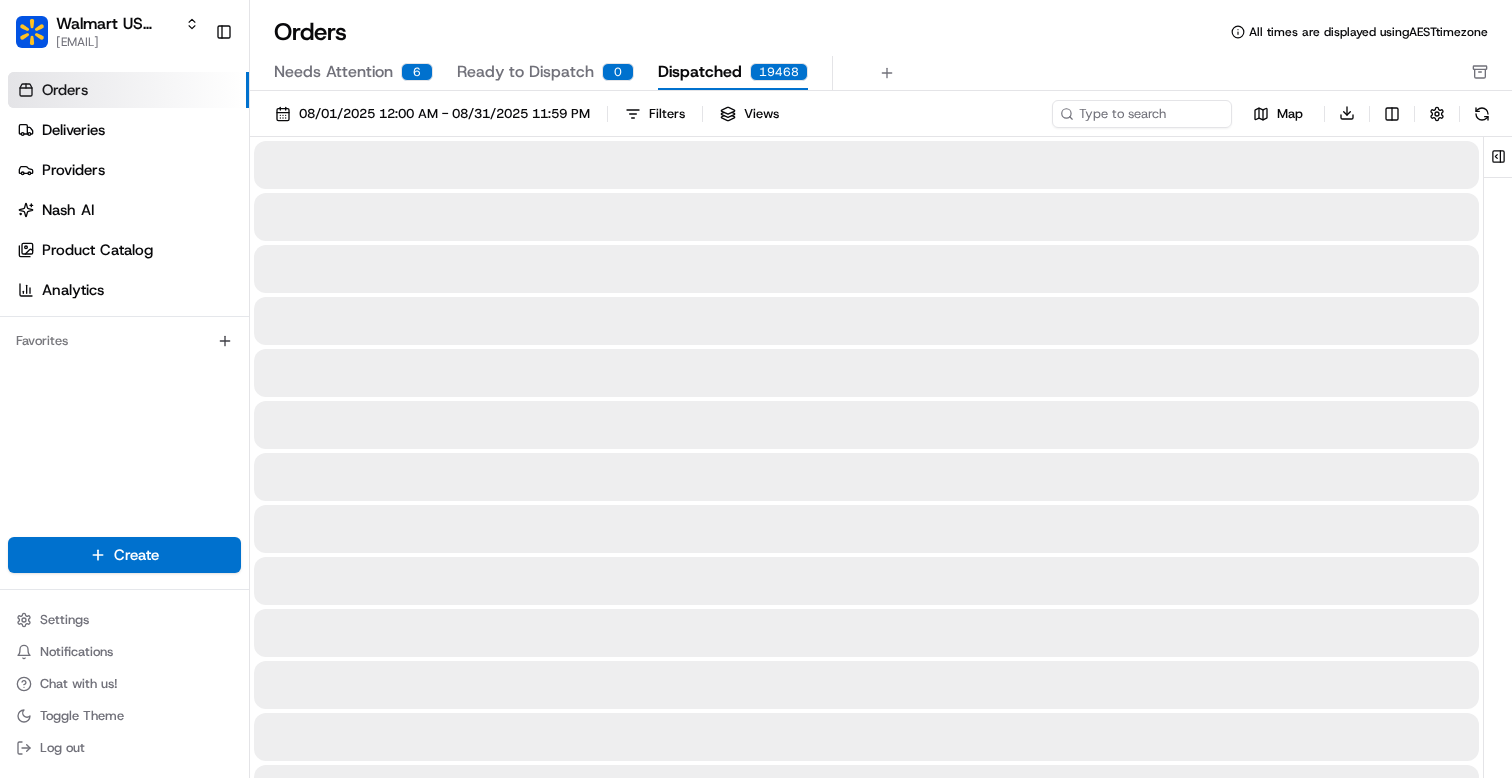 click on "Ready to Dispatch" at bounding box center (525, 72) 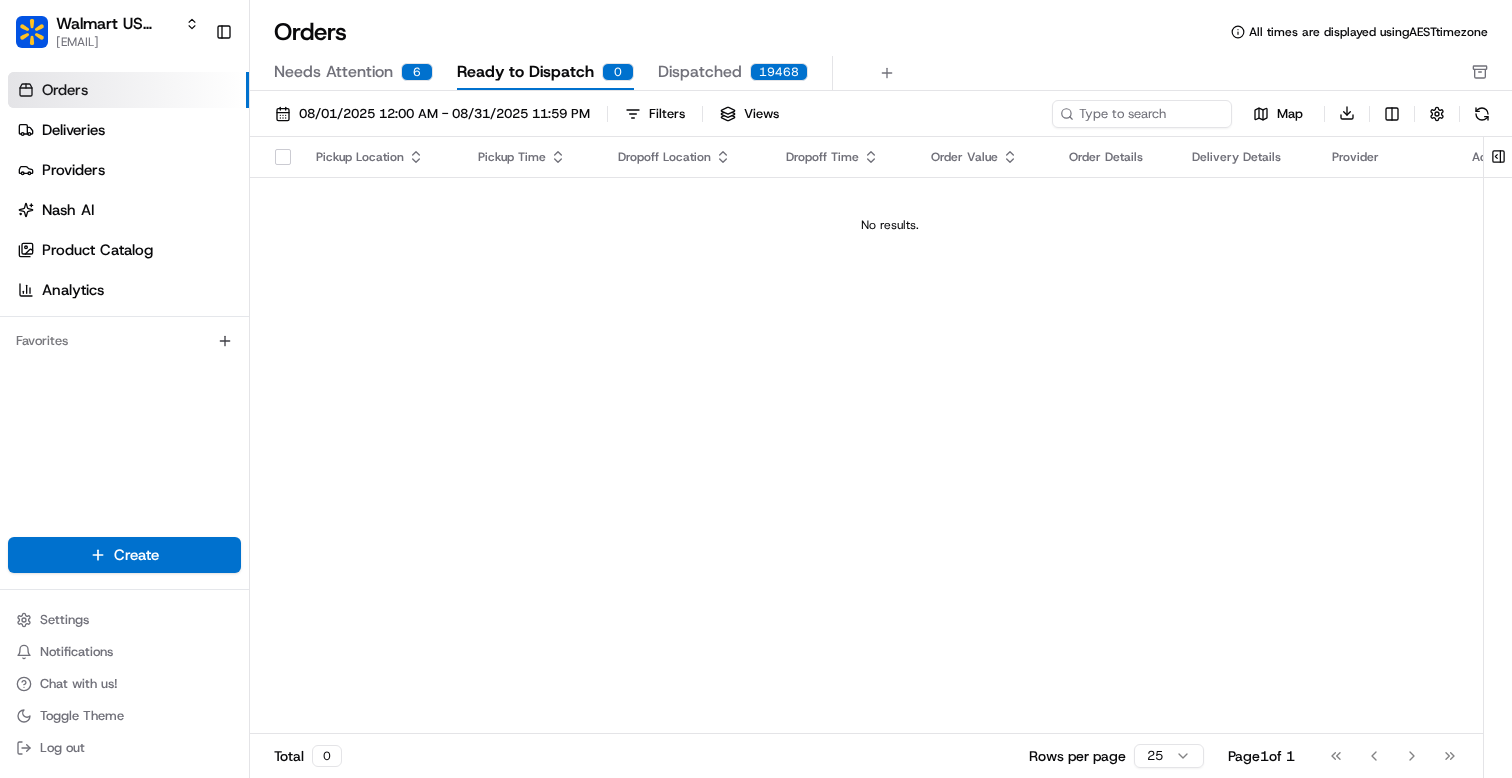 click on "Needs Attention" at bounding box center [333, 72] 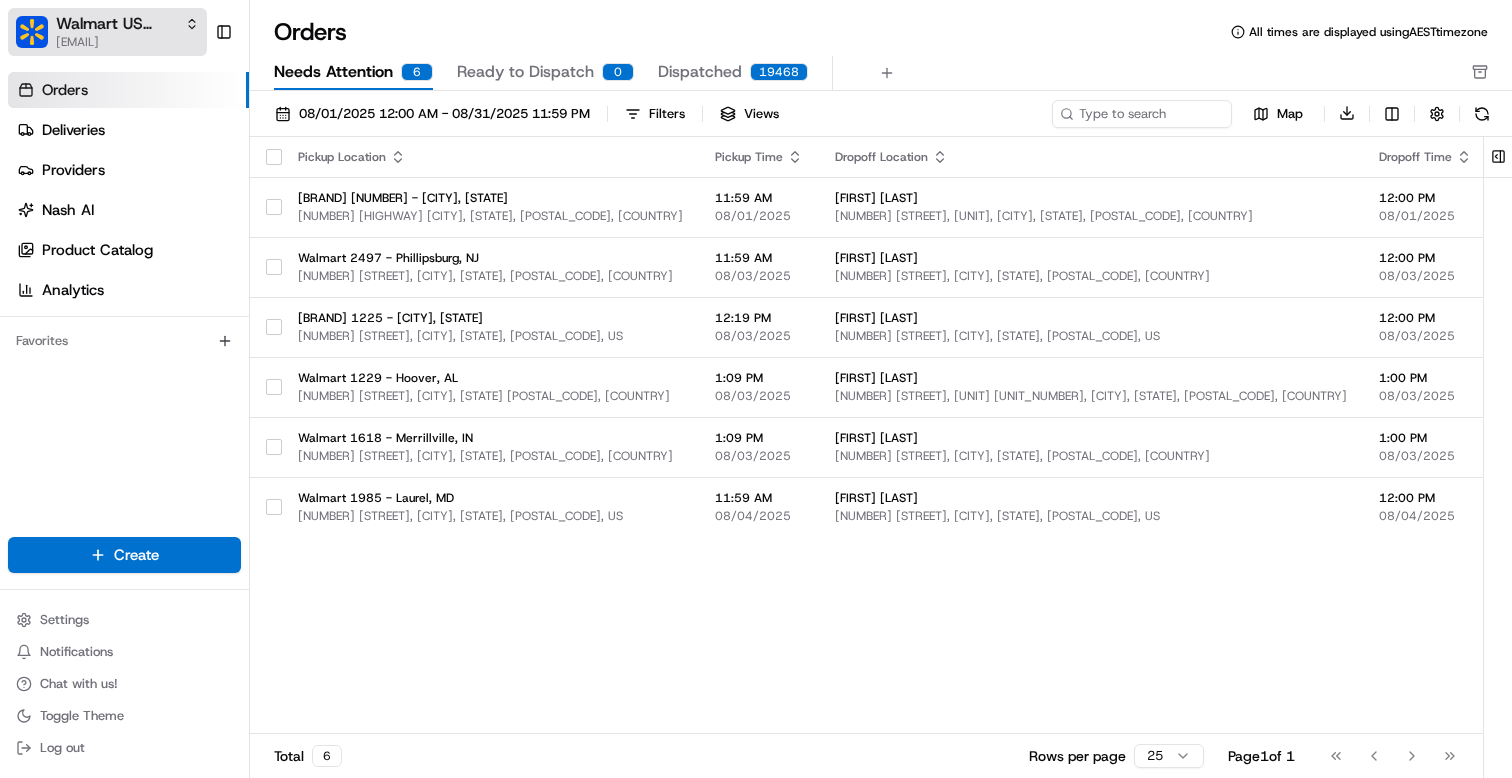 click on "Walmart US Stores" at bounding box center [116, 24] 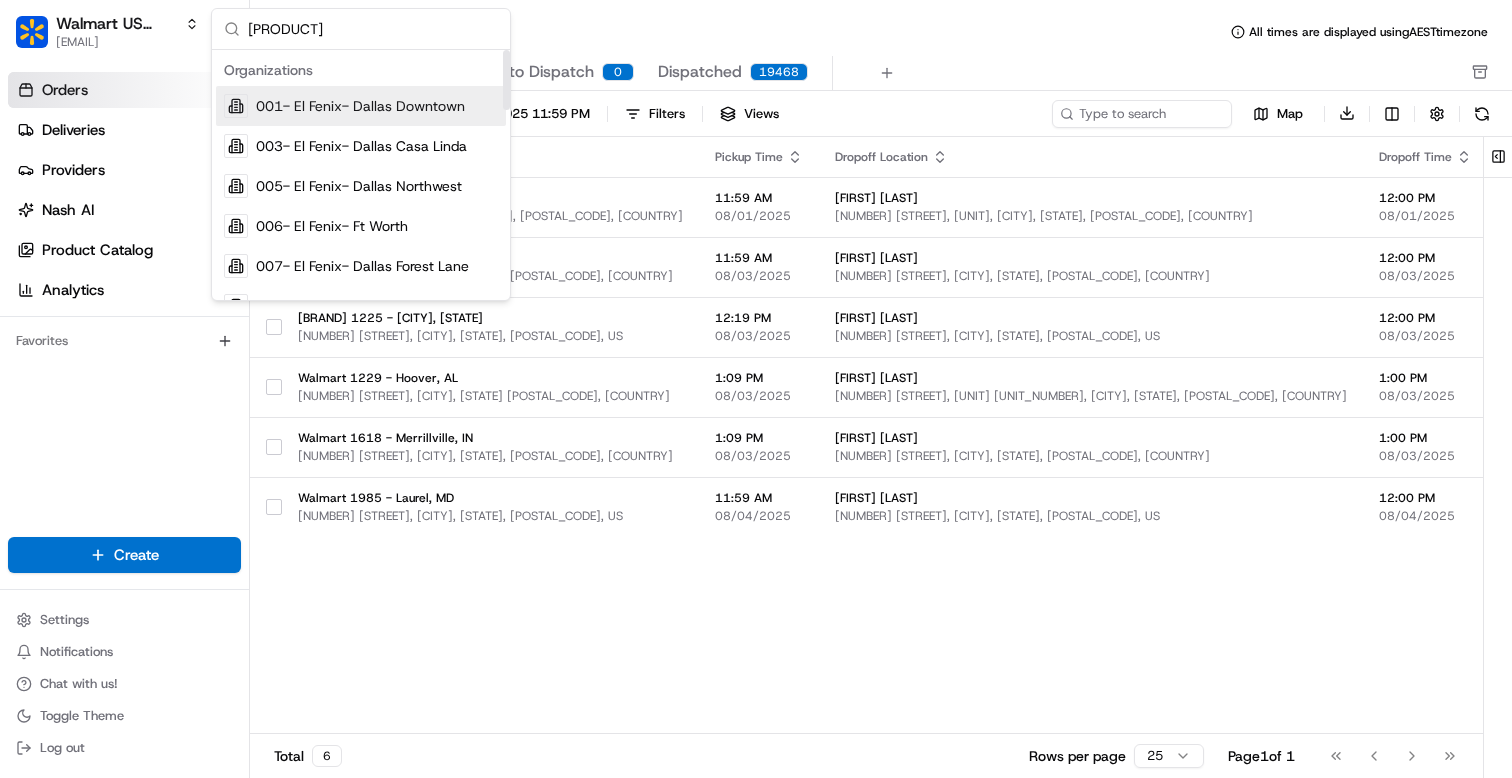 type on "cava" 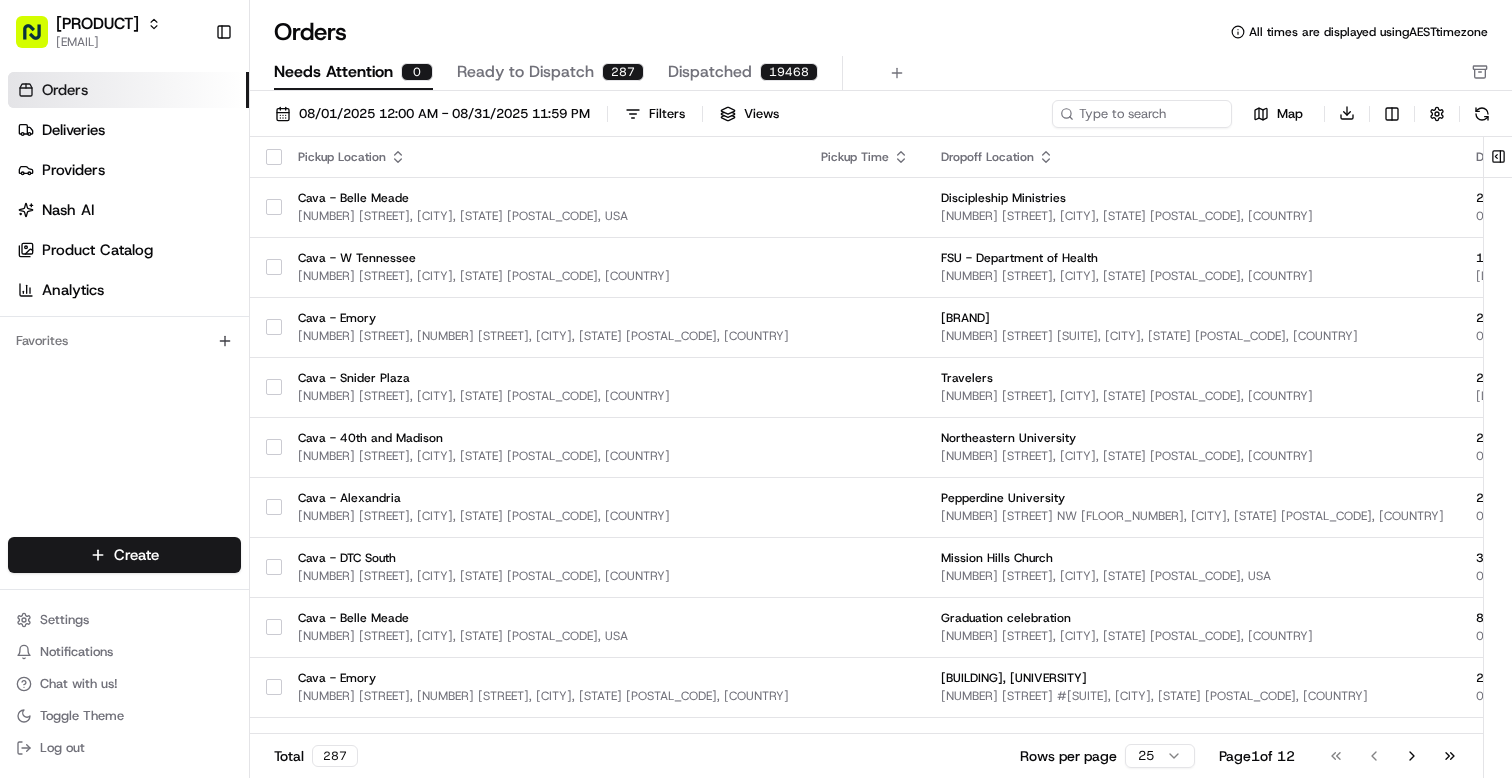 click on "Ready to Dispatch" at bounding box center [525, 72] 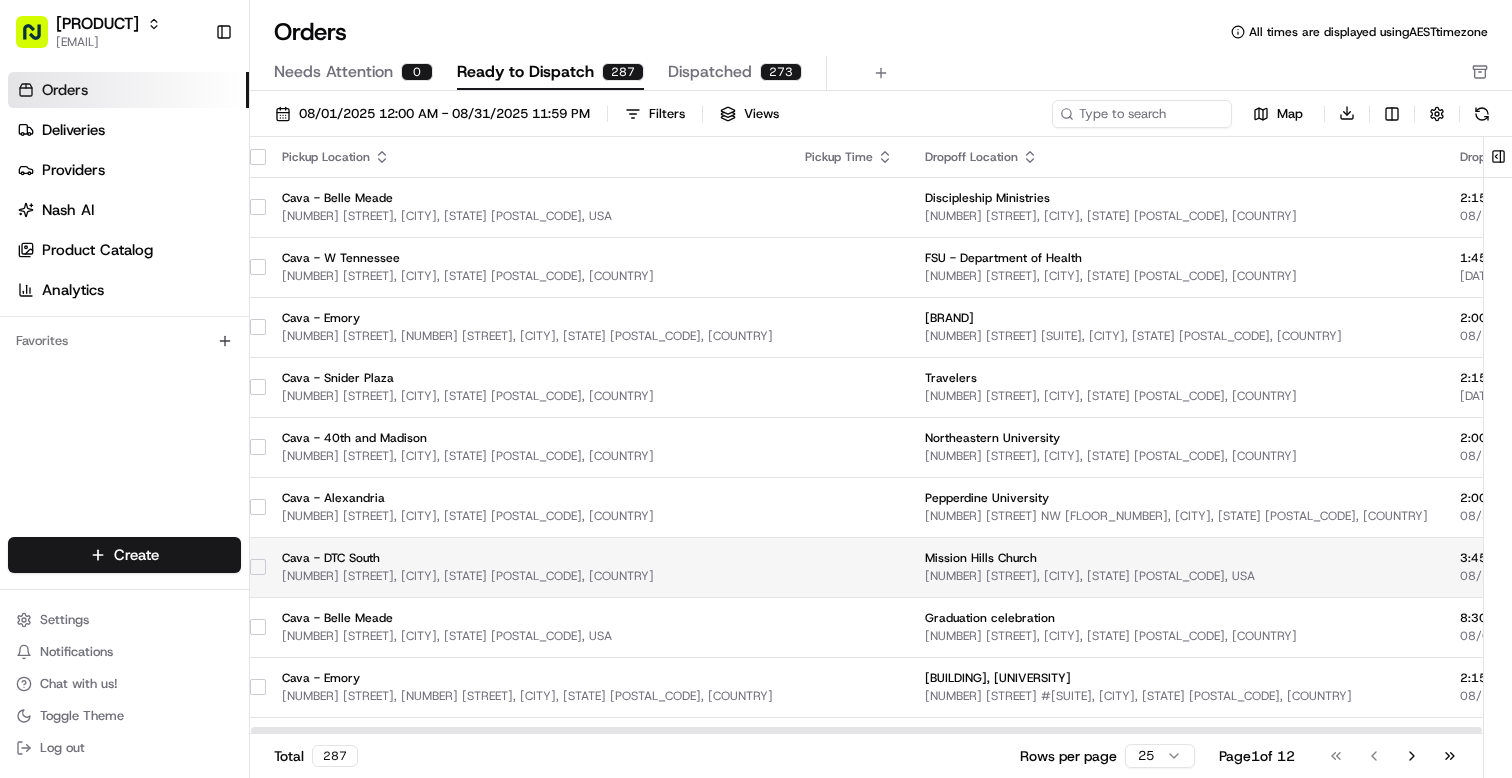 scroll, scrollTop: 0, scrollLeft: 0, axis: both 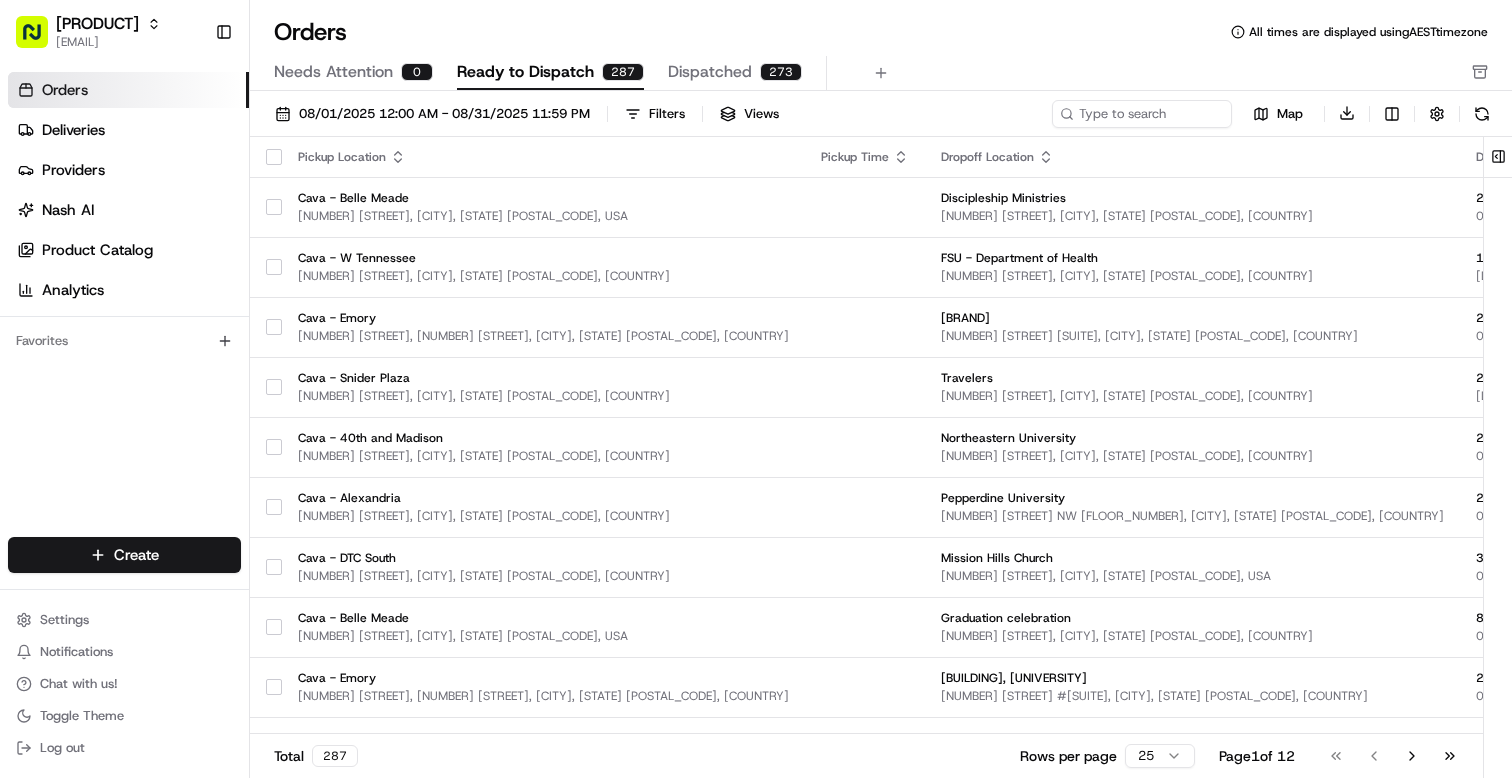click on "Dispatched" at bounding box center [710, 72] 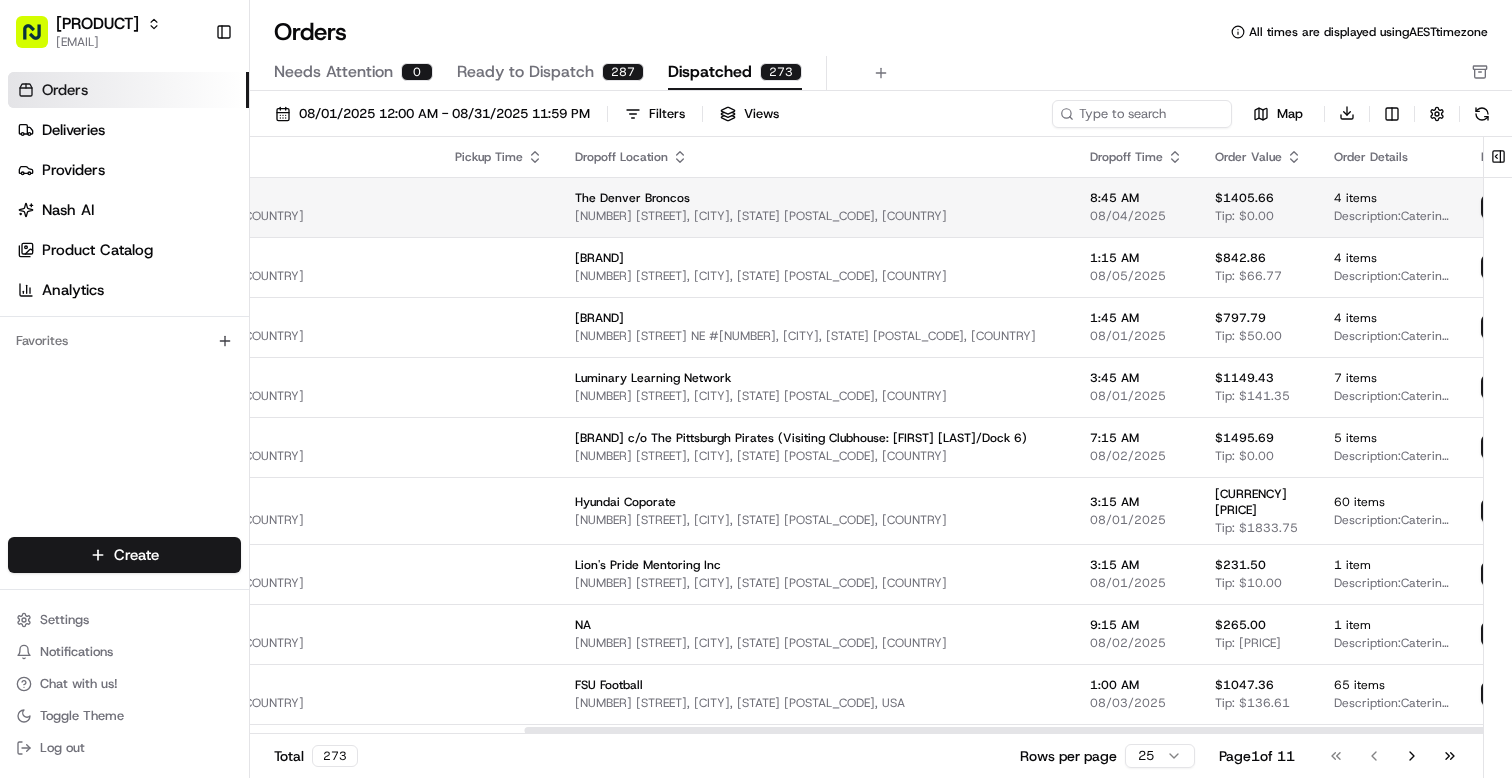 scroll, scrollTop: 0, scrollLeft: 383, axis: horizontal 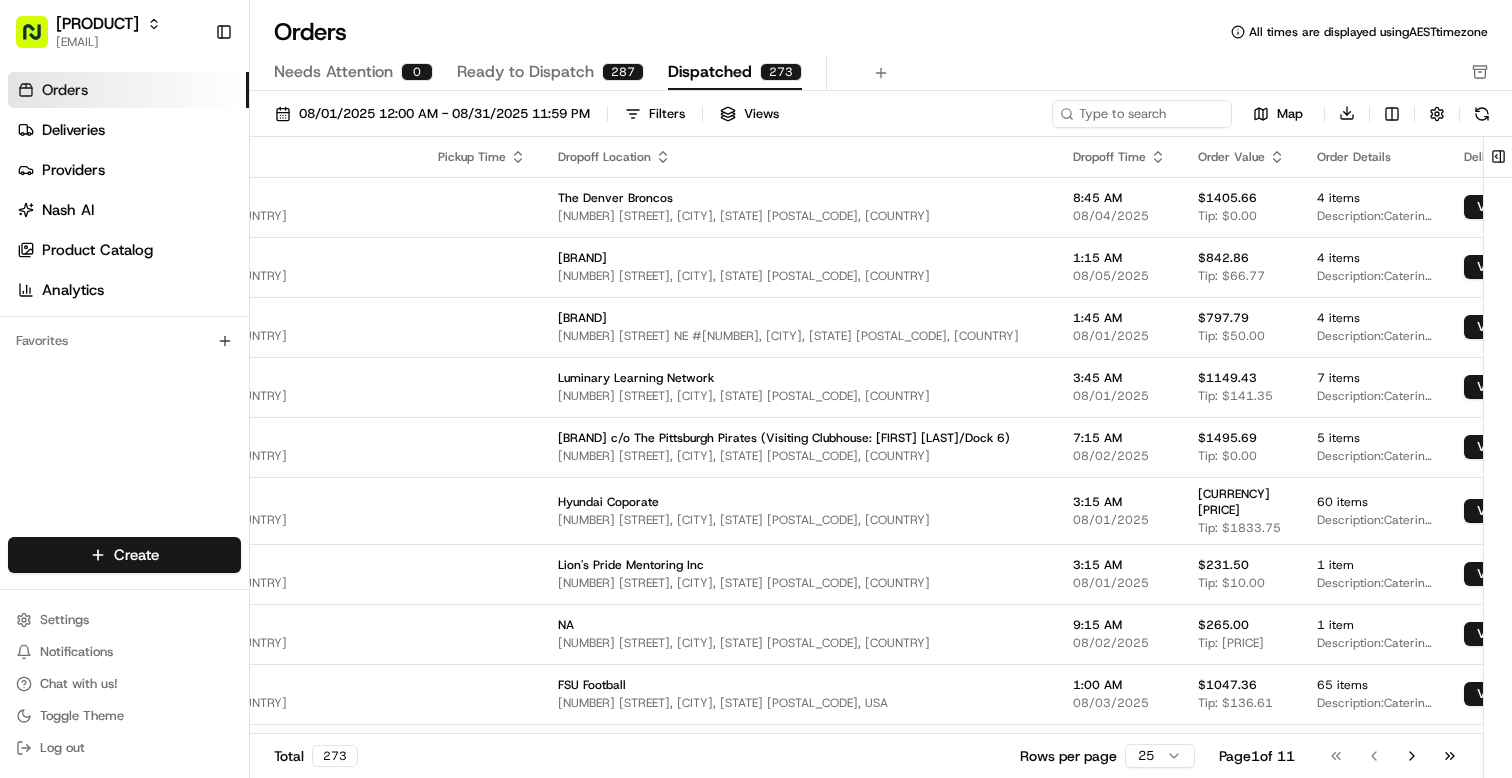 click on "Ready to Dispatch 287" at bounding box center (550, 73) 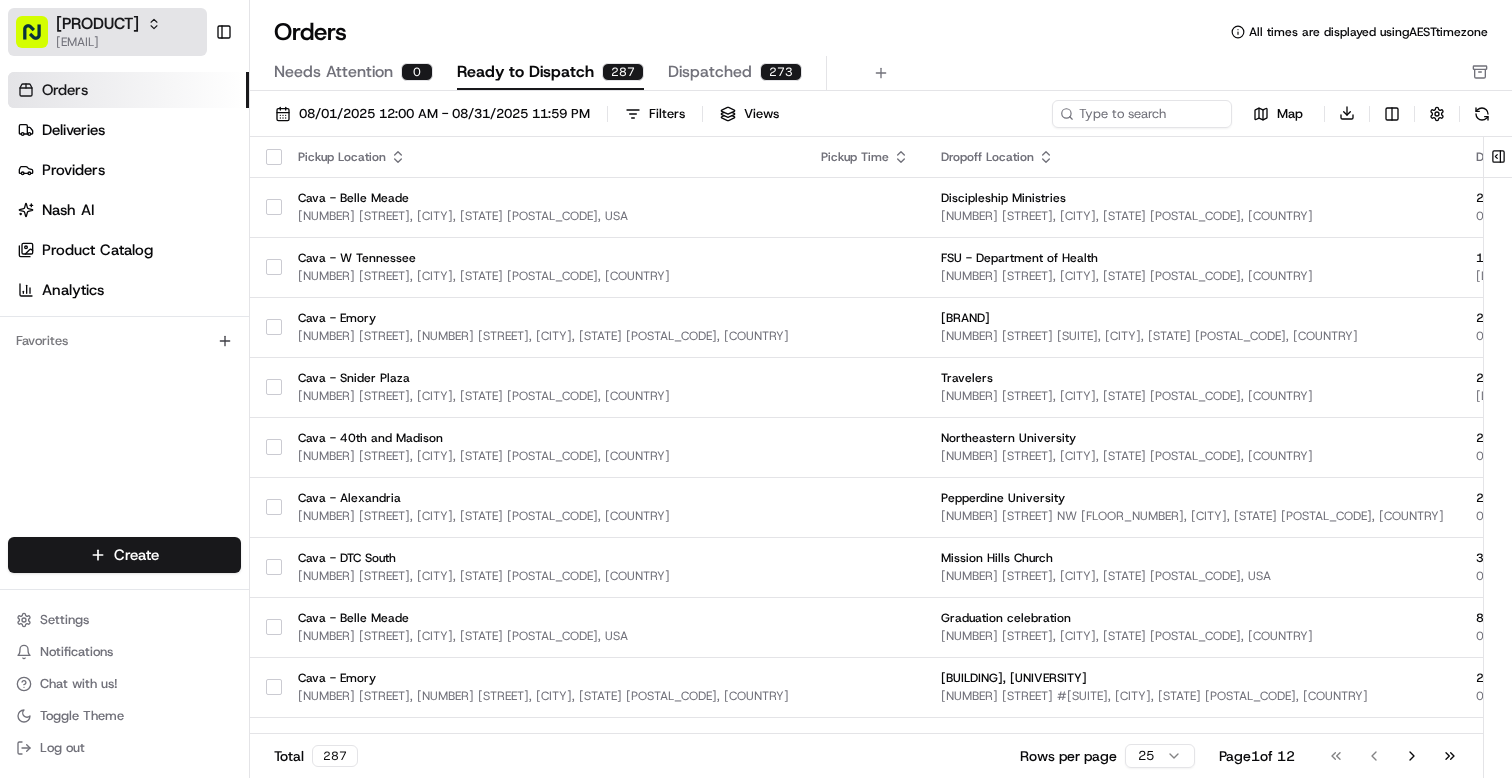 click 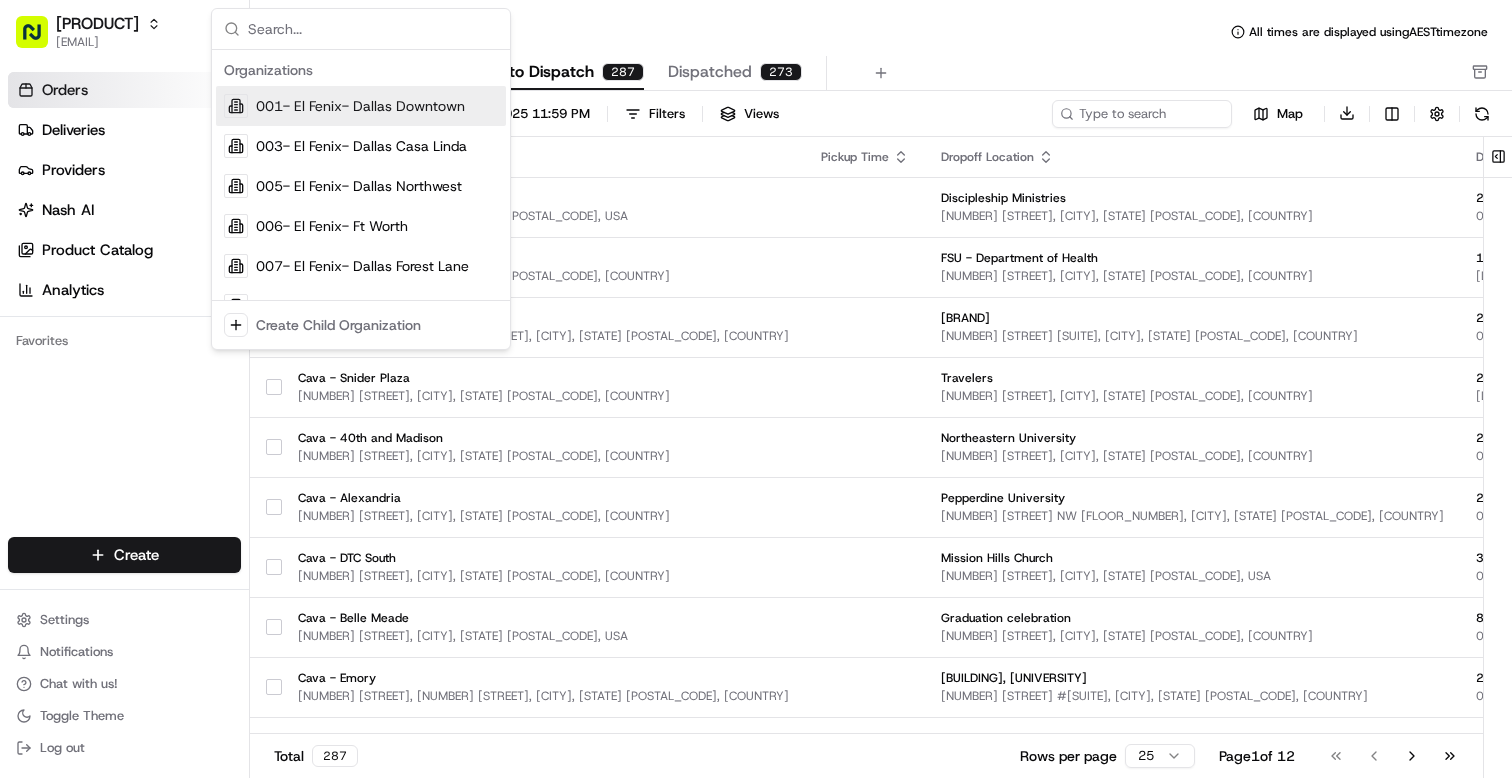 click at bounding box center [373, 29] 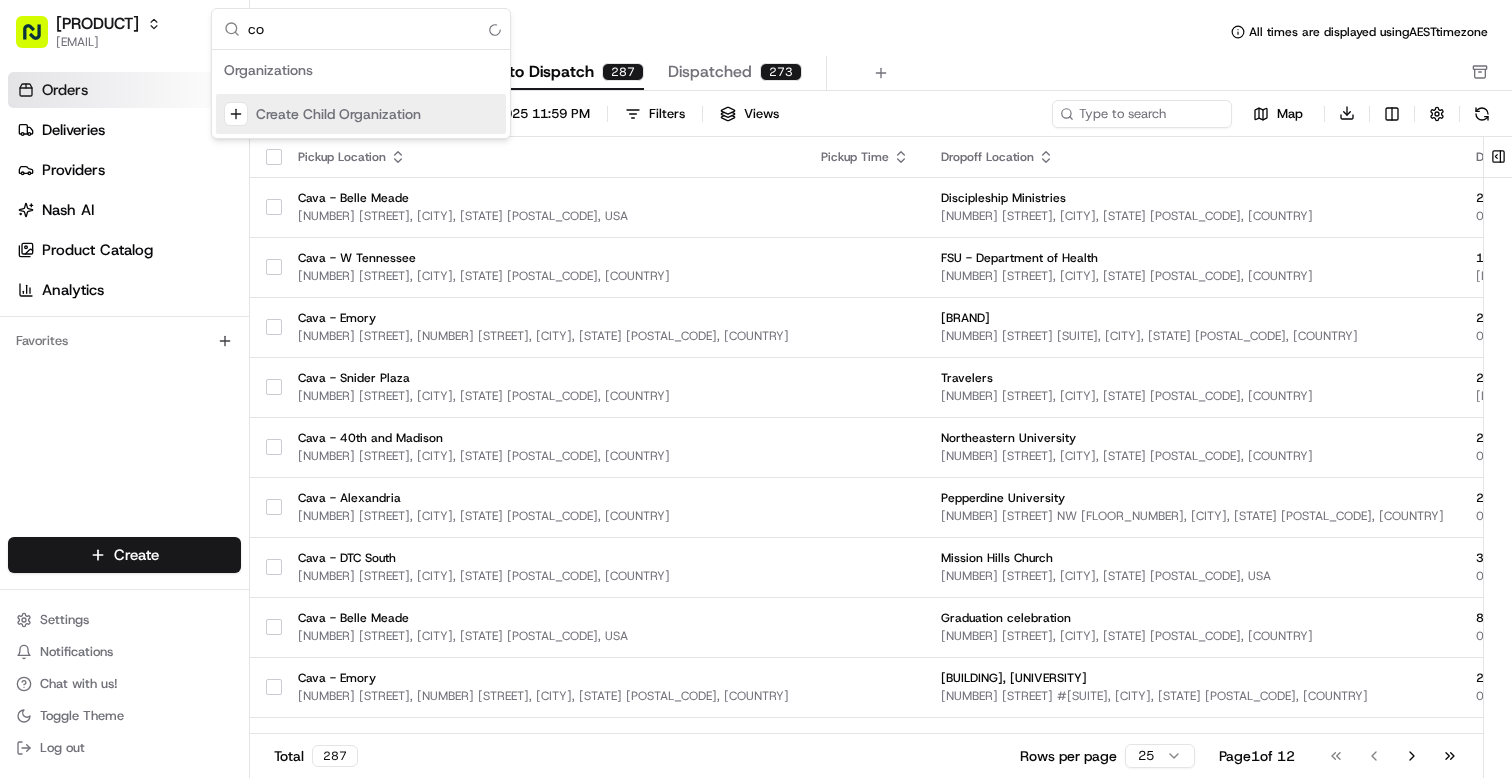type on "c" 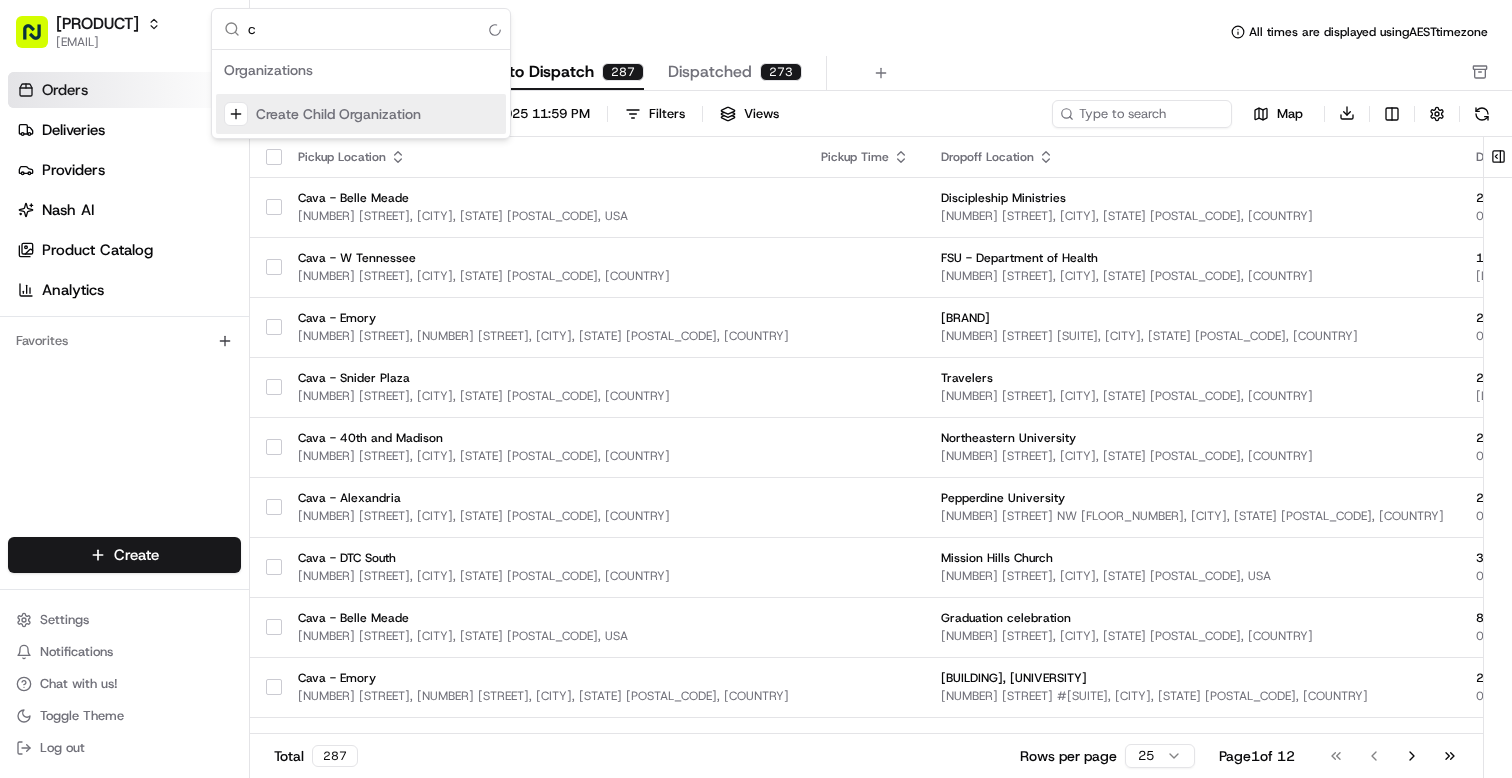type 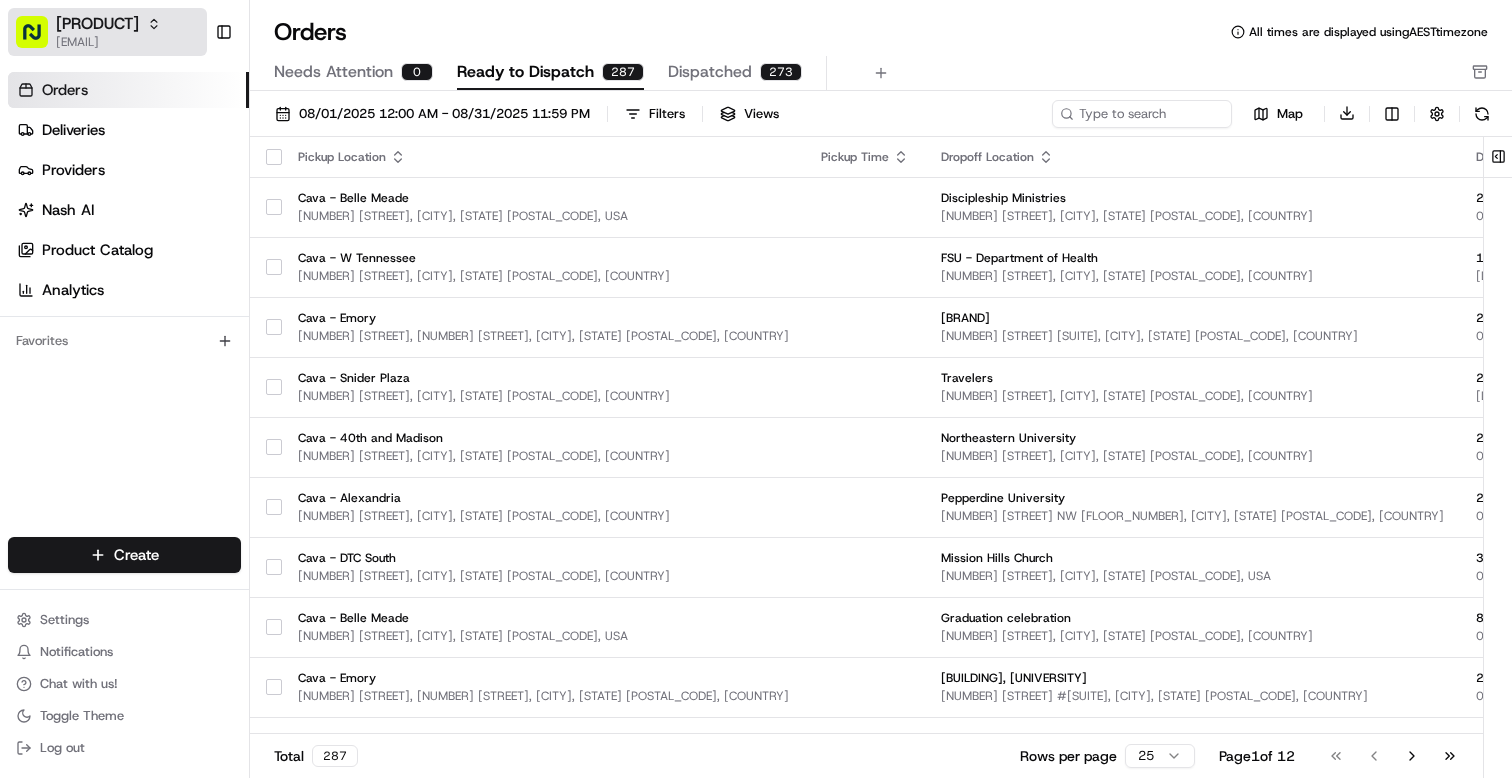 click on "[EMAIL]" at bounding box center (108, 42) 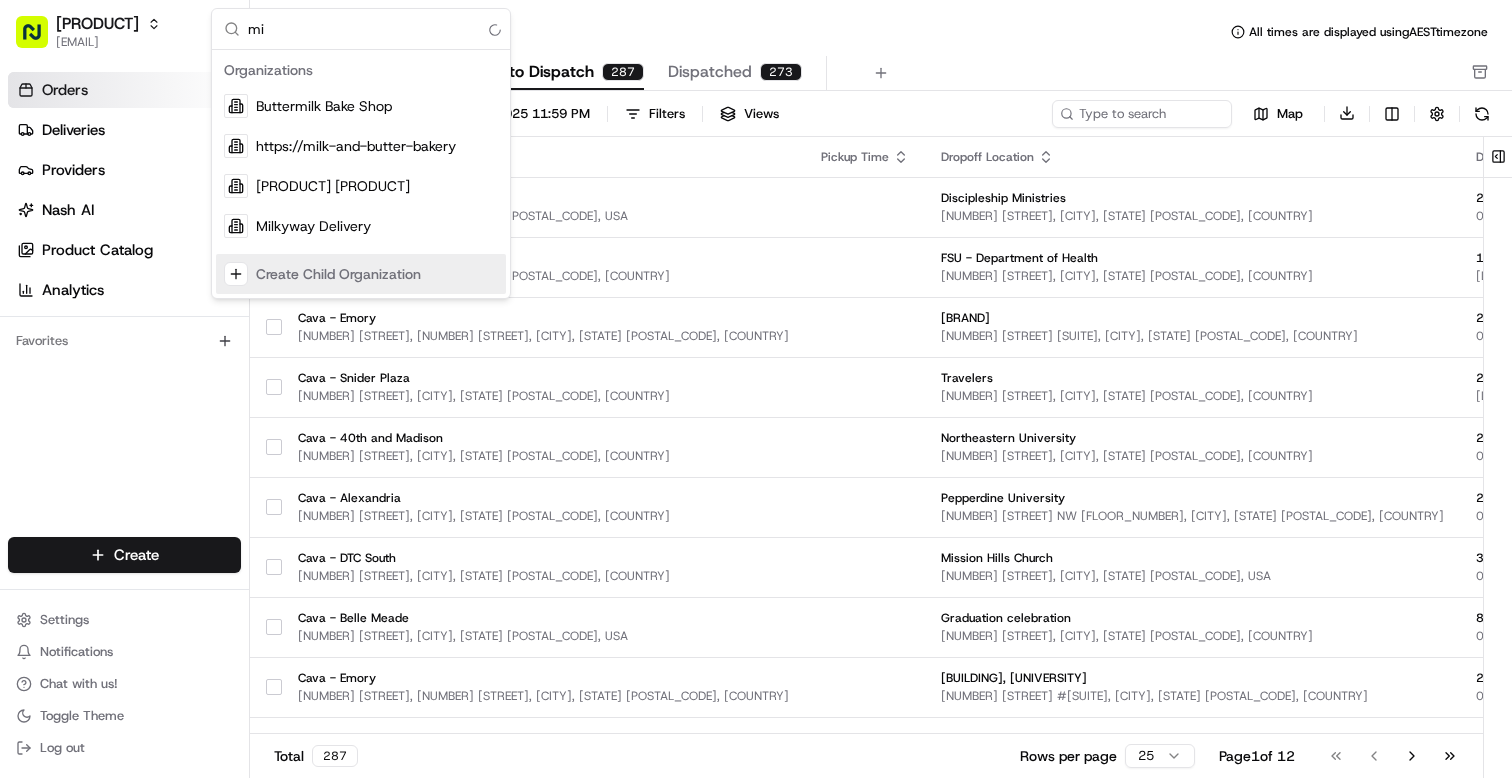 type on "m" 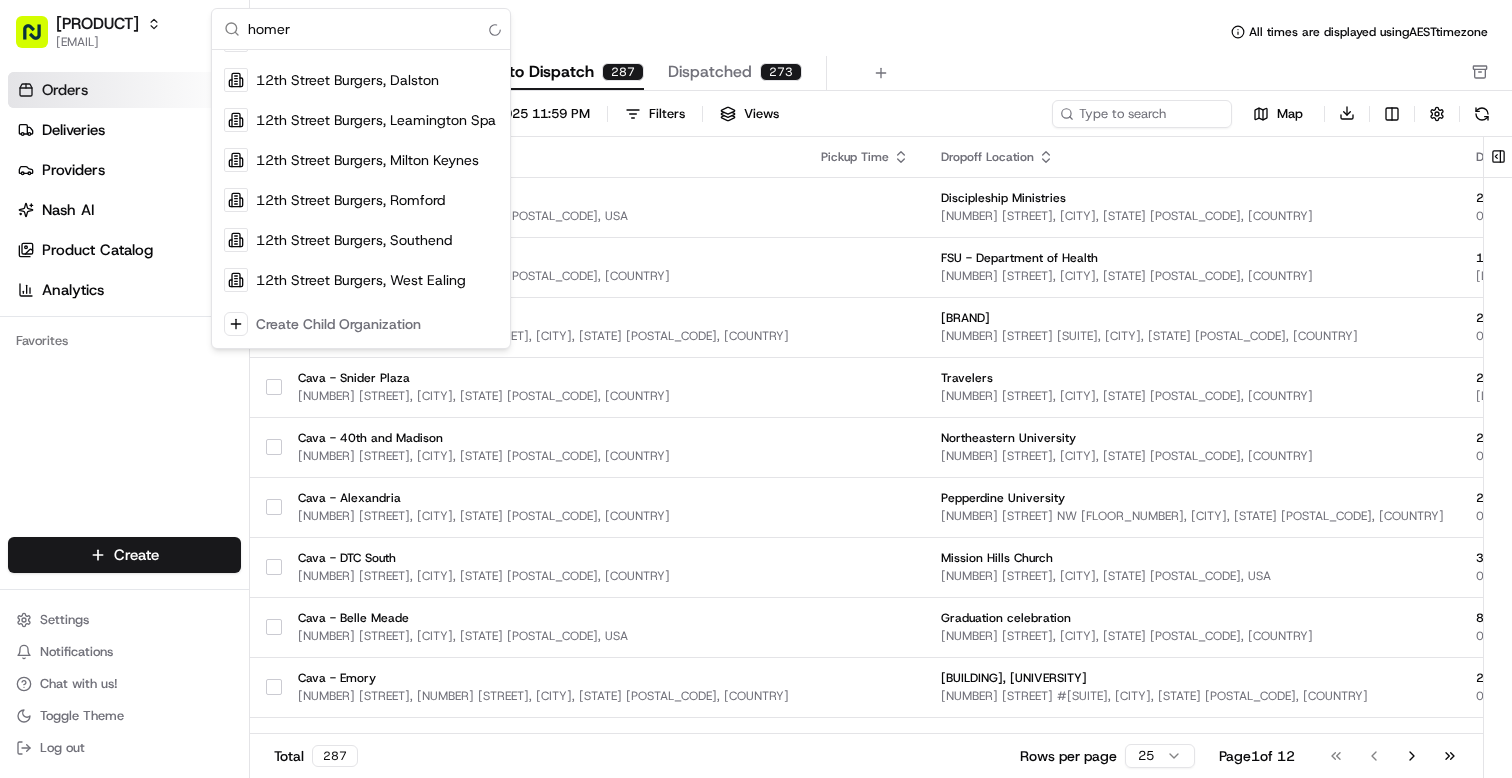scroll, scrollTop: 0, scrollLeft: 0, axis: both 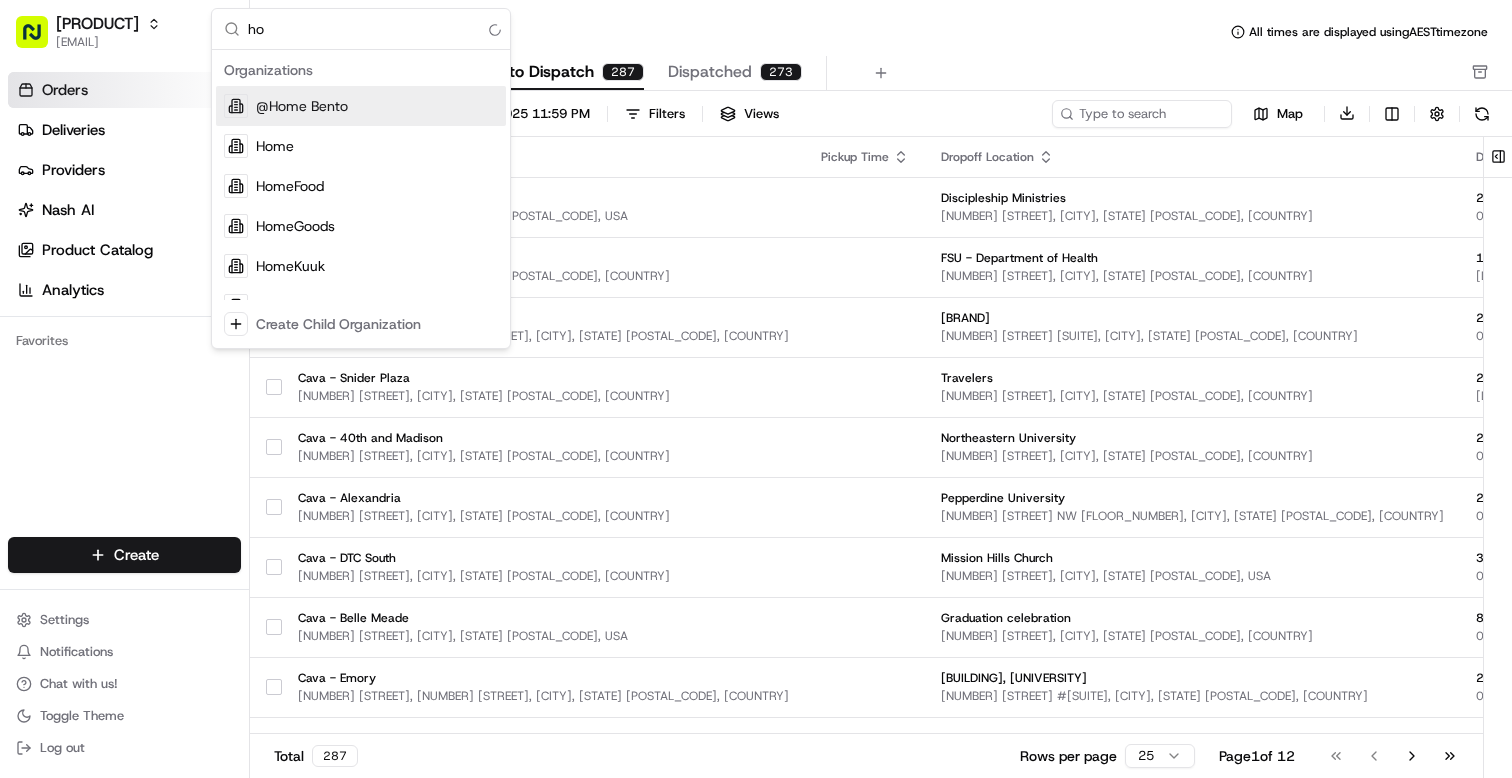 type on "h" 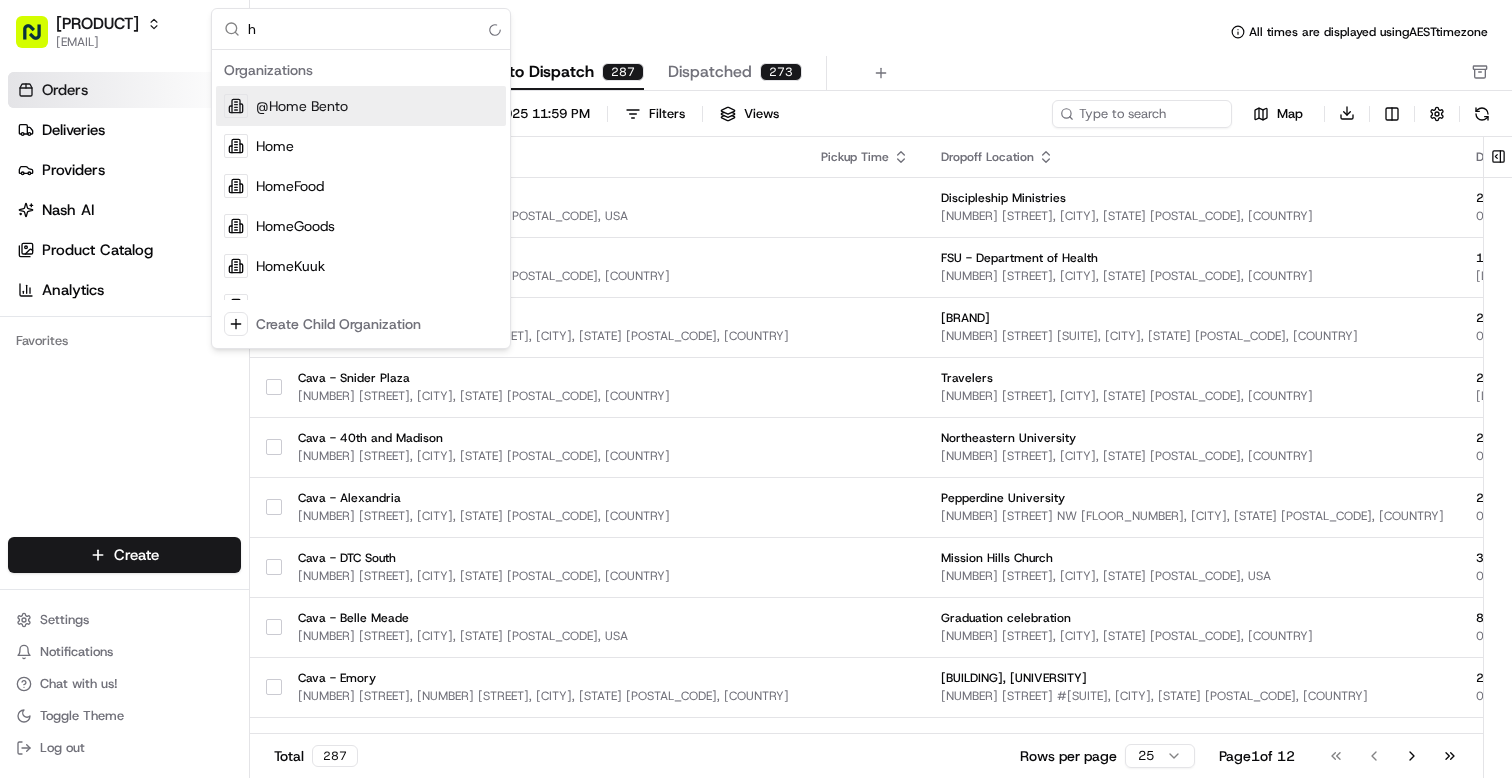 type 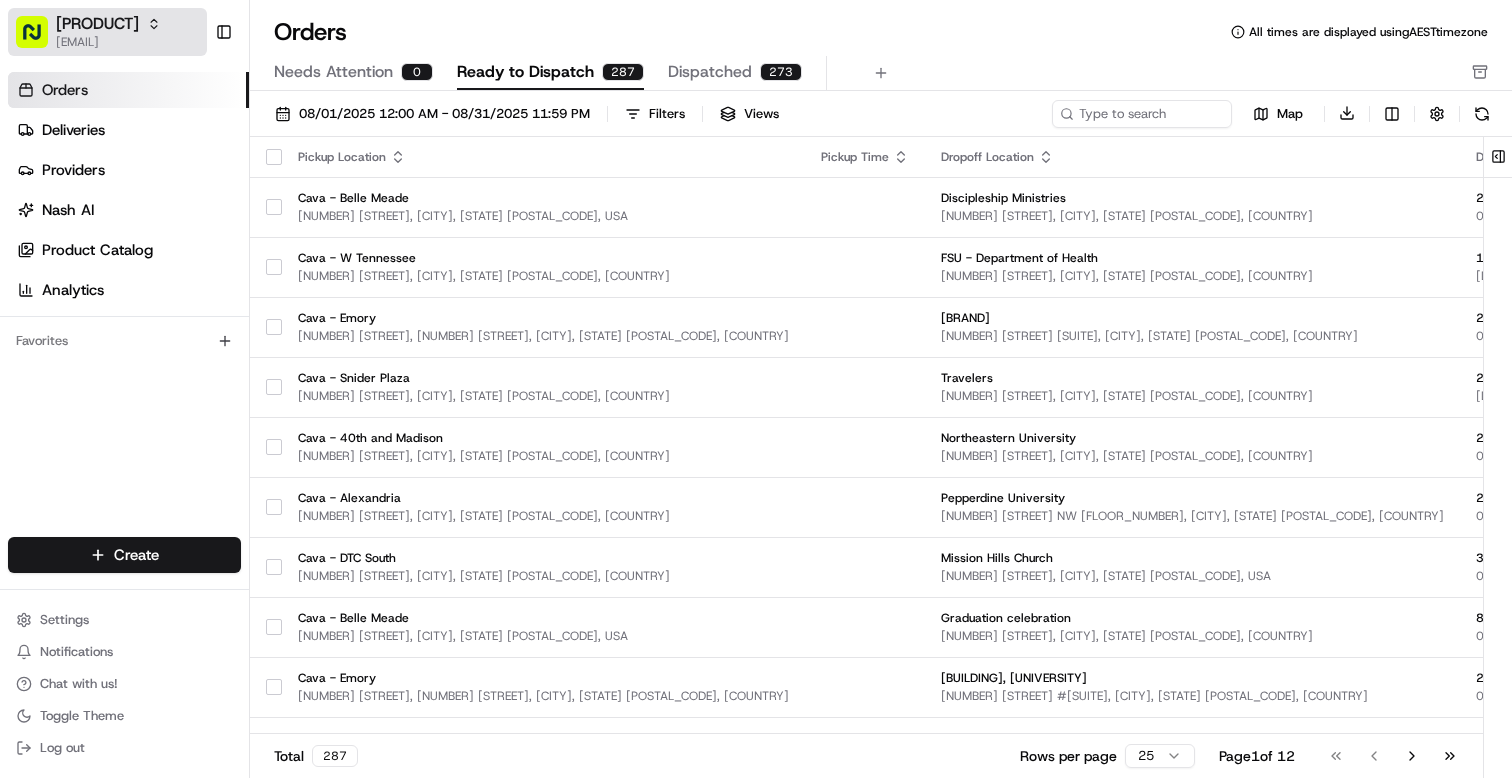 click on "[PRODUCT]" at bounding box center (108, 24) 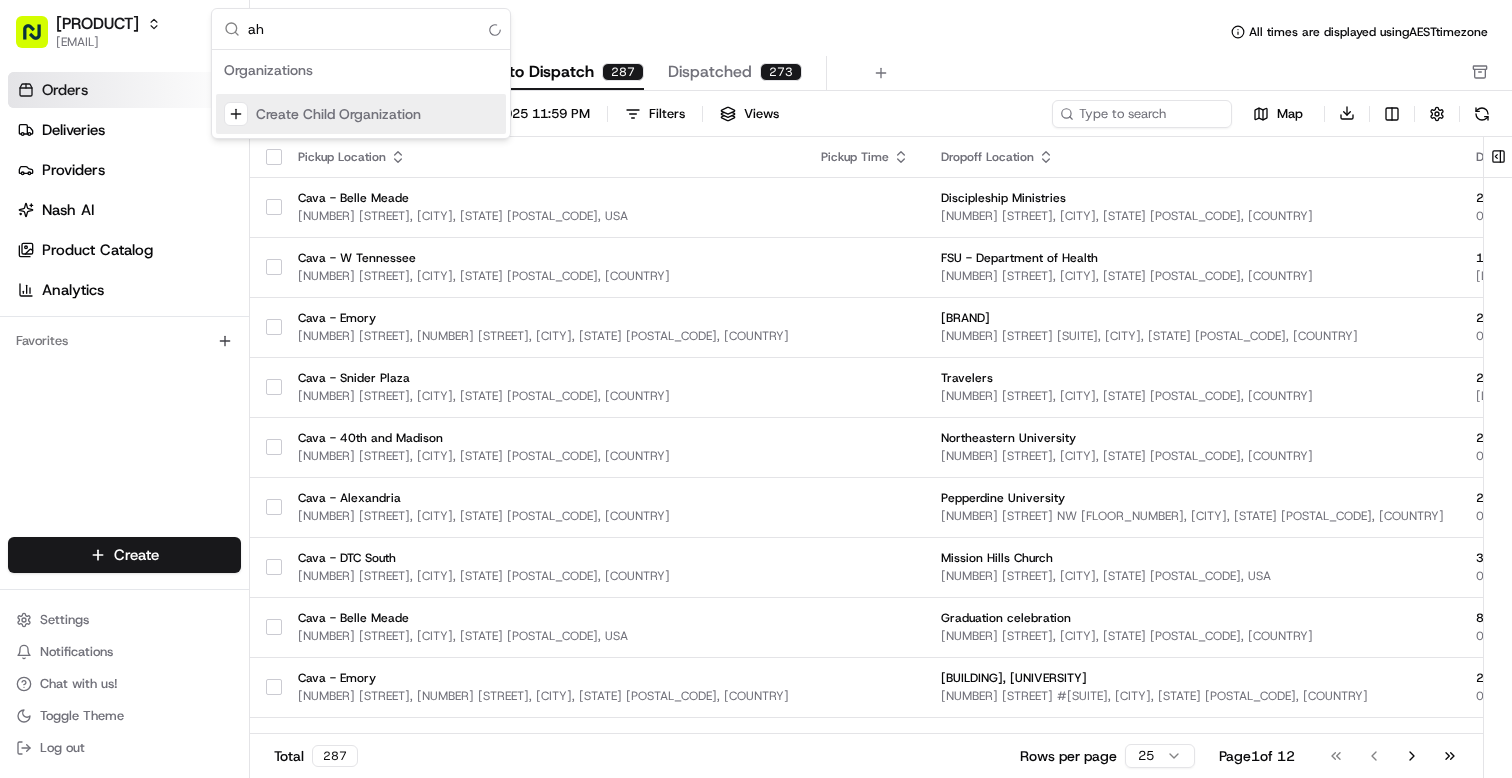 type on "a" 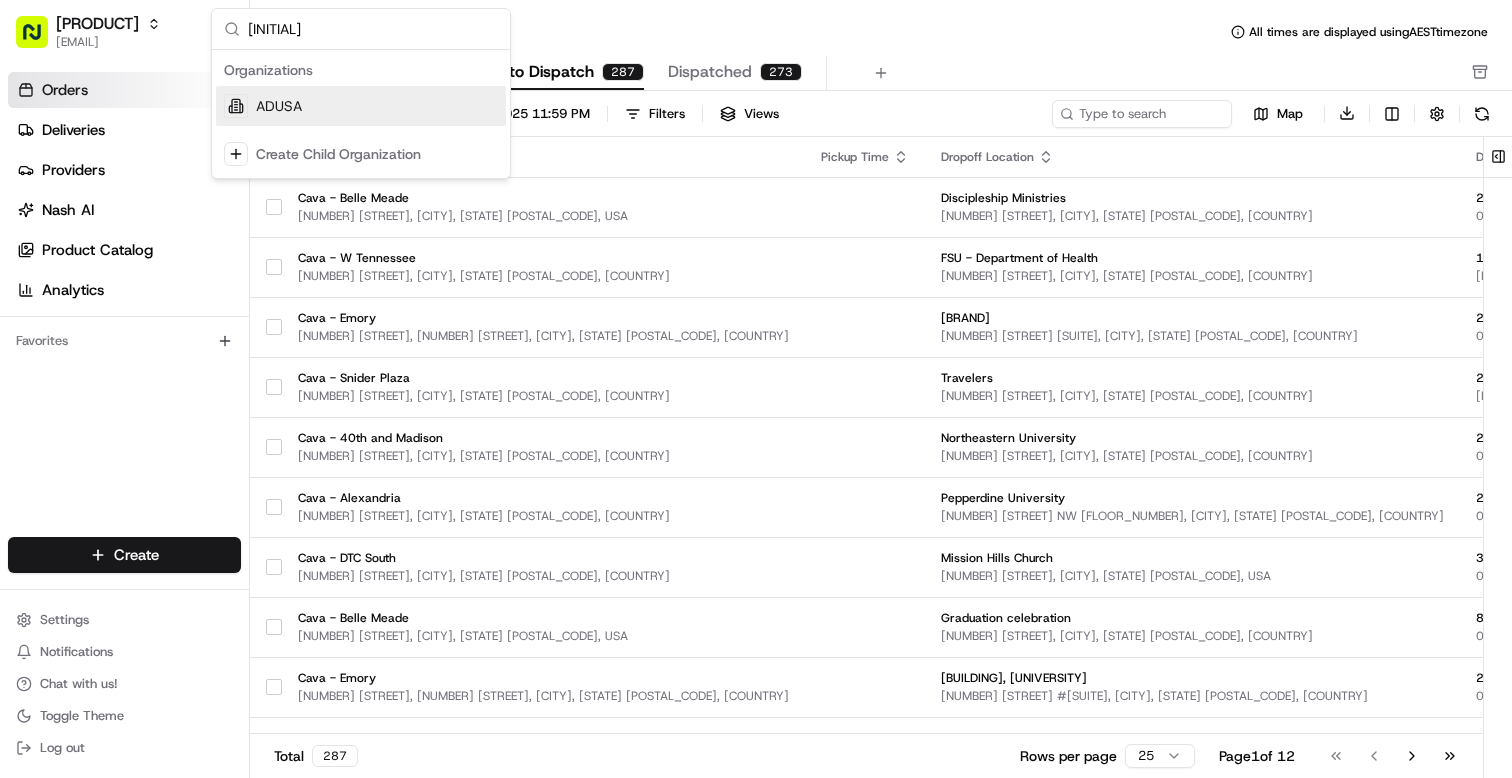 type on "[INITIAL]" 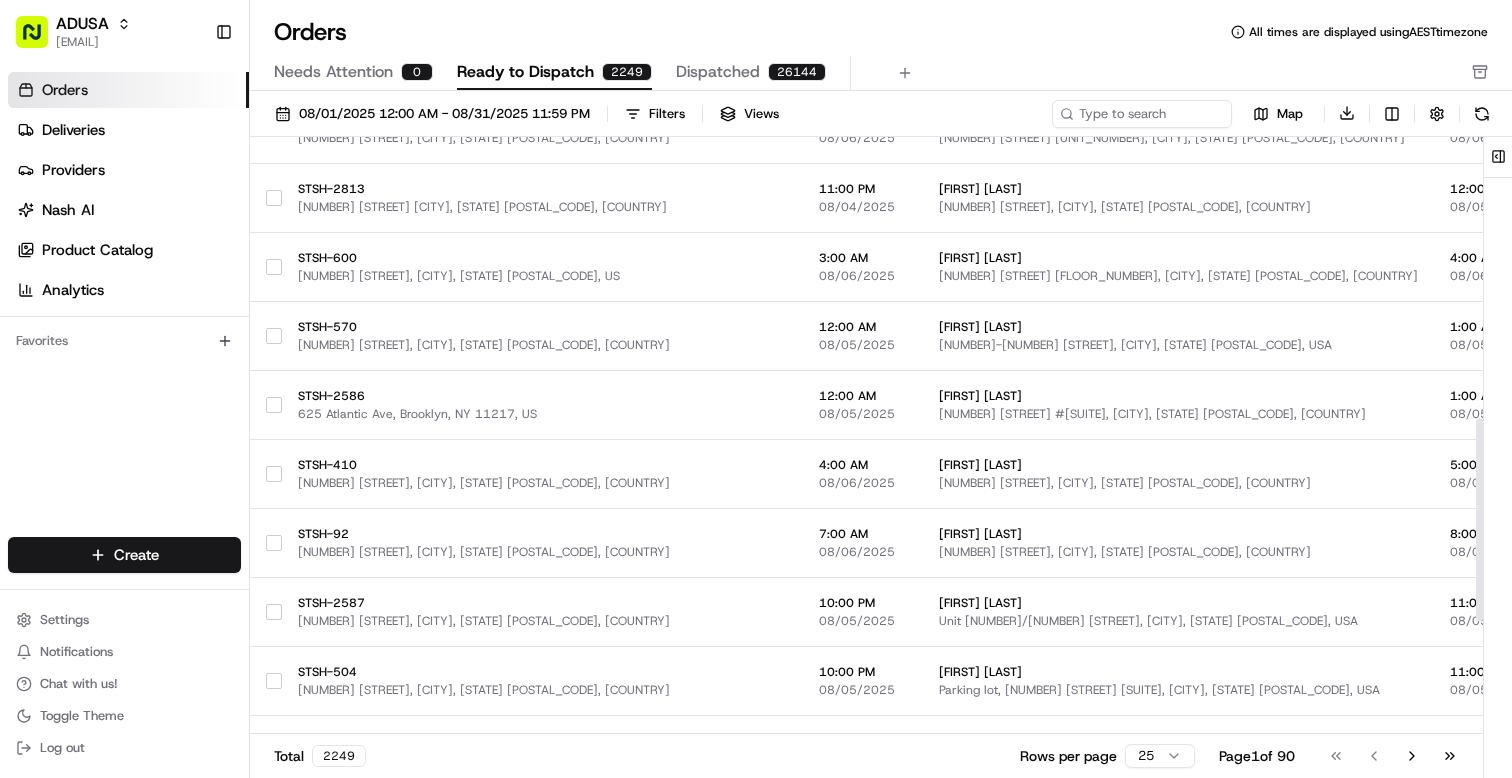 scroll, scrollTop: 0, scrollLeft: 0, axis: both 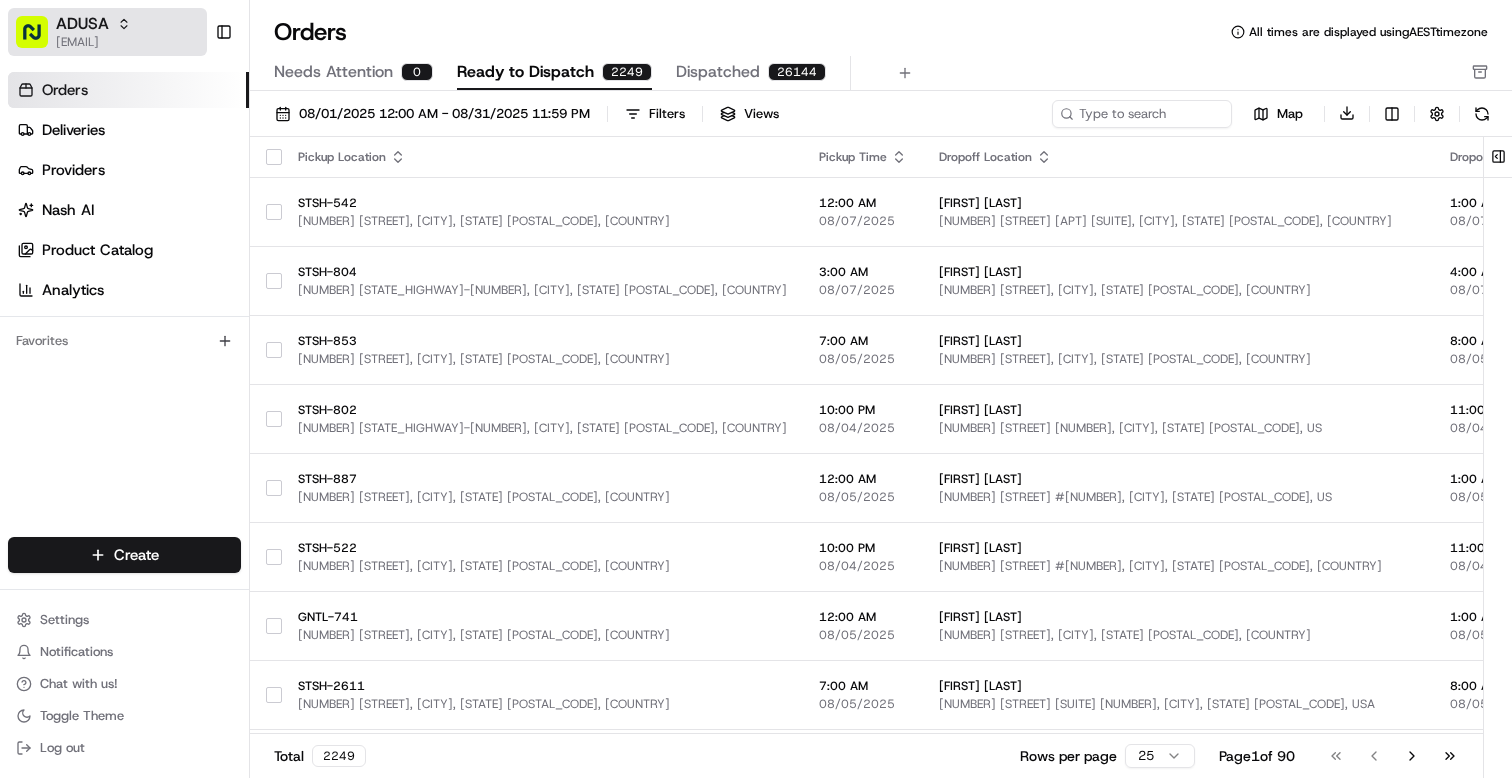click on "ADUSA" at bounding box center [82, 24] 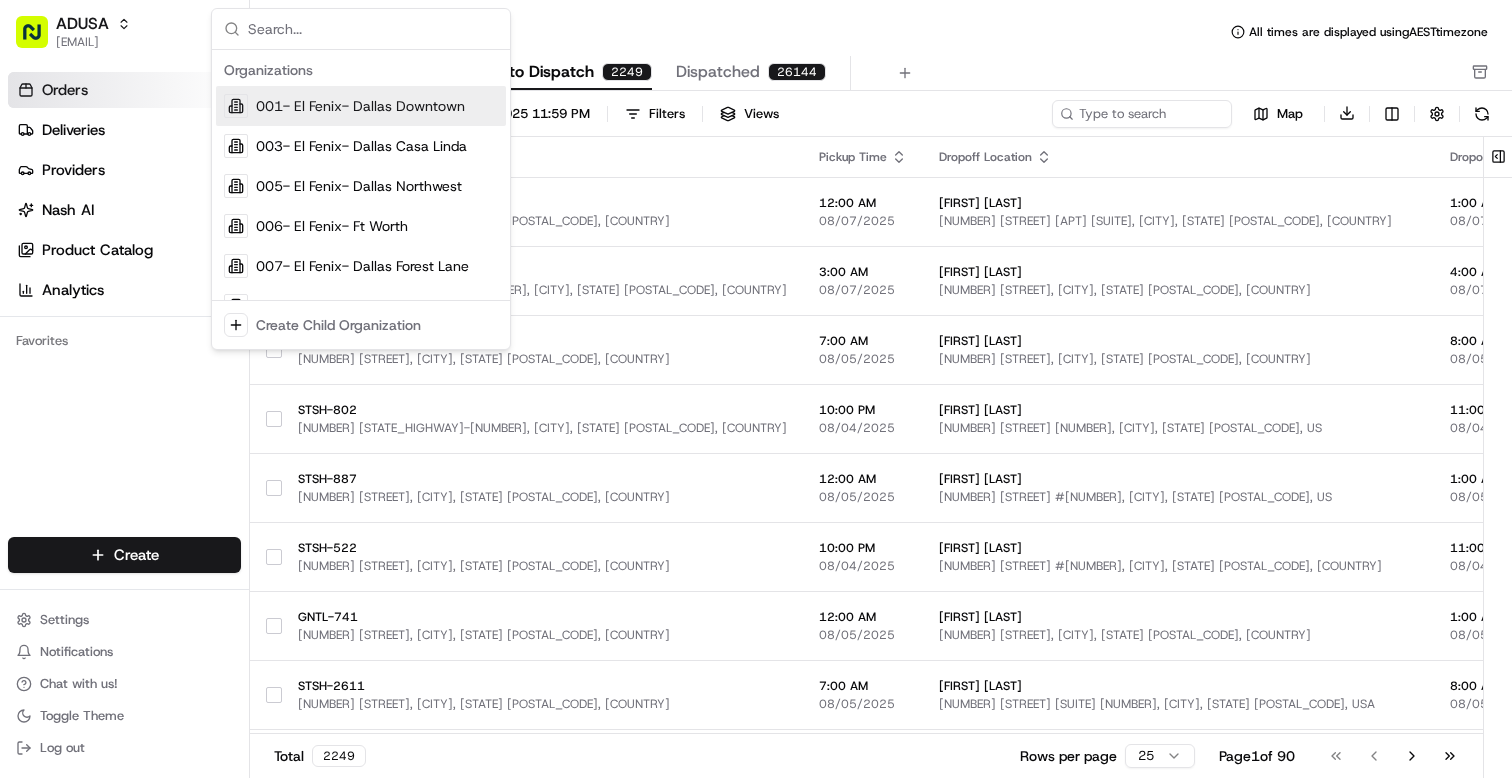 click on "Orders All times are displayed using  AEST  timezone" at bounding box center (881, 32) 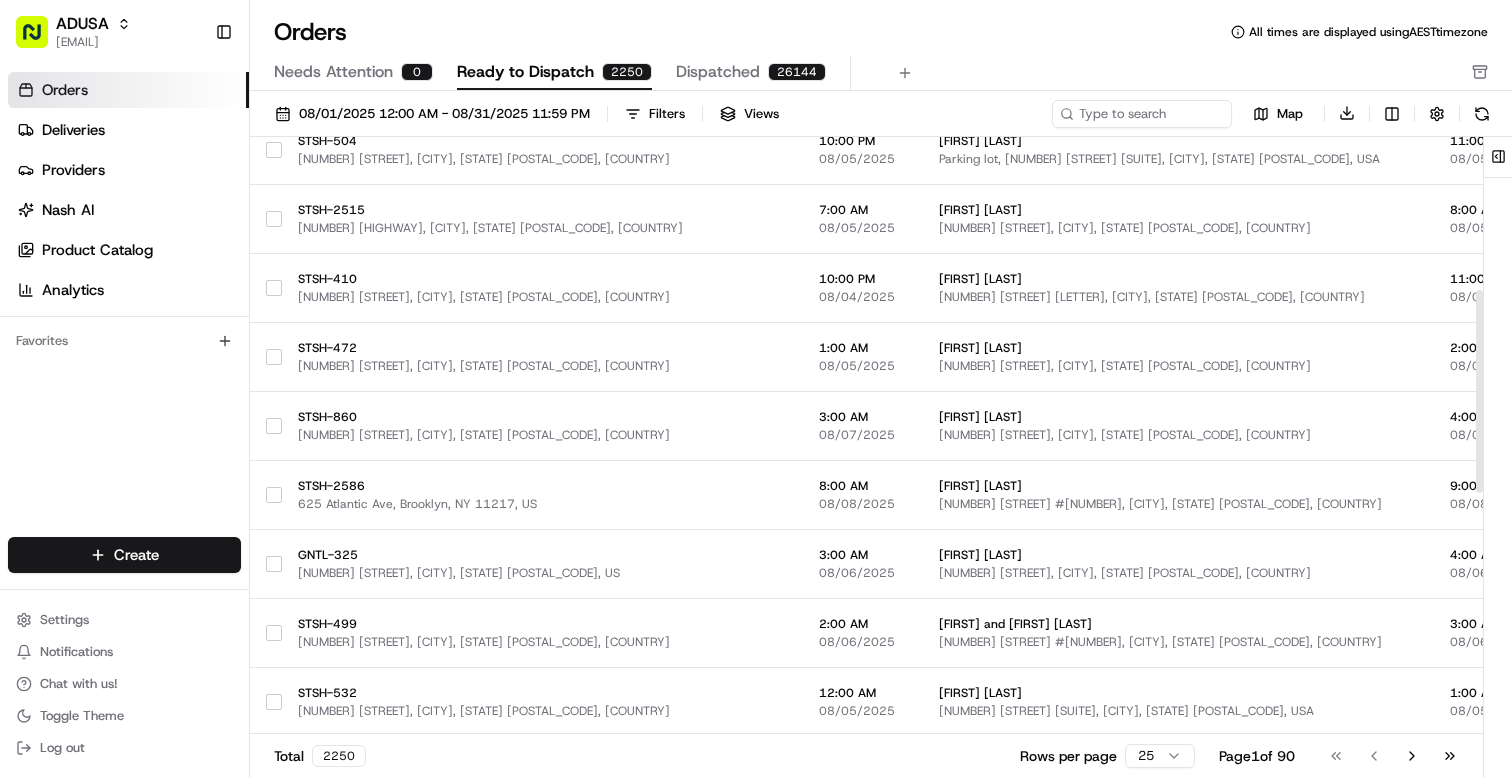 scroll, scrollTop: 0, scrollLeft: 0, axis: both 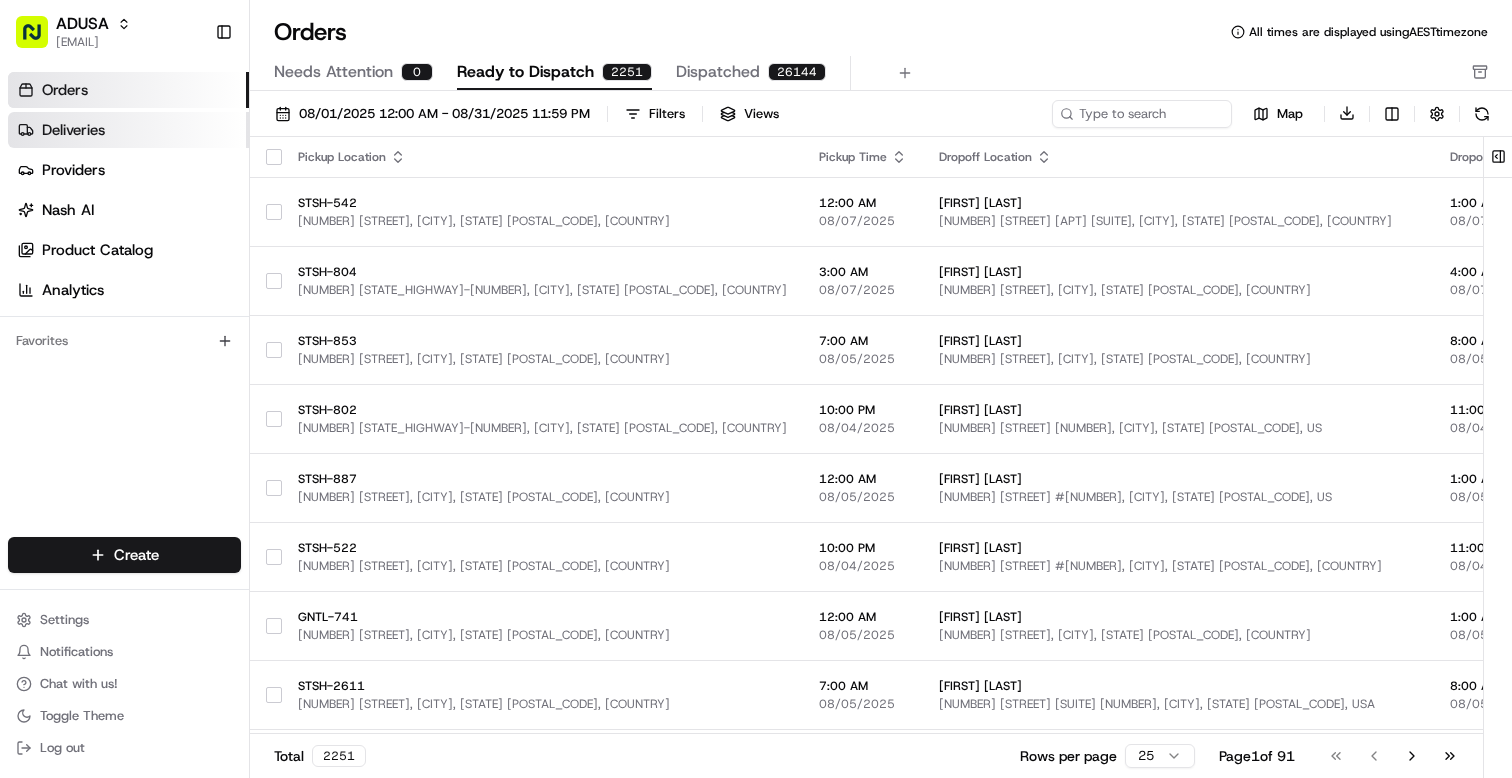 click on "Deliveries" at bounding box center [73, 130] 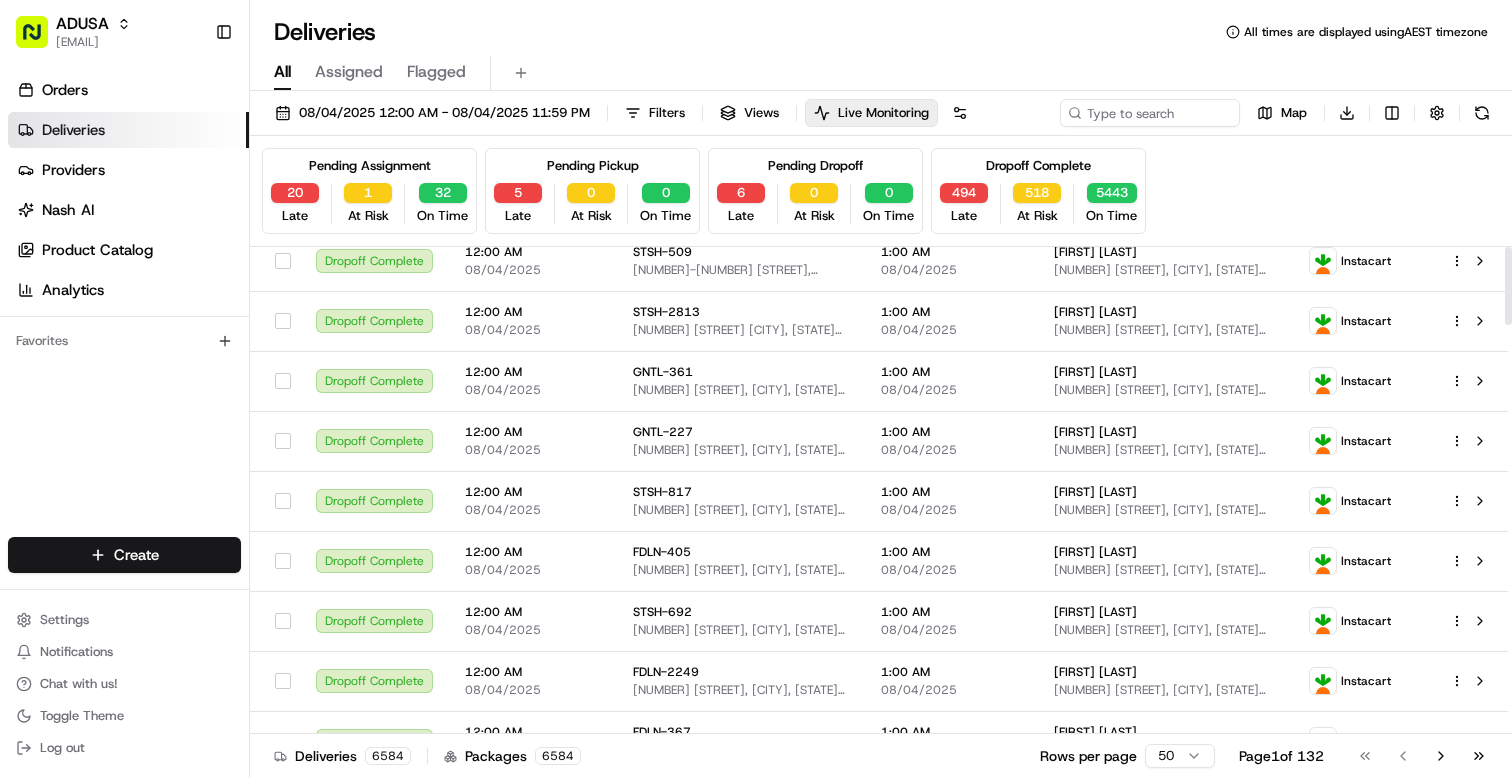 scroll, scrollTop: 0, scrollLeft: 0, axis: both 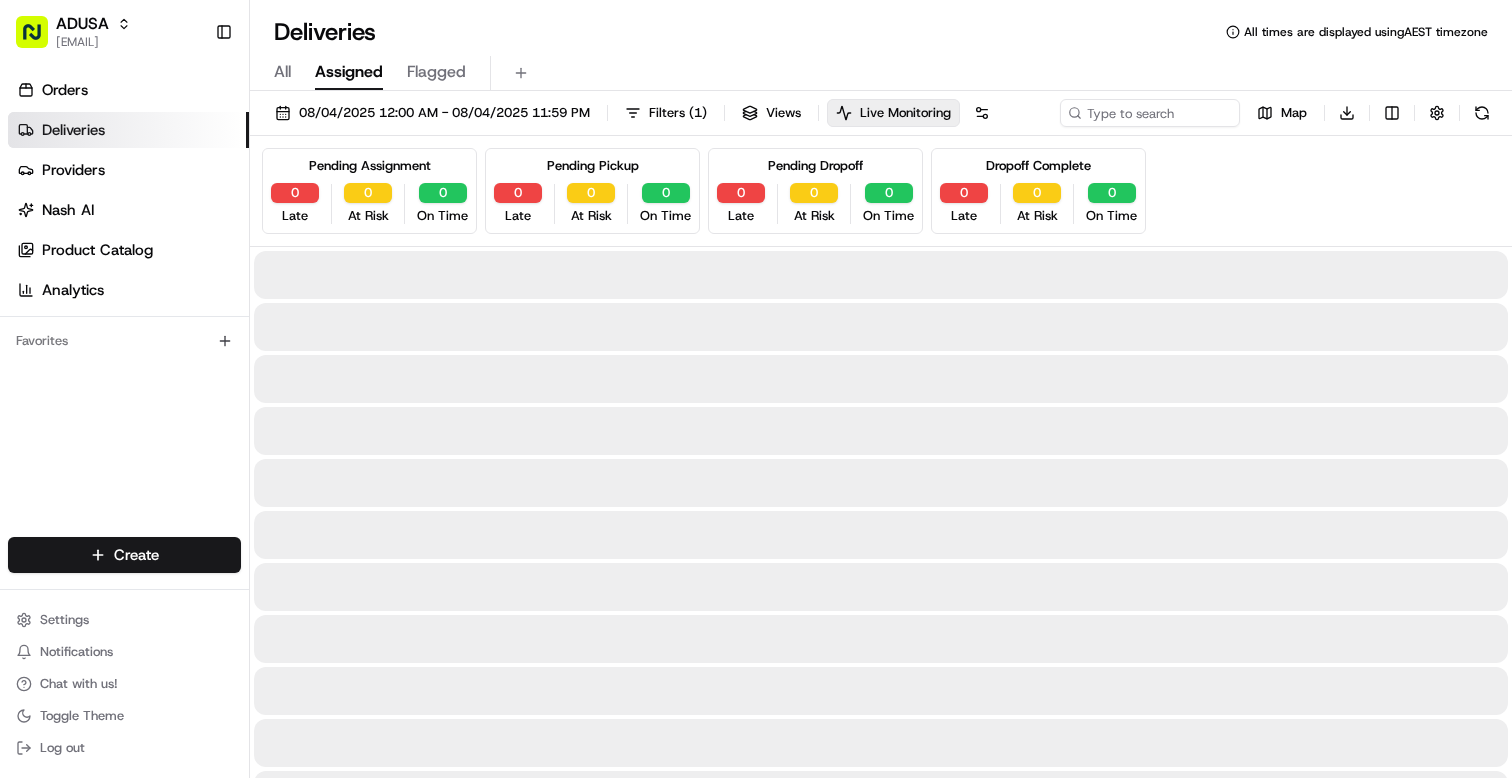 click on "Assigned" at bounding box center [349, 72] 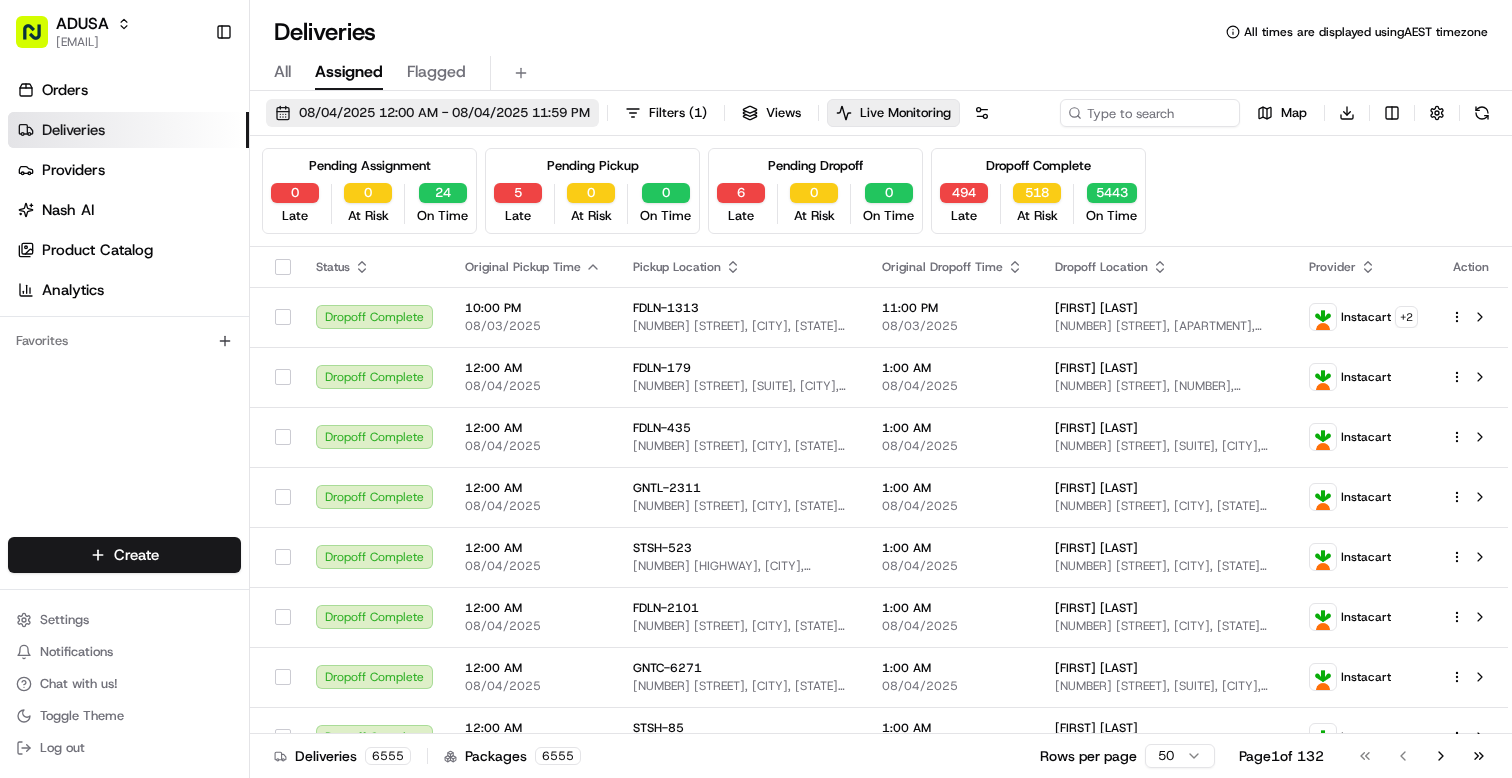 click on "08/04/2025 12:00 AM - 08/04/2025 11:59 PM" at bounding box center (444, 113) 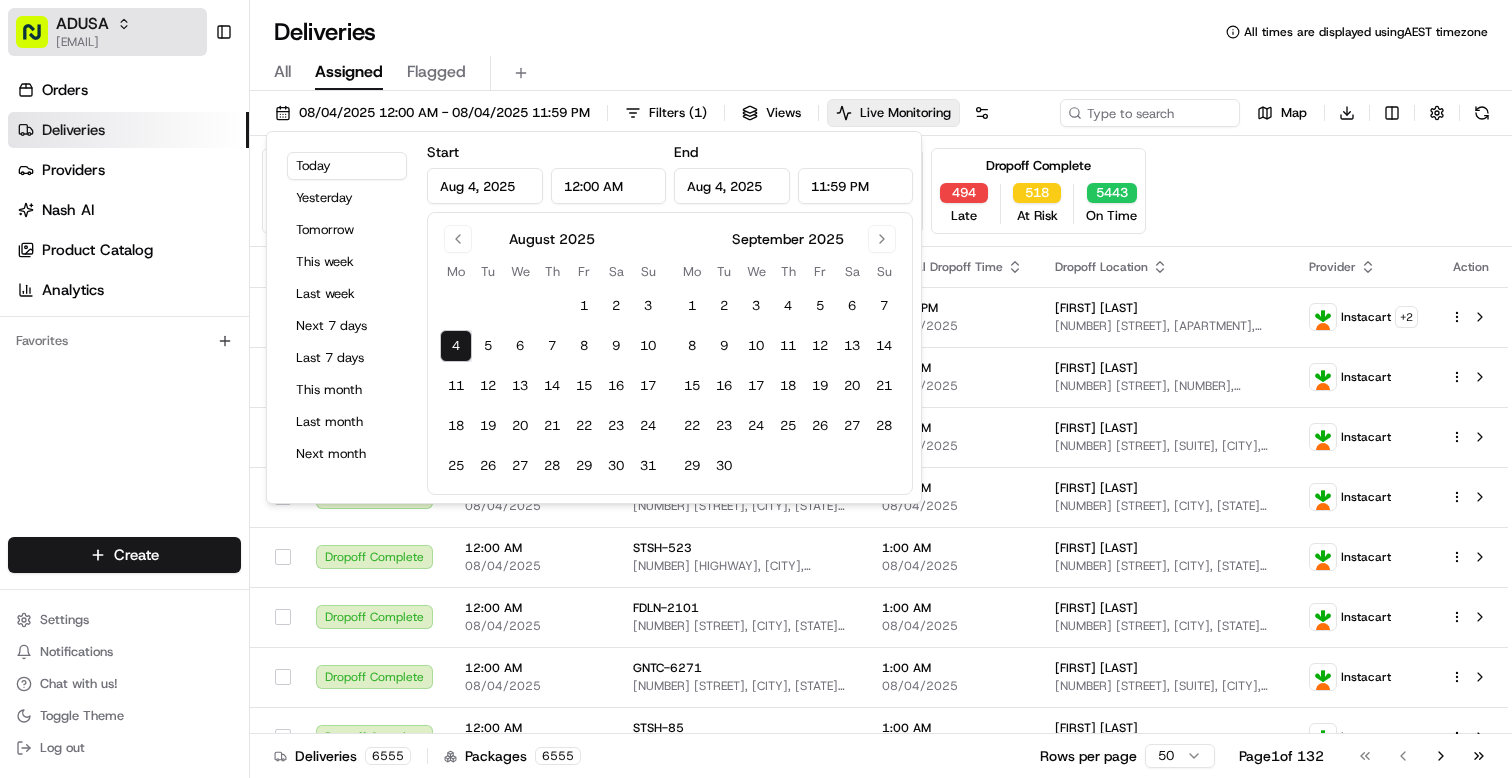 click 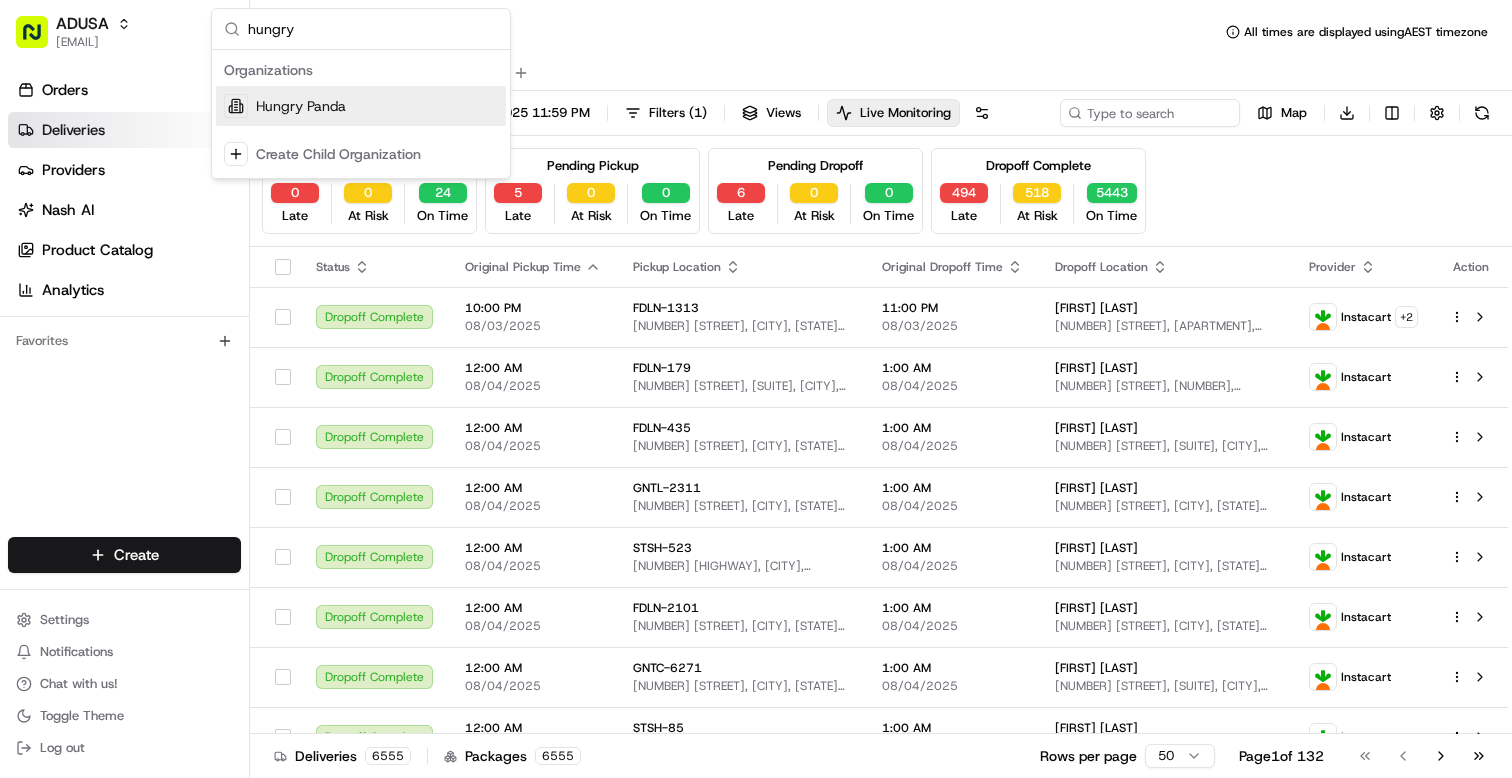 type on "hungry" 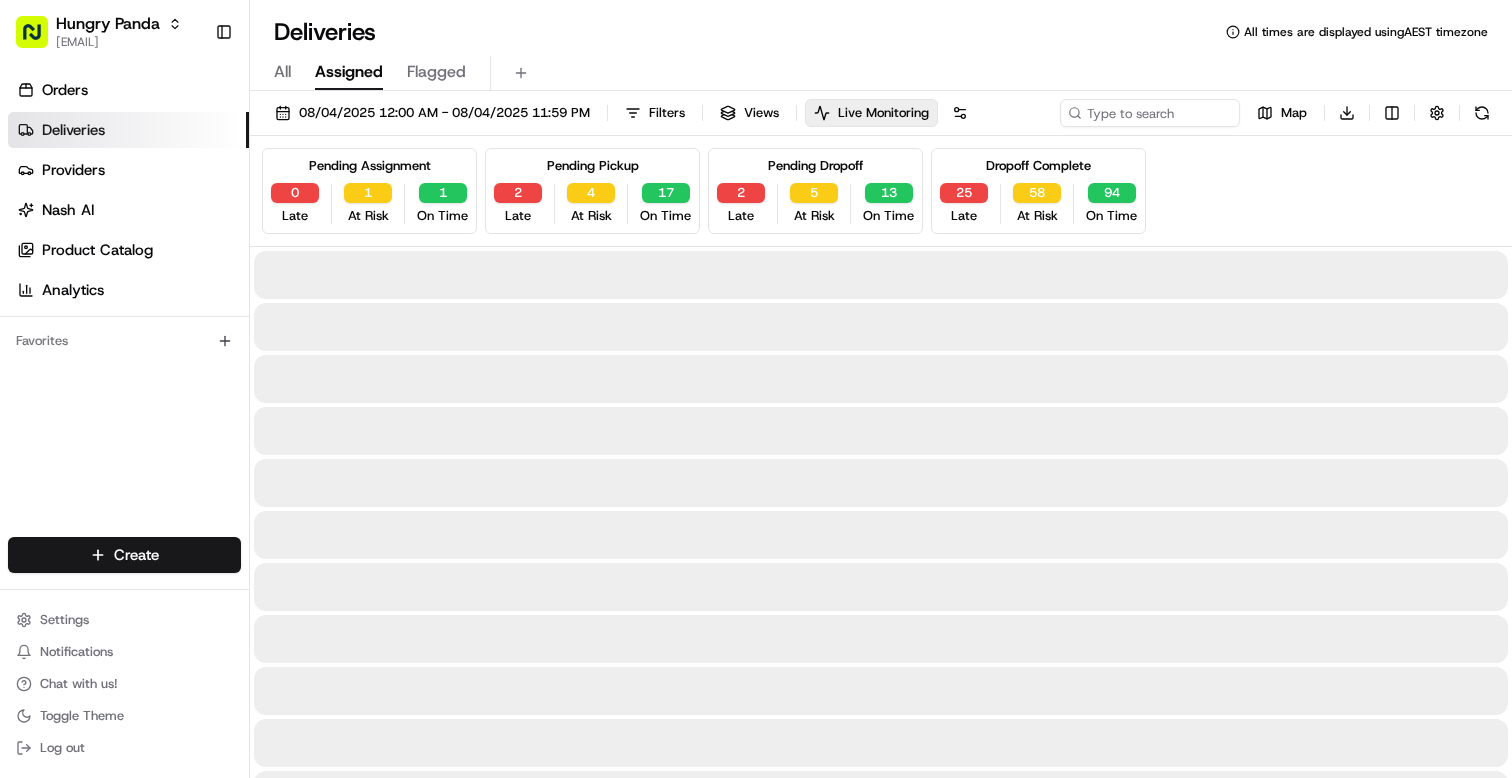 click on "Deliveries All times are displayed using  [TIMEZONE]   timezone All Assigned Flagged [DATE] [TIME] - [DATE] [TIME] Filters Views Live Monitoring Map Download Pending Assignment [NUMBER] Late [NUMBER] At Risk [NUMBER] On Time Pending Pickup [NUMBER] Late [NUMBER] At Risk [NUMBER] On Time Pending Dropoff [NUMBER] Late [NUMBER] At Risk [NUMBER] On Time Dropoff Complete [NUMBER] Late [NUMBER] At Risk [NUMBER] On Time" at bounding box center [881, 389] 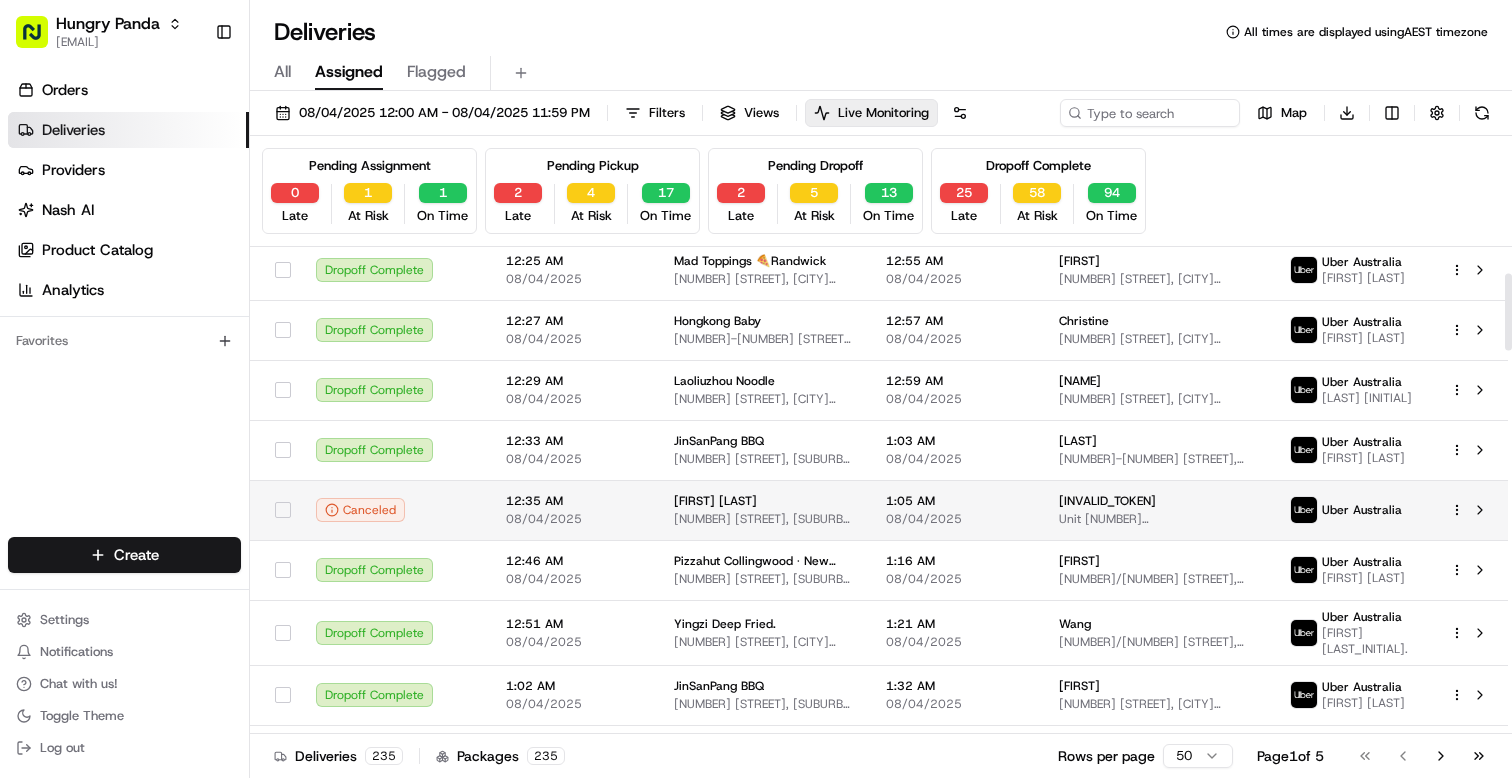 scroll, scrollTop: 0, scrollLeft: 0, axis: both 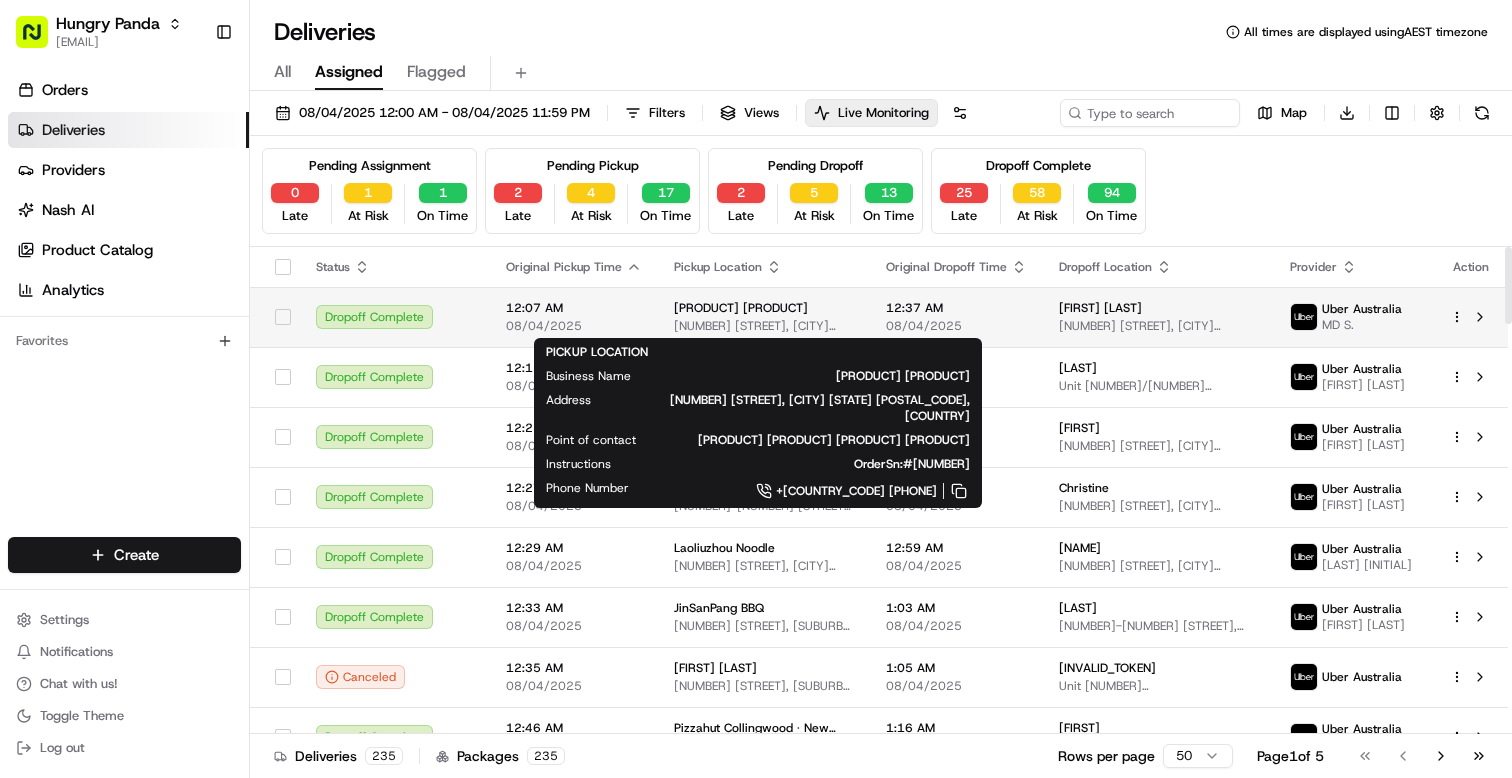 click on "[NUMBER] [STREET], [CITY] [STATE] [POSTAL_CODE], [COUNTRY]" at bounding box center [764, 326] 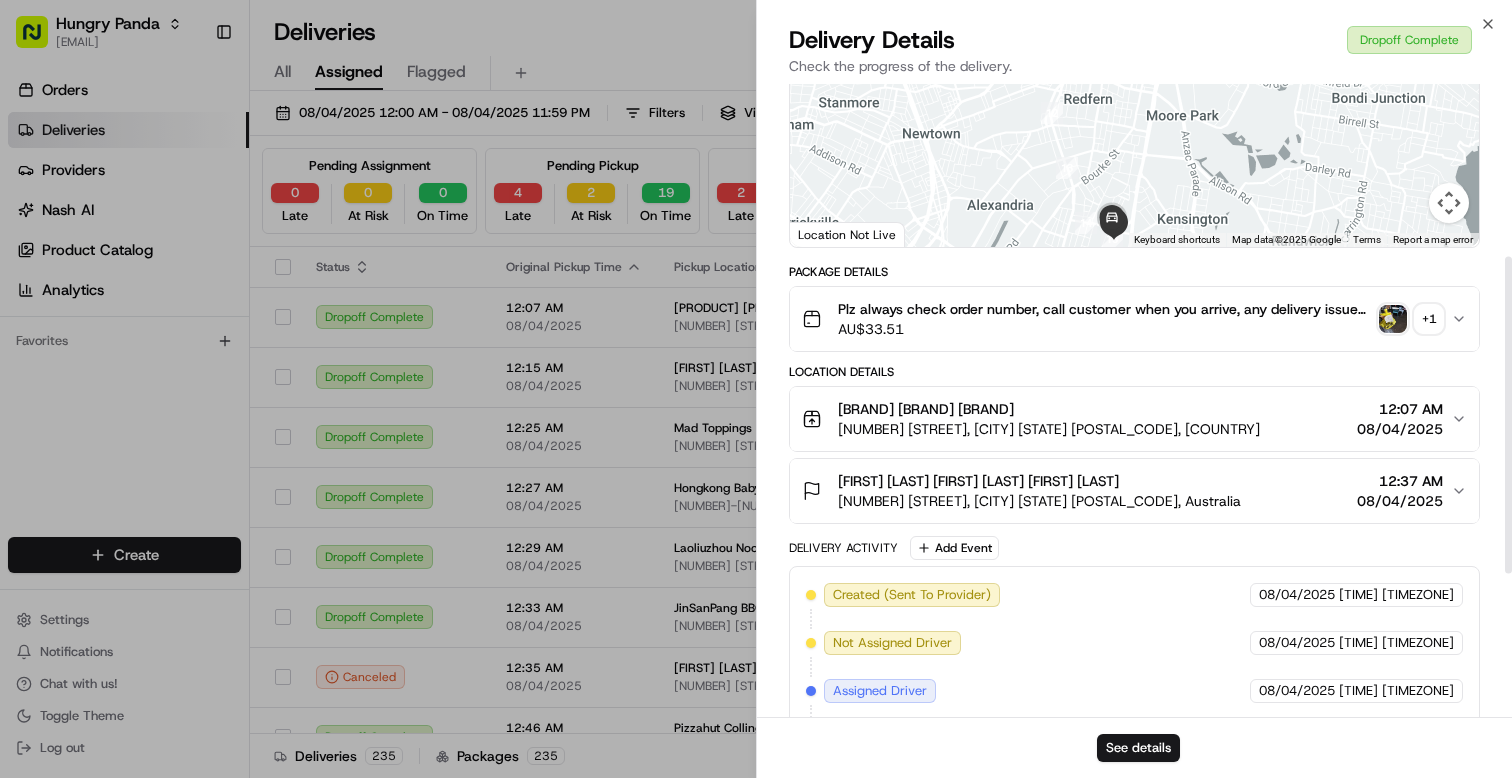 scroll, scrollTop: 0, scrollLeft: 0, axis: both 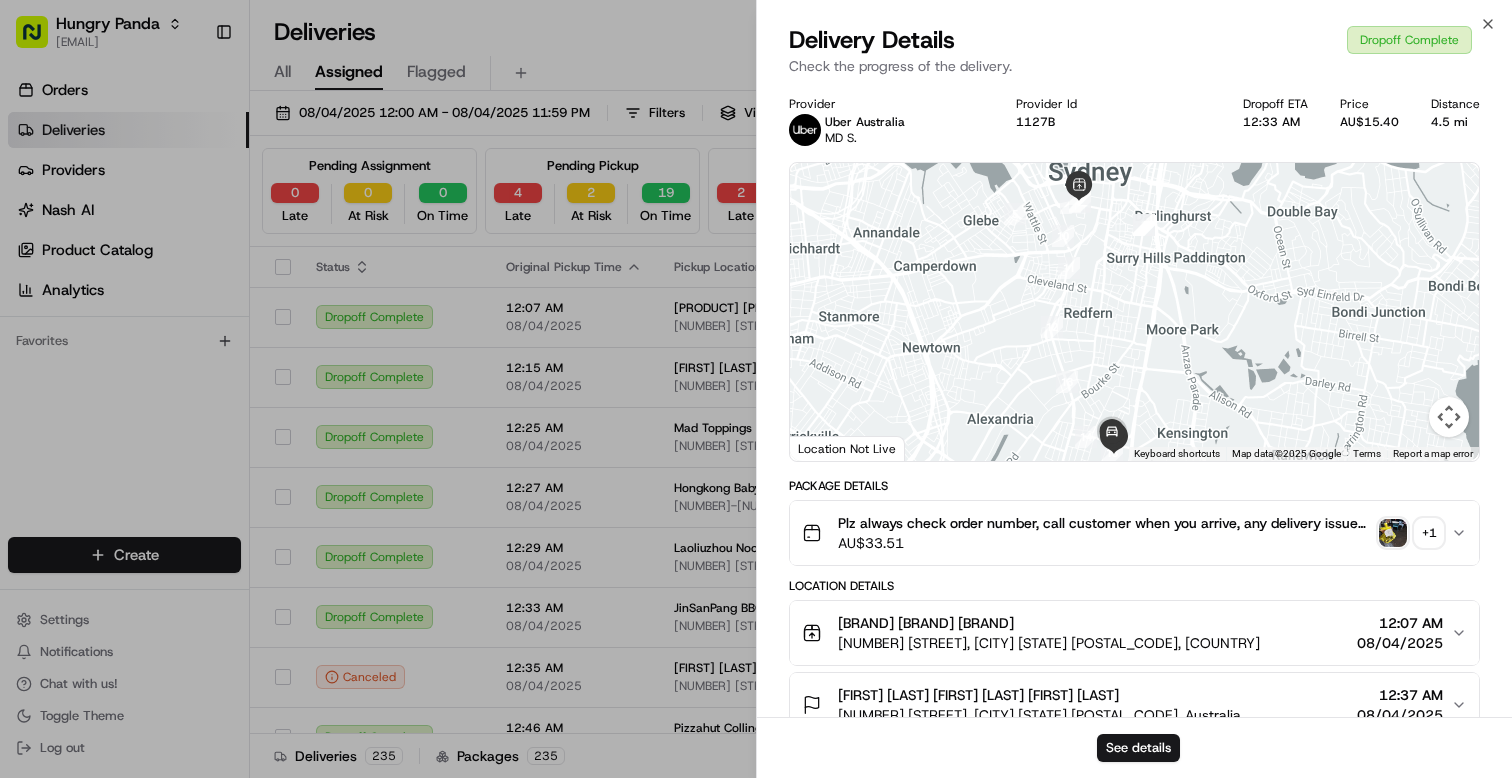 click 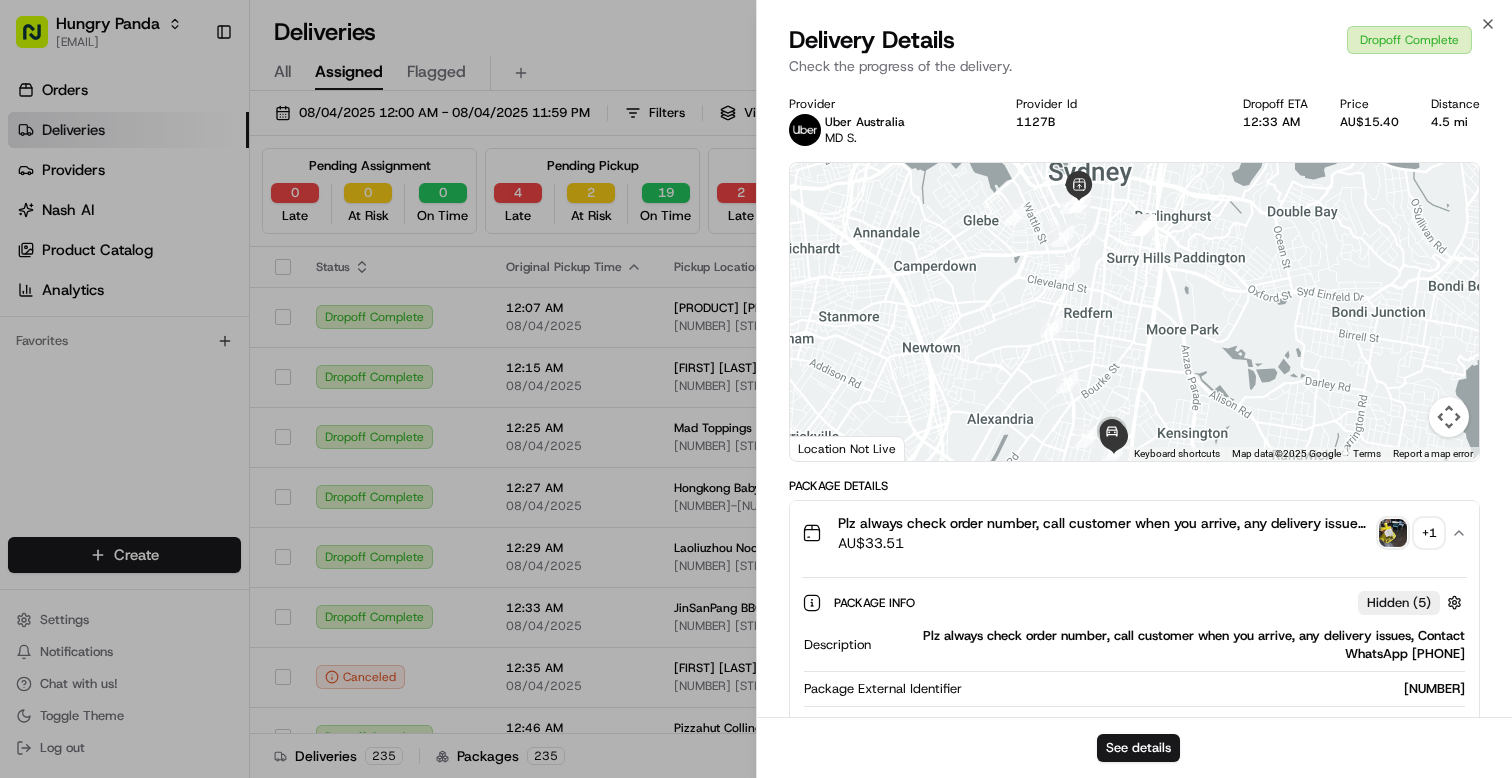 click at bounding box center [1393, 533] 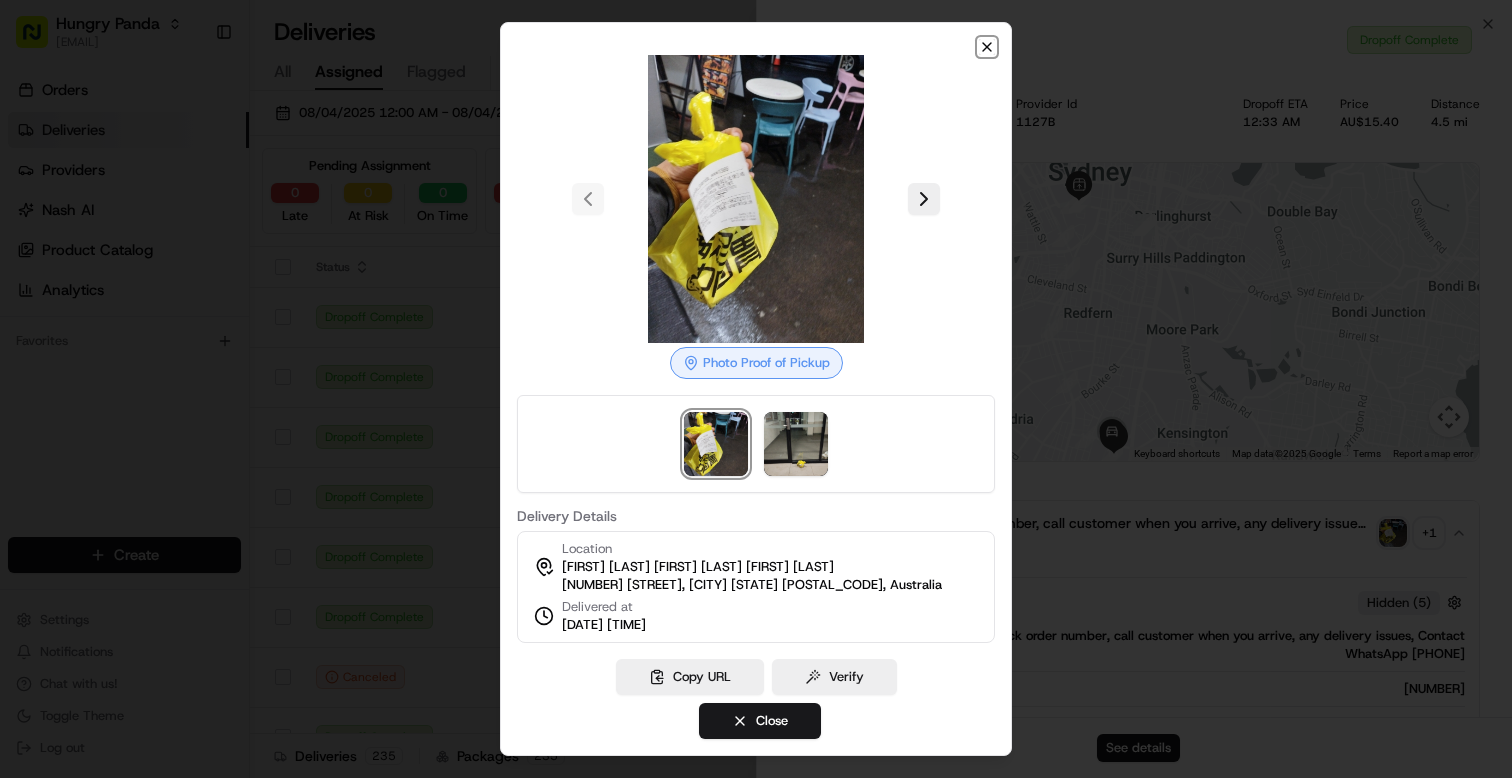 click 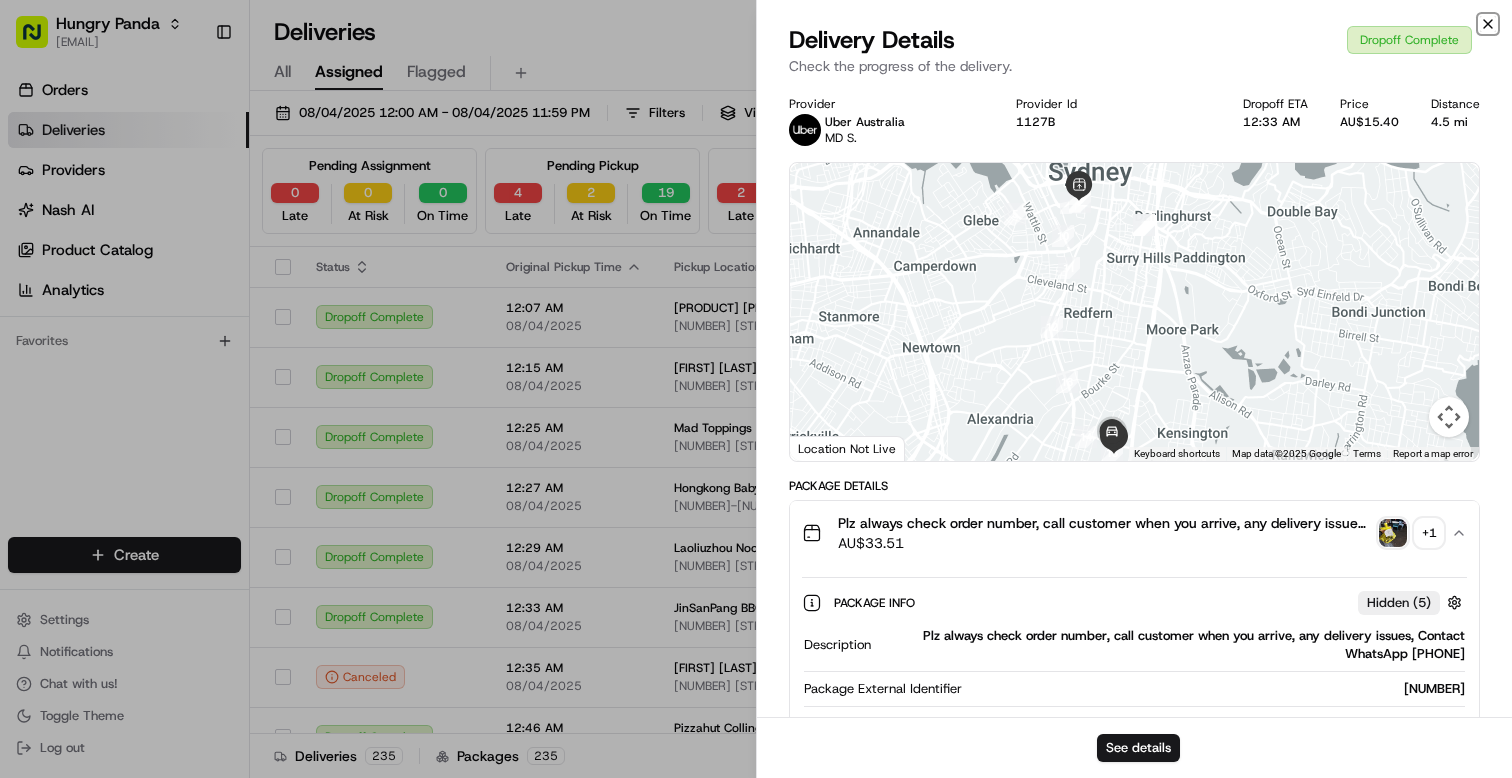 click 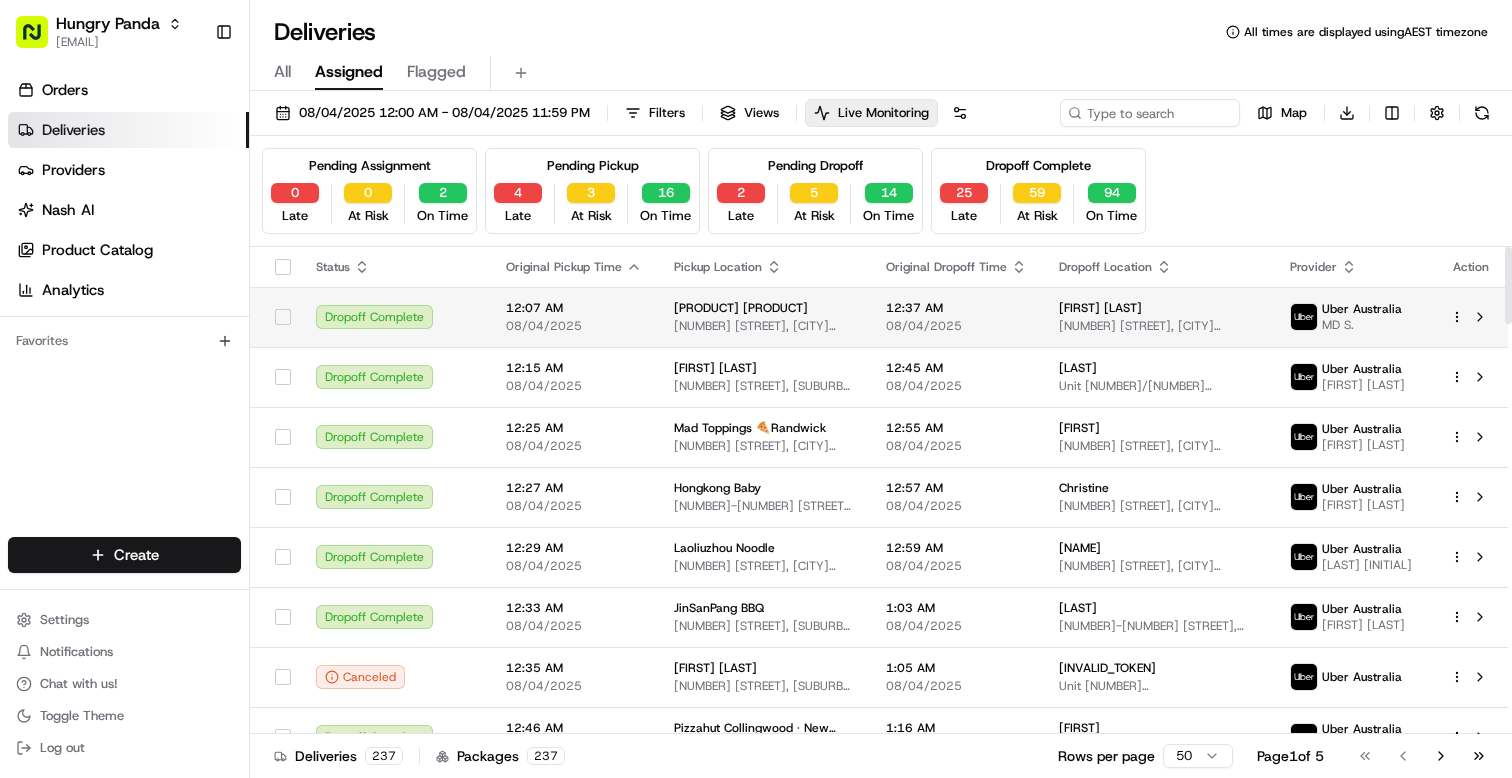 click on "[FIRST] [LAST] [NUMBER] [STREET], [SUBURB] [STATE] [POSTAL_CODE], [COUNTRY]" at bounding box center (1158, 317) 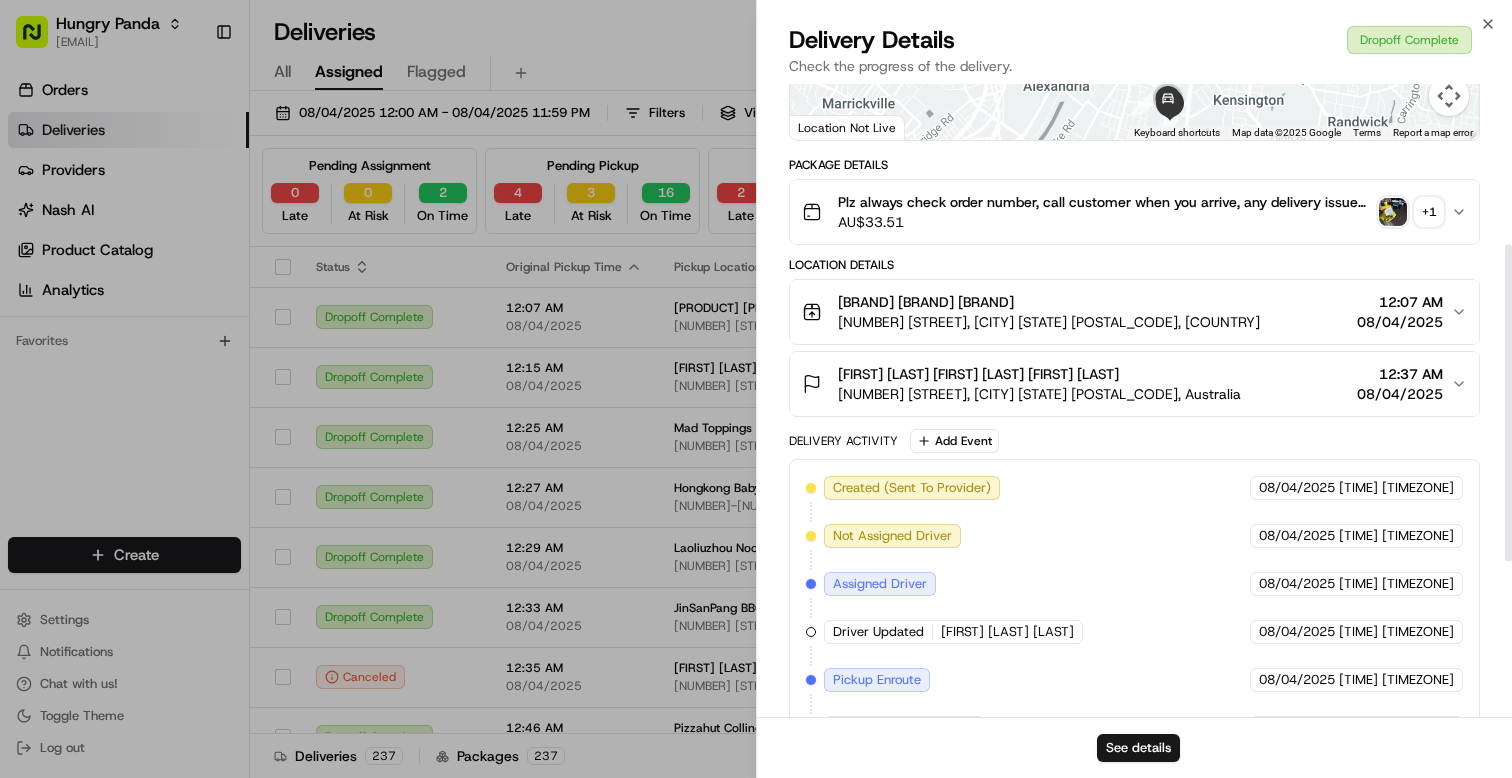 scroll, scrollTop: 633, scrollLeft: 0, axis: vertical 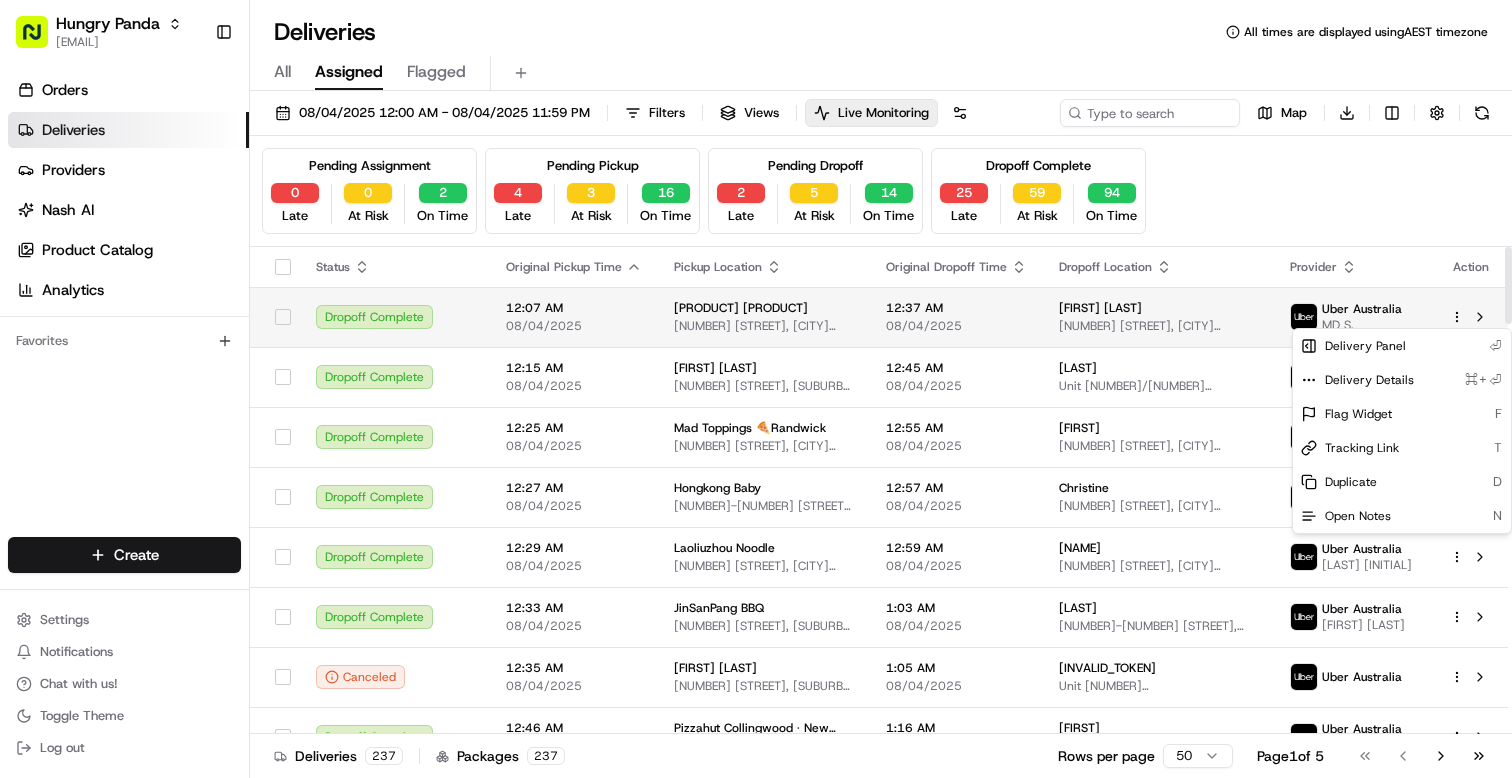click on "Deliveries All times are displayed using  AEST   timezone All Assigned Flagged [DATE] [TIME] - [DATE] [TIME] Filters Views Live Monitoring Map Download Pending Assignment 0 Late 0 At Risk 2 On Time Pending Pickup 4 Late 3 At Risk 16 On Time Pending Dropoff 2 Late 5 At Risk 14 On Time Dropoff Complete 25 Late 59 At Risk 94 On Time Status Original Pickup Time Pickup Location Original Dropoff Time Dropoff Location Provider Action Dropoff Complete [TIME] ji" at bounding box center [756, 389] 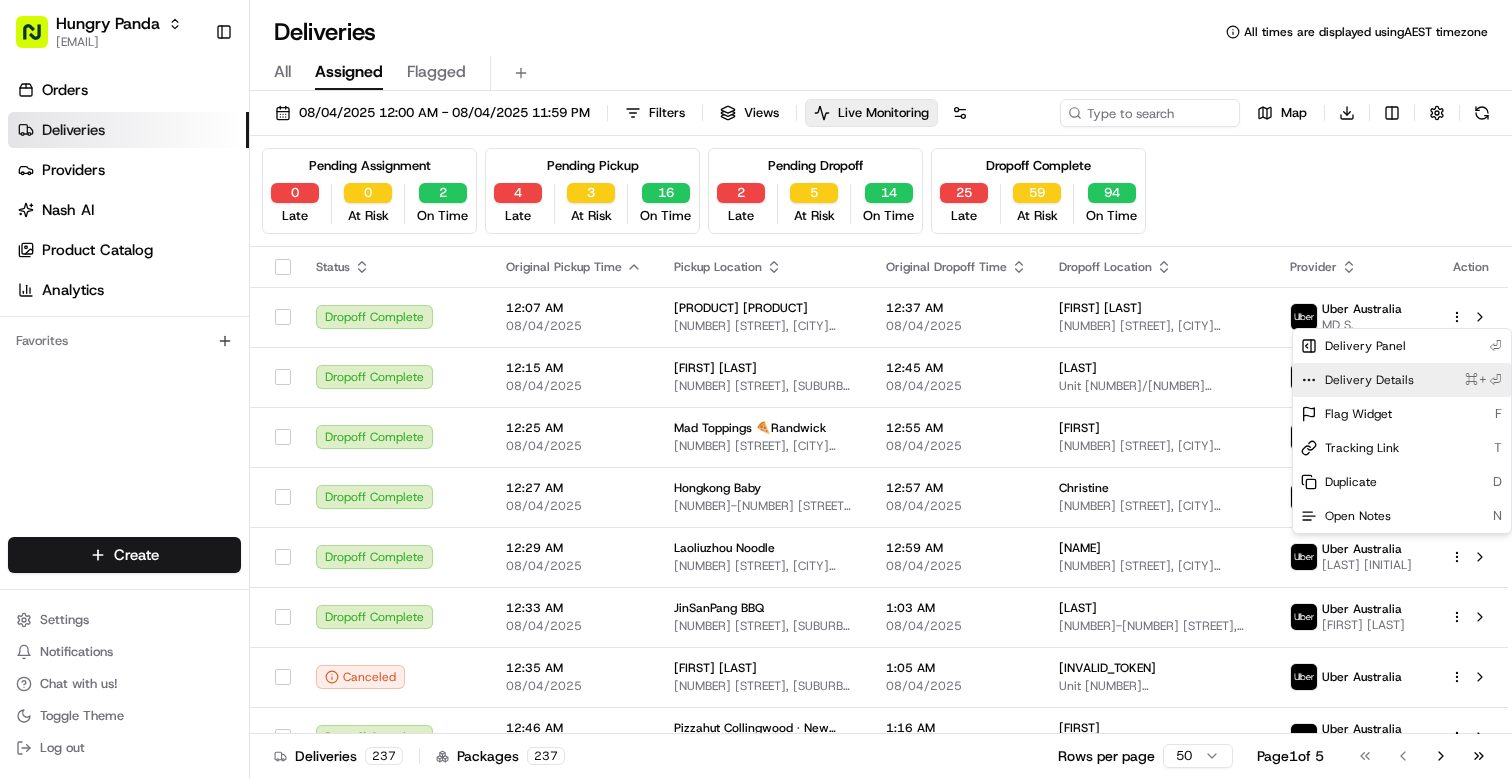 click on "Delivery Details ⌘+⏎" at bounding box center (1402, 380) 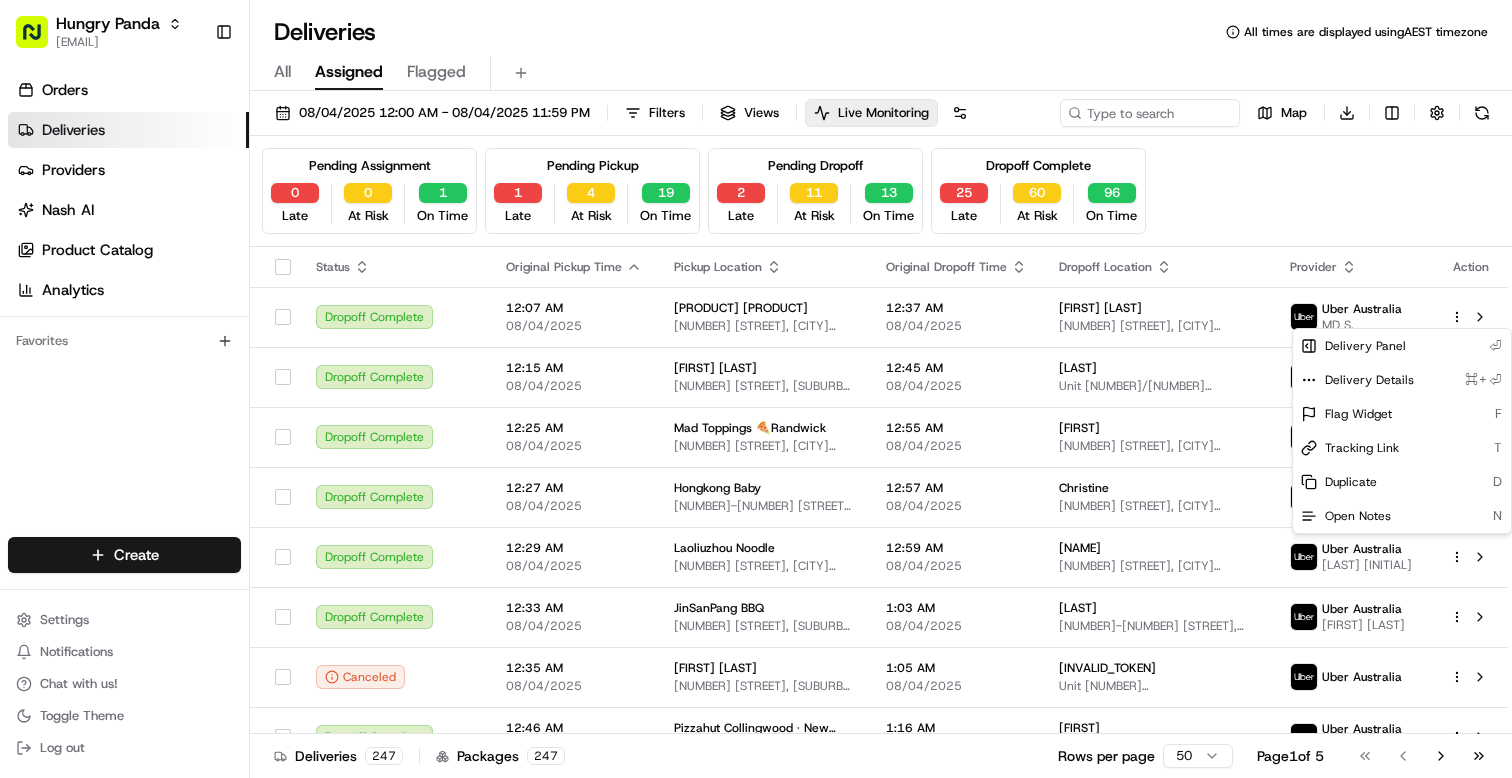 click on "Hungry Panda barry@[EMAIL] Toggle Sidebar Orders Deliveries Providers Nash AI Product Catalog Analytics Favorites Main Menu Members & Organization Organization Users Roles Preferences Customization Portal Tracking Orchestration Automations Dispatch Strategy Optimization Strategy Shipping Labels Manifest Locations Pickup Locations Dropoff Locations Billing Billing Refund Requests Integrations Notification Triggers Webhooks API Keys Request Logs Other Feature Flags Create Settings Notifications Chat with us! Toggle Theme Log out Deliveries All times are displayed using  AEST   timezone All Assigned Flagged 08/04/2025 12:00 AM - 08/04/2025 11:59 PM Filters Views Live Monitoring Map Download Pending Assignment 0 Late 0 At Risk 1 On Time Pending Pickup 1 Late 4 At Risk 19 On Time Pending Dropoff 2 Late 11 At Risk 13 On Time Dropoff Complete 25 Late 60 At Risk 96 On Time Status Original Pickup Time Pickup Location Original Dropoff Time Dropoff Location Provider Action Dropoff Complete 12:07 AM w" at bounding box center (756, 389) 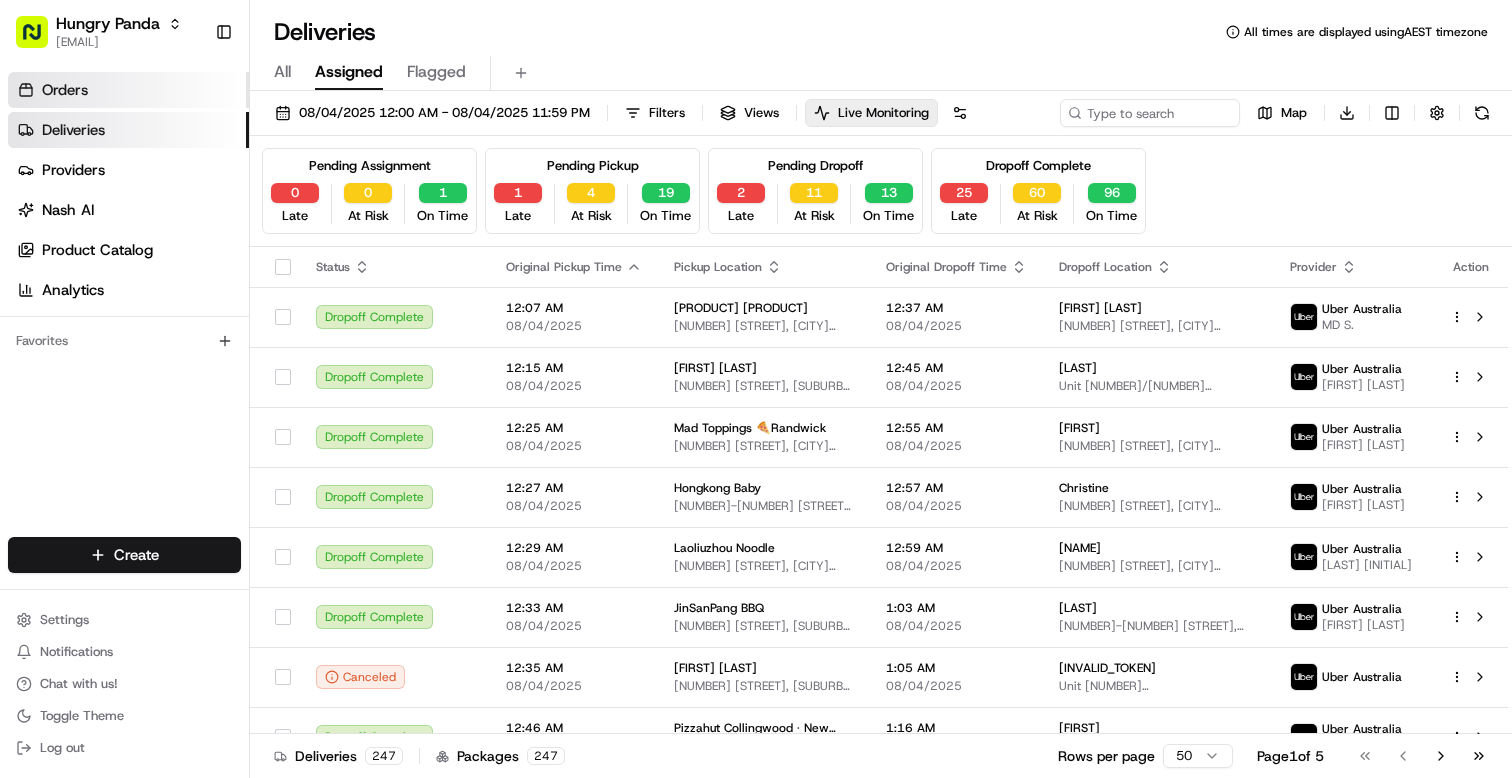 click on "Orders" at bounding box center (128, 90) 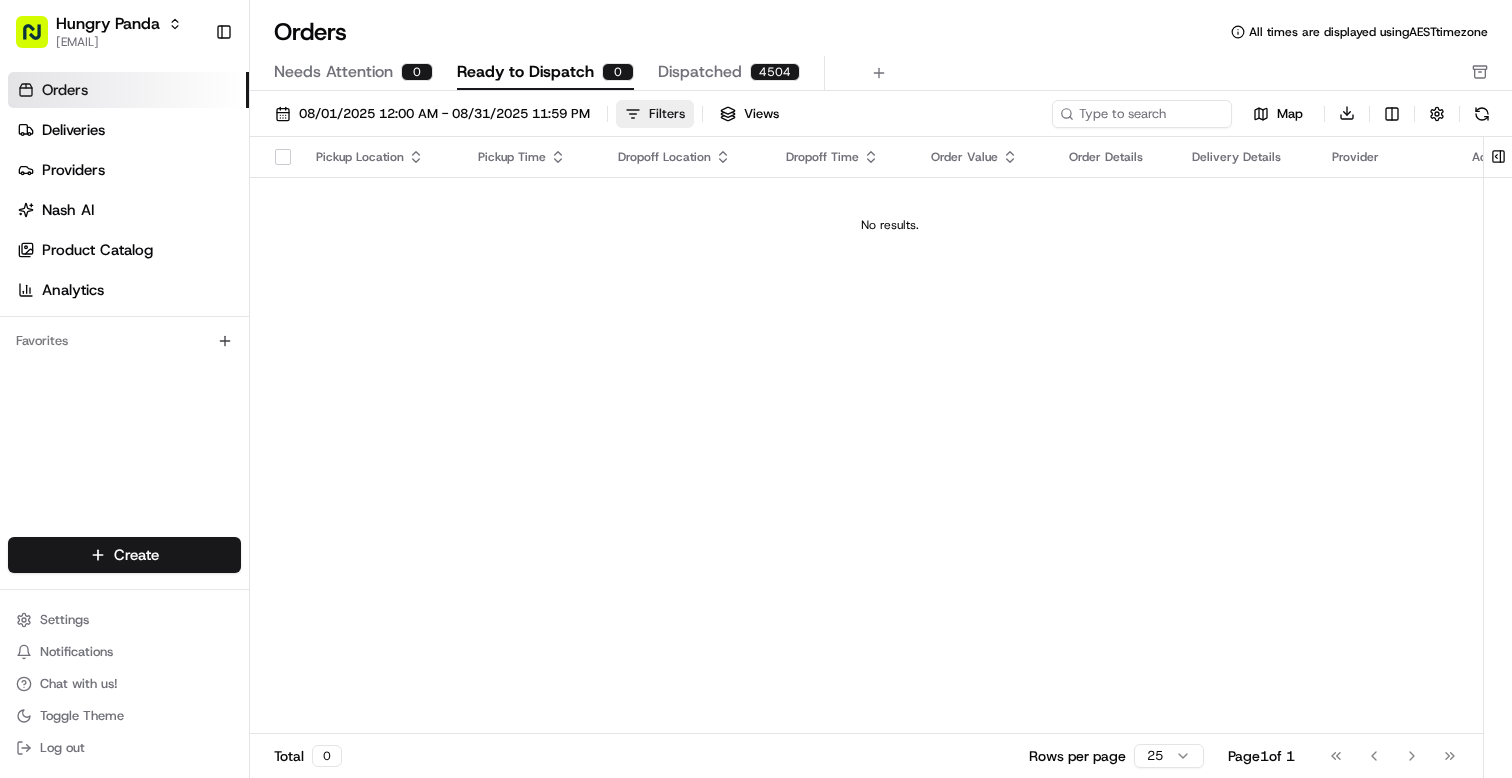 click on "Filters" at bounding box center [667, 114] 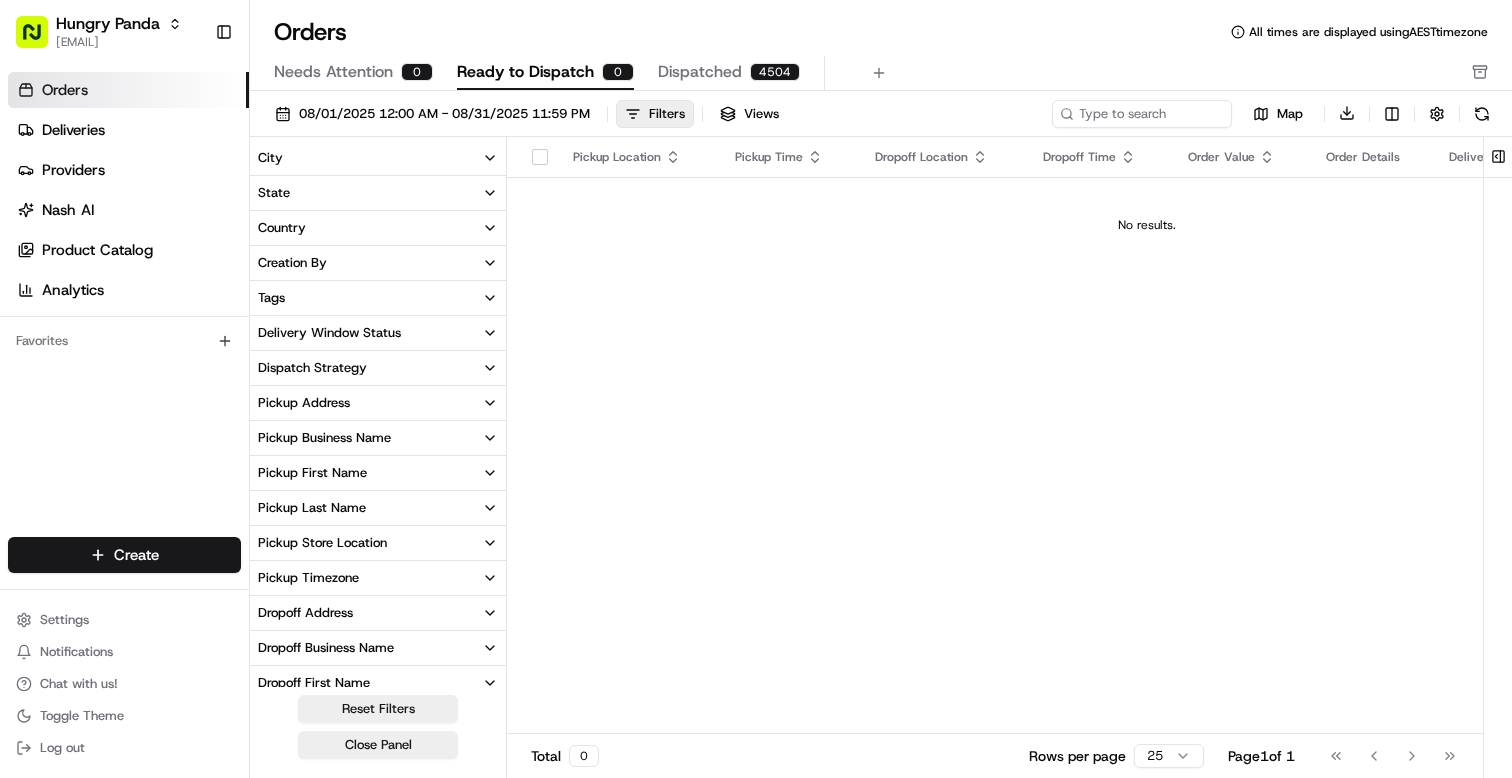 click on "Orders All times are displayed using  AEST  timezone" at bounding box center (881, 32) 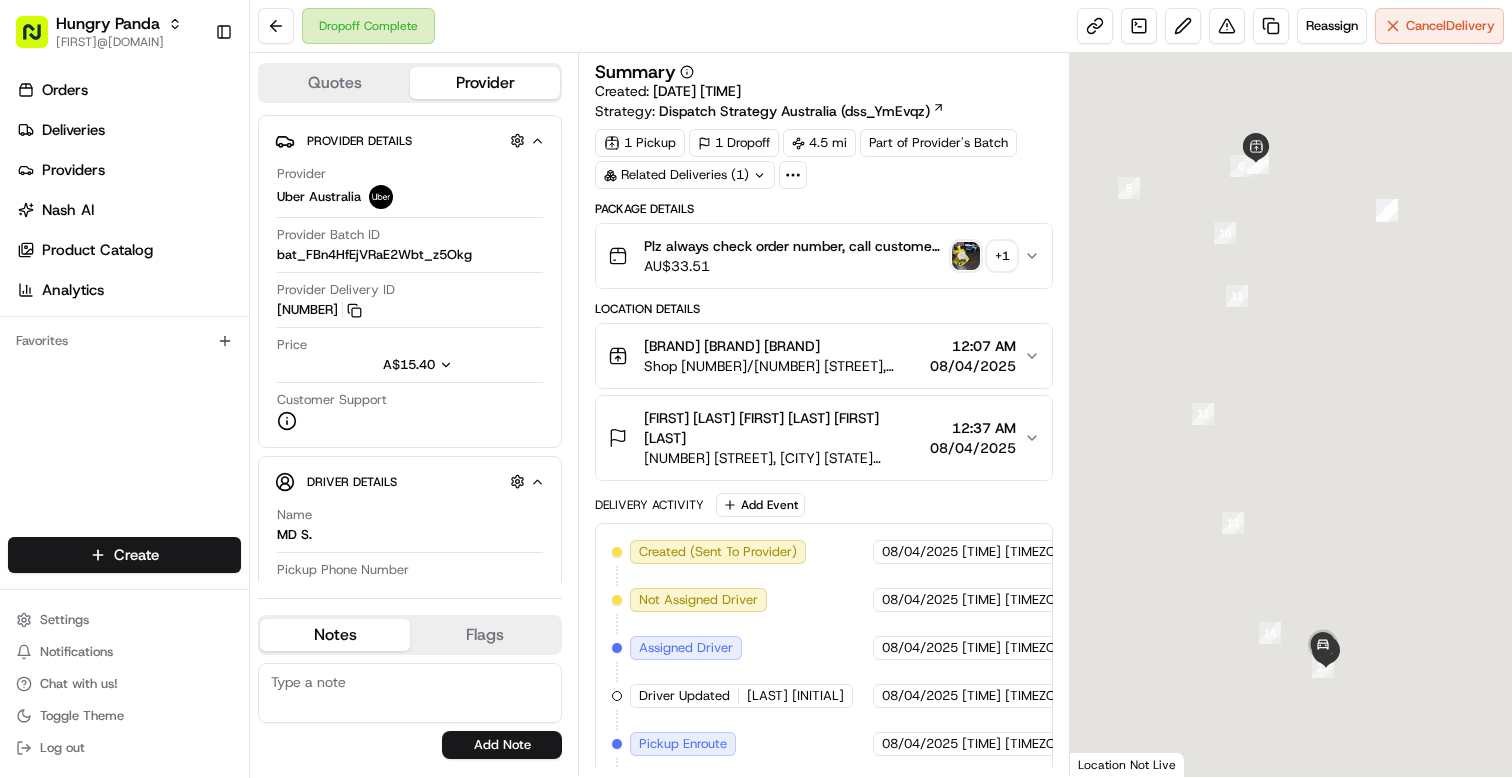 scroll, scrollTop: 0, scrollLeft: 0, axis: both 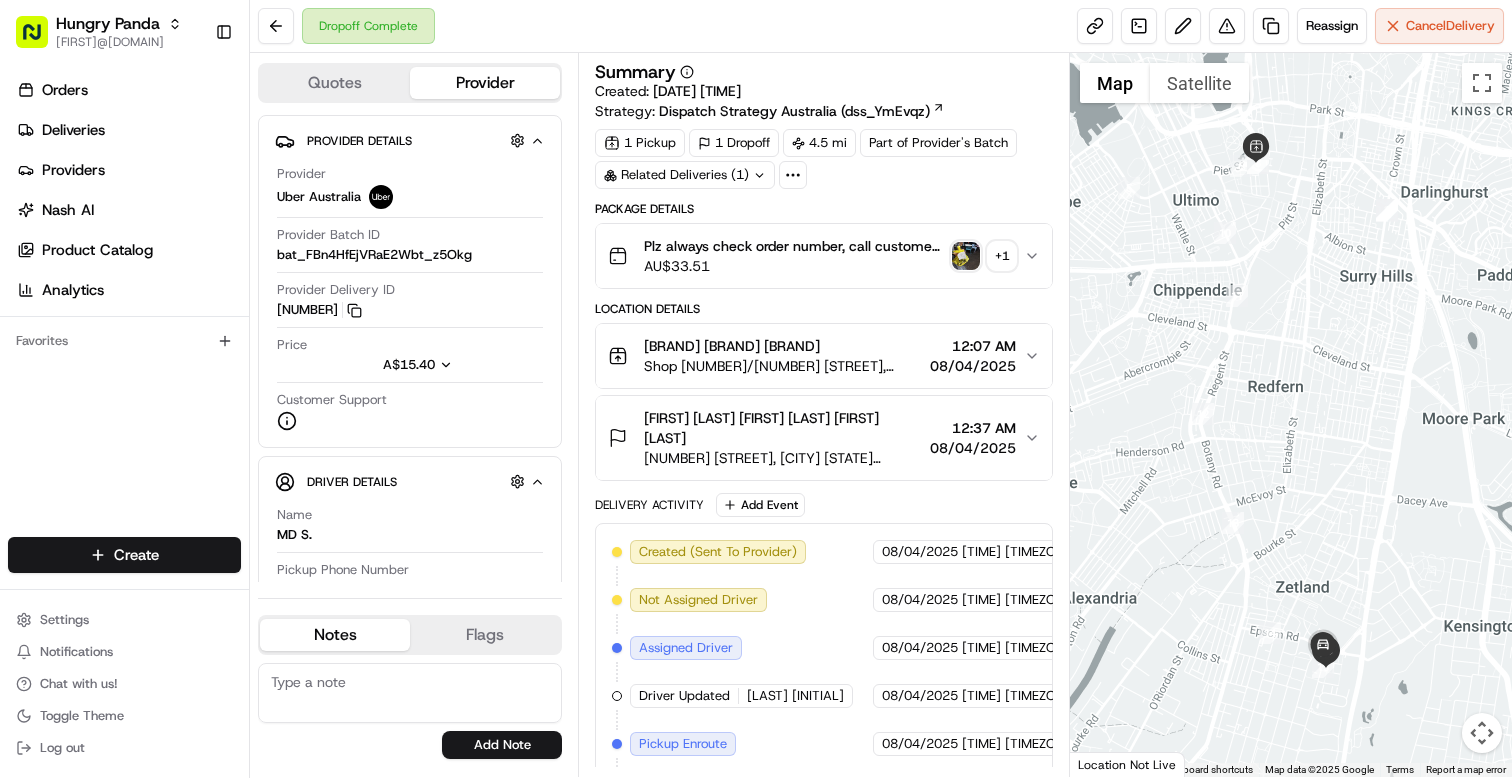 click on "1 Pickup 1 Dropoff 4.5 mi Part of Provider's Batch Related Deliveries (1)" at bounding box center (824, 159) 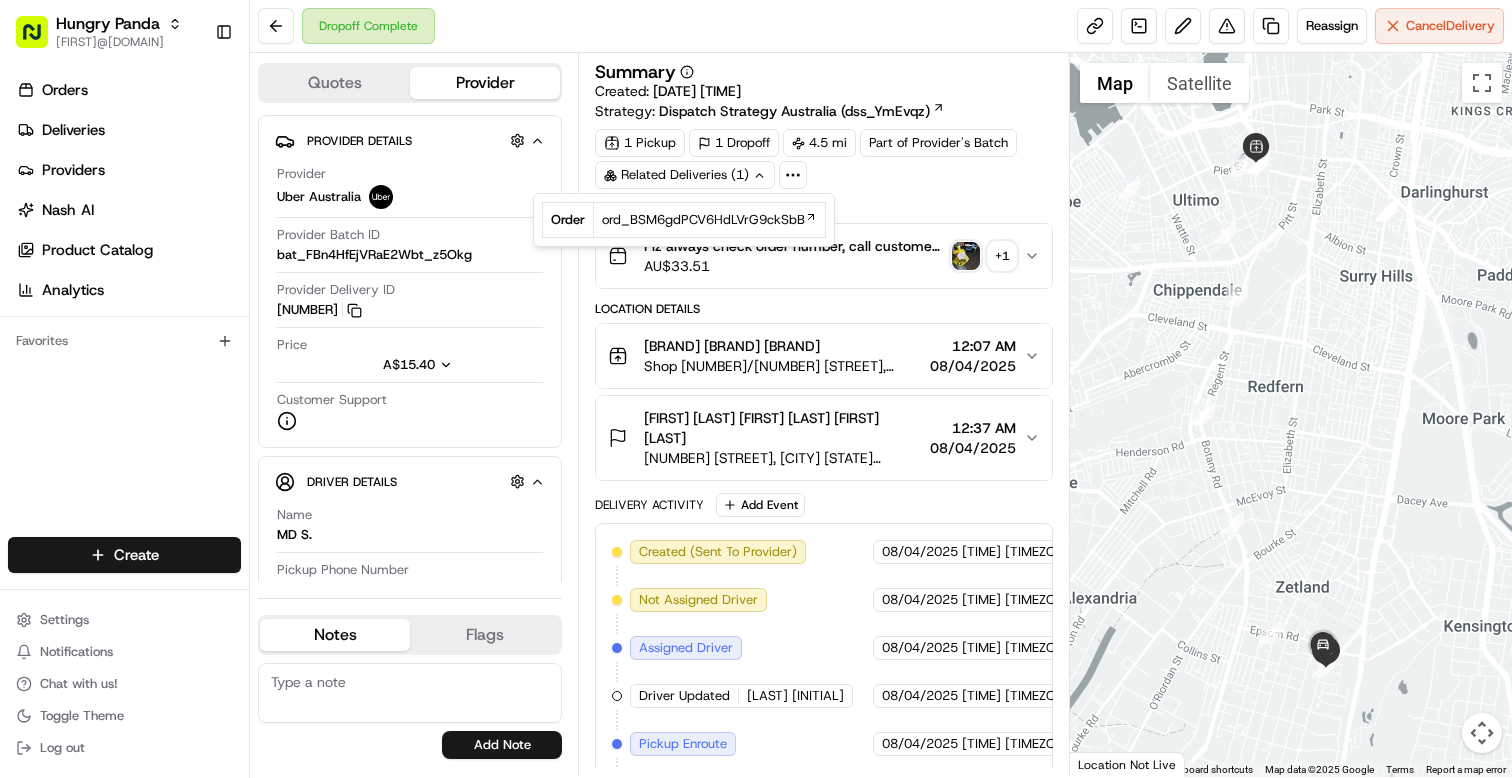 click on "1 Pickup 1 Dropoff 4.5 mi Part of Provider's Batch Related Deliveries (1)" at bounding box center (824, 159) 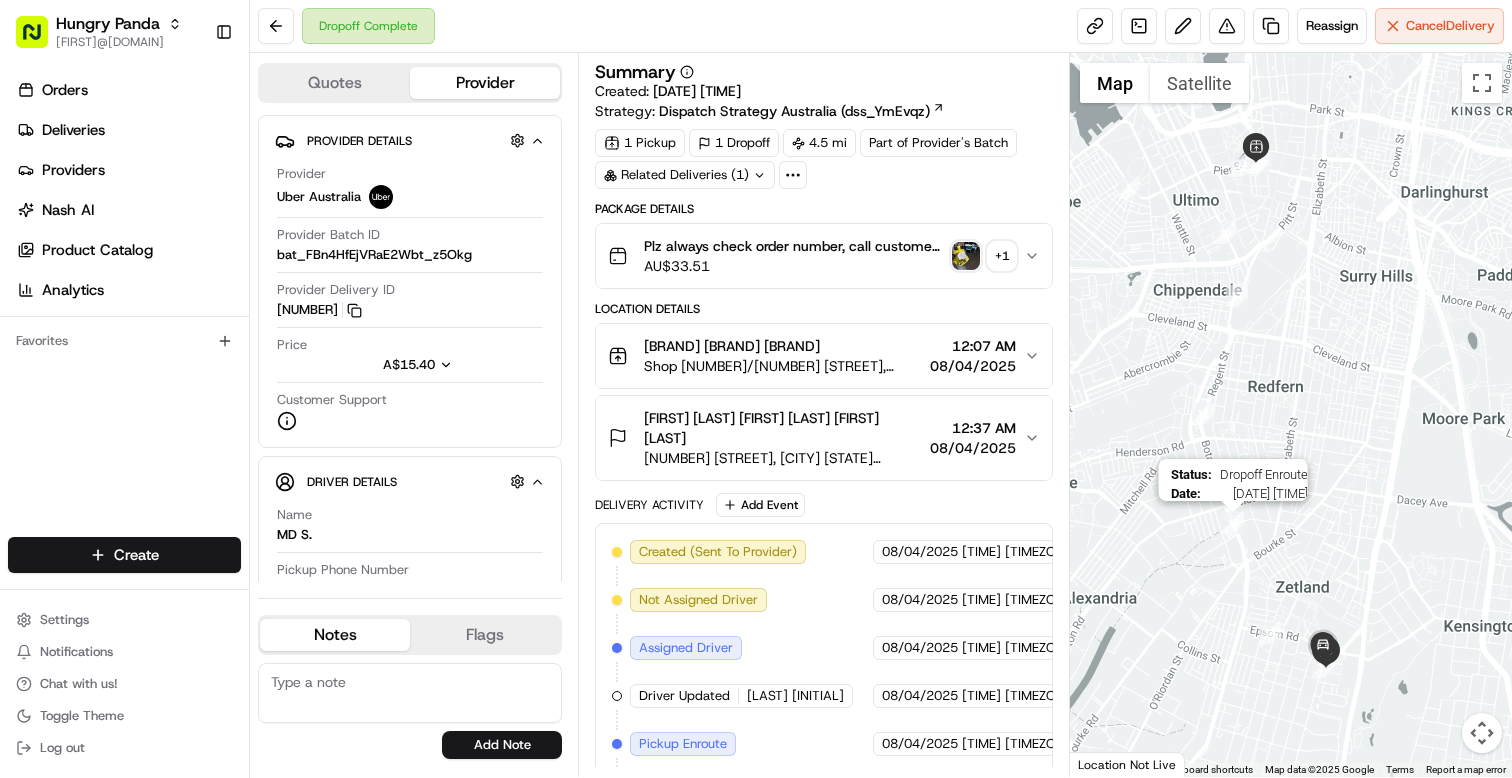 click at bounding box center [1233, 523] 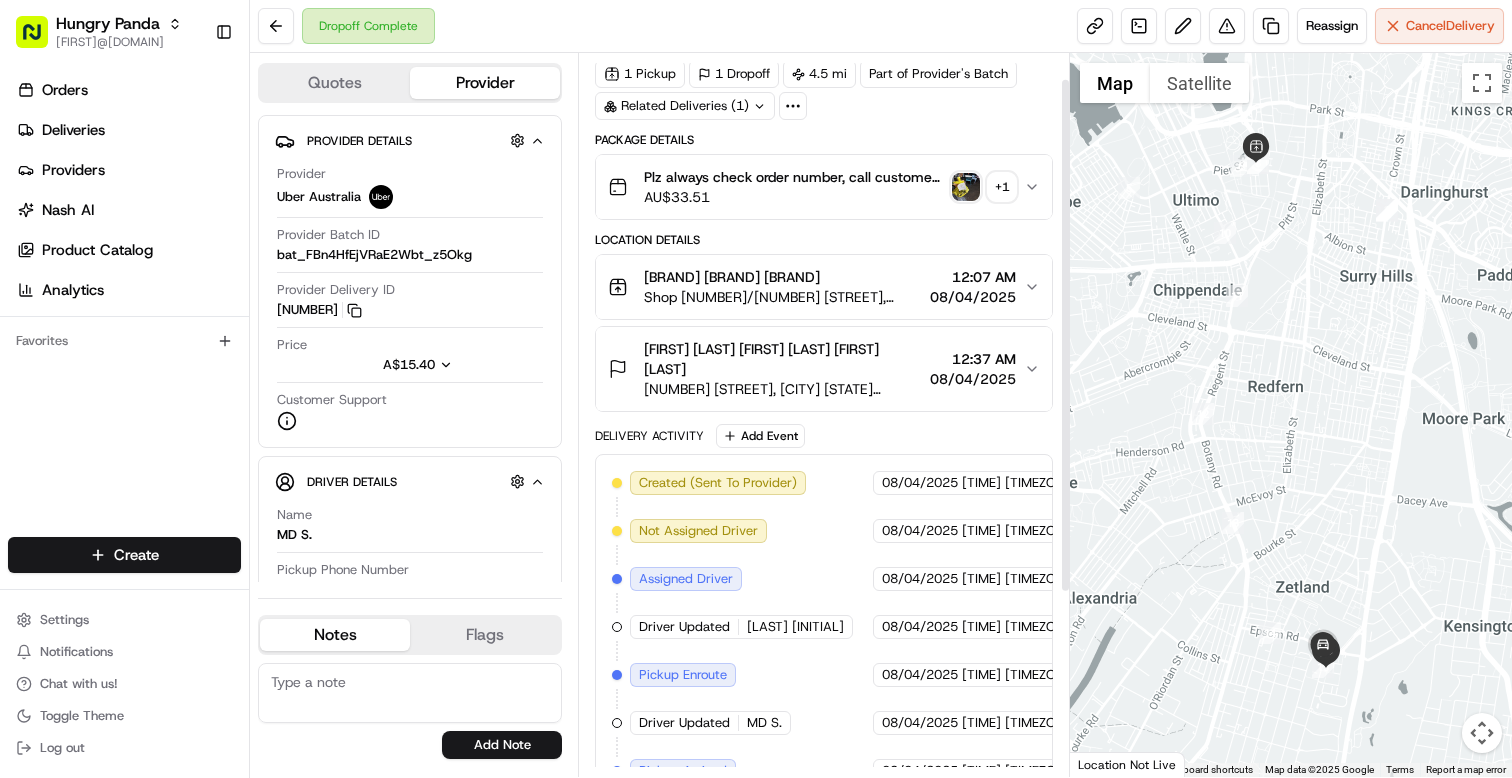 scroll, scrollTop: 91, scrollLeft: 0, axis: vertical 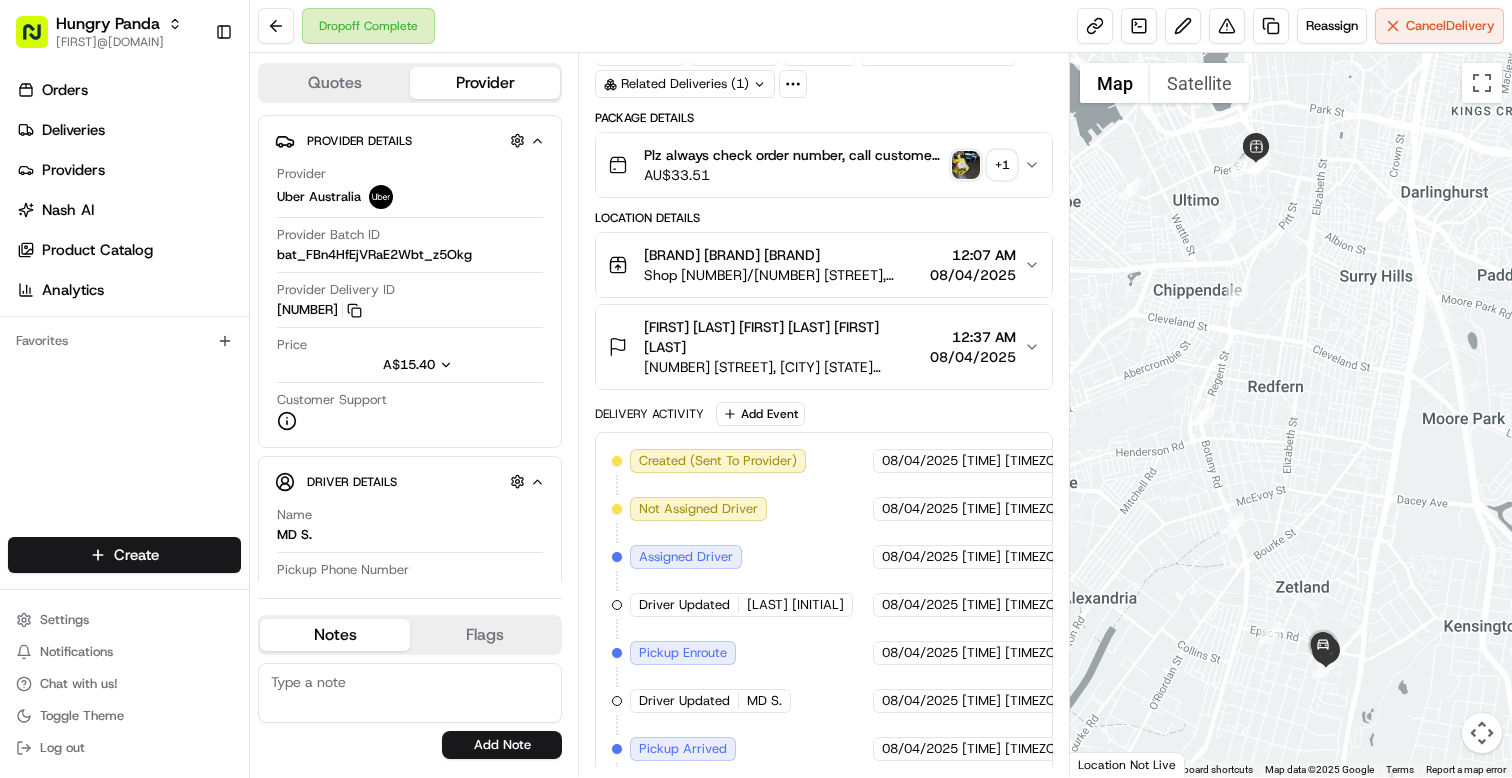 click on "[FIRST] [LAST] [FIRST] [LAST] [FIRST] [LAST] [NUMBER] [STREET], [CITY] [STATE] [POSTALCODE], [COUNTRY] [TIME] [DATE]" at bounding box center (816, 347) 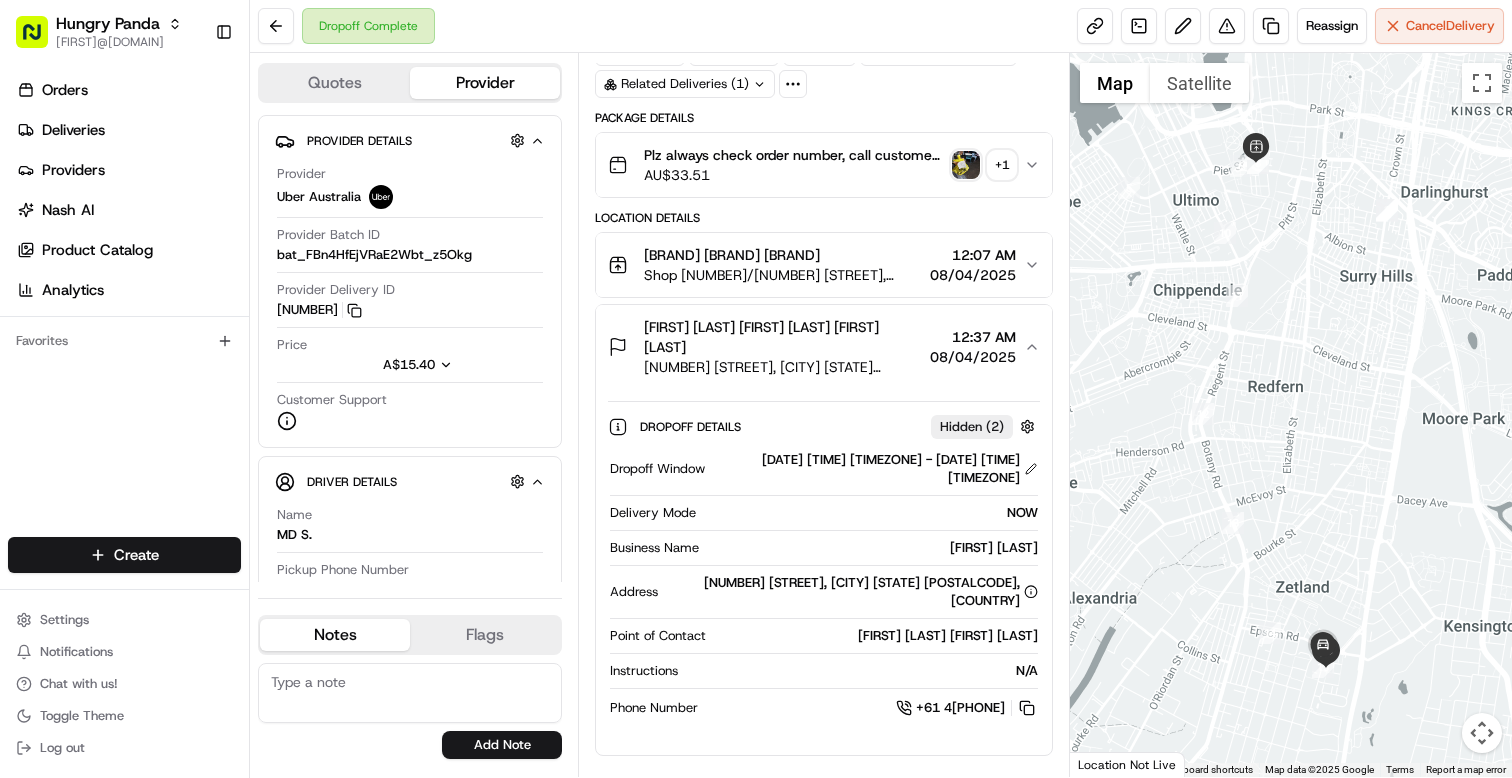 click 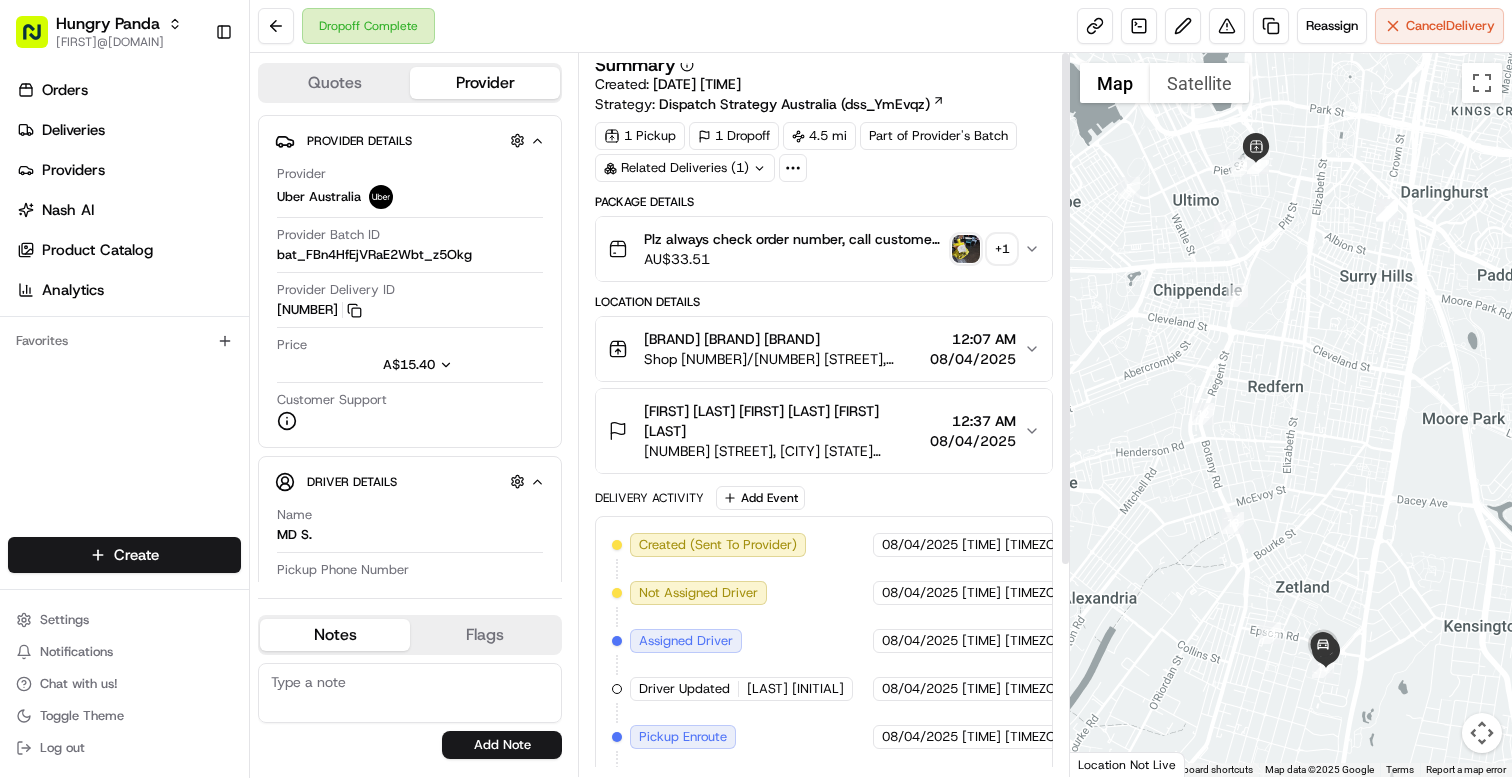 scroll, scrollTop: 0, scrollLeft: 0, axis: both 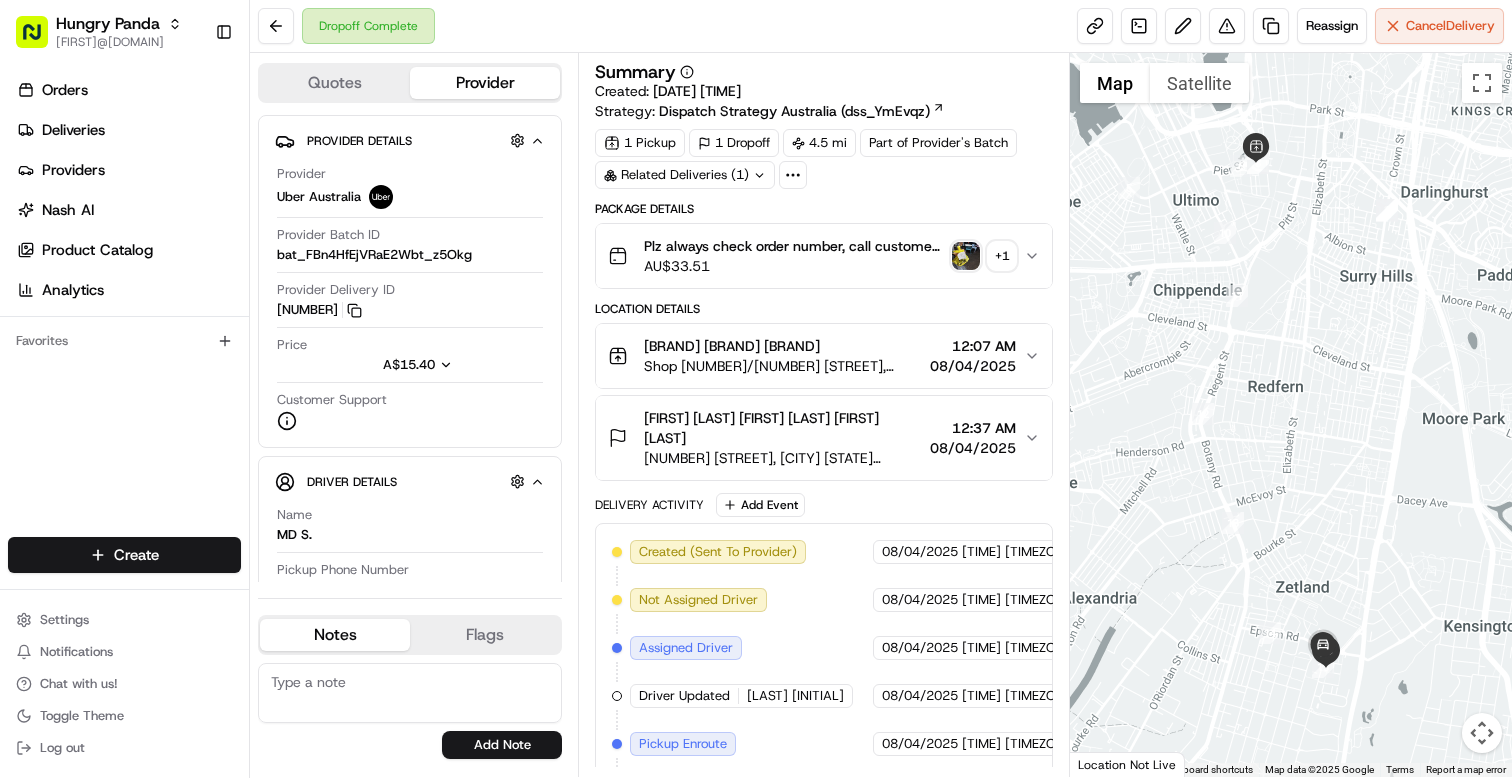 click on "1   Pickup" at bounding box center (640, 143) 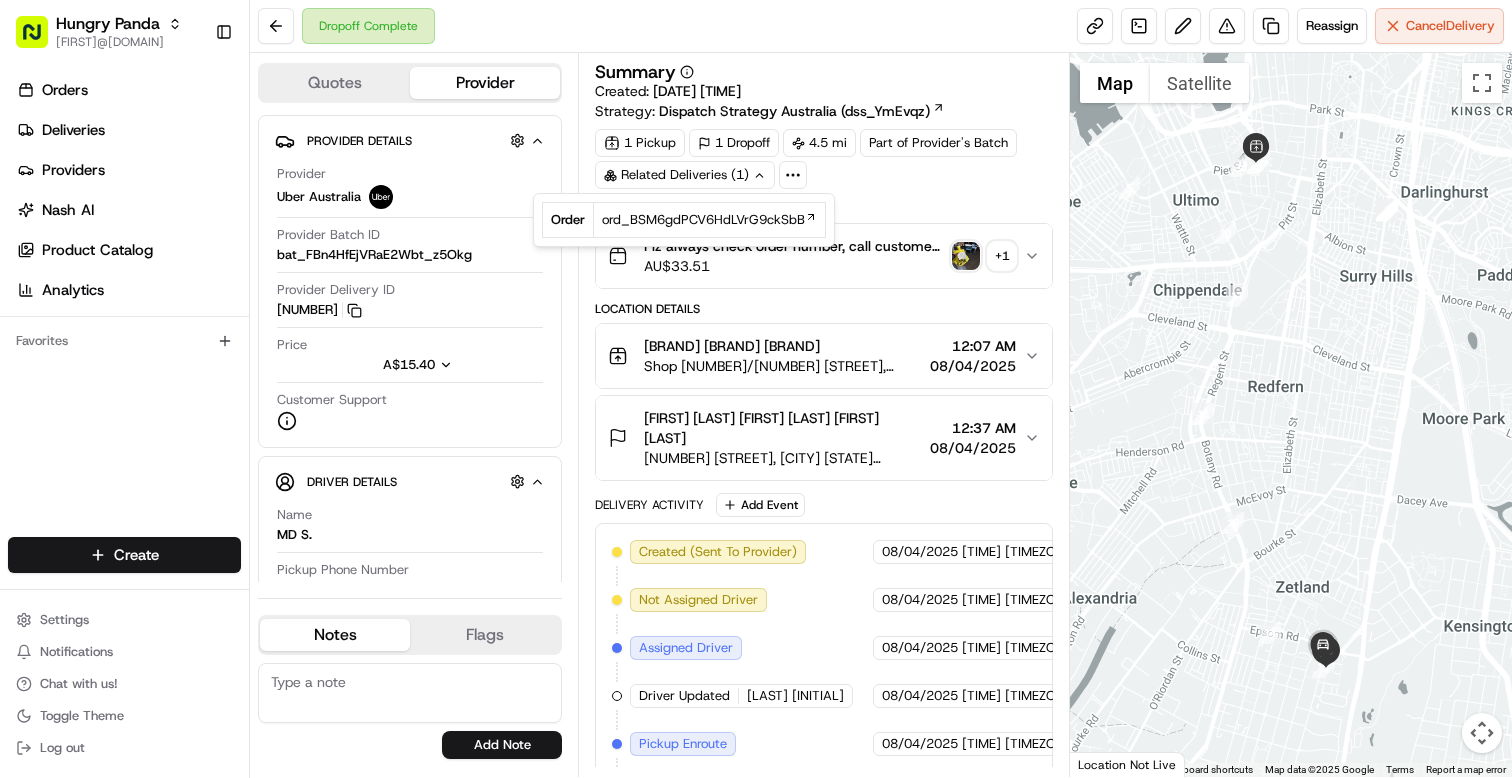 click on "Related Deliveries   (1)" at bounding box center (685, 175) 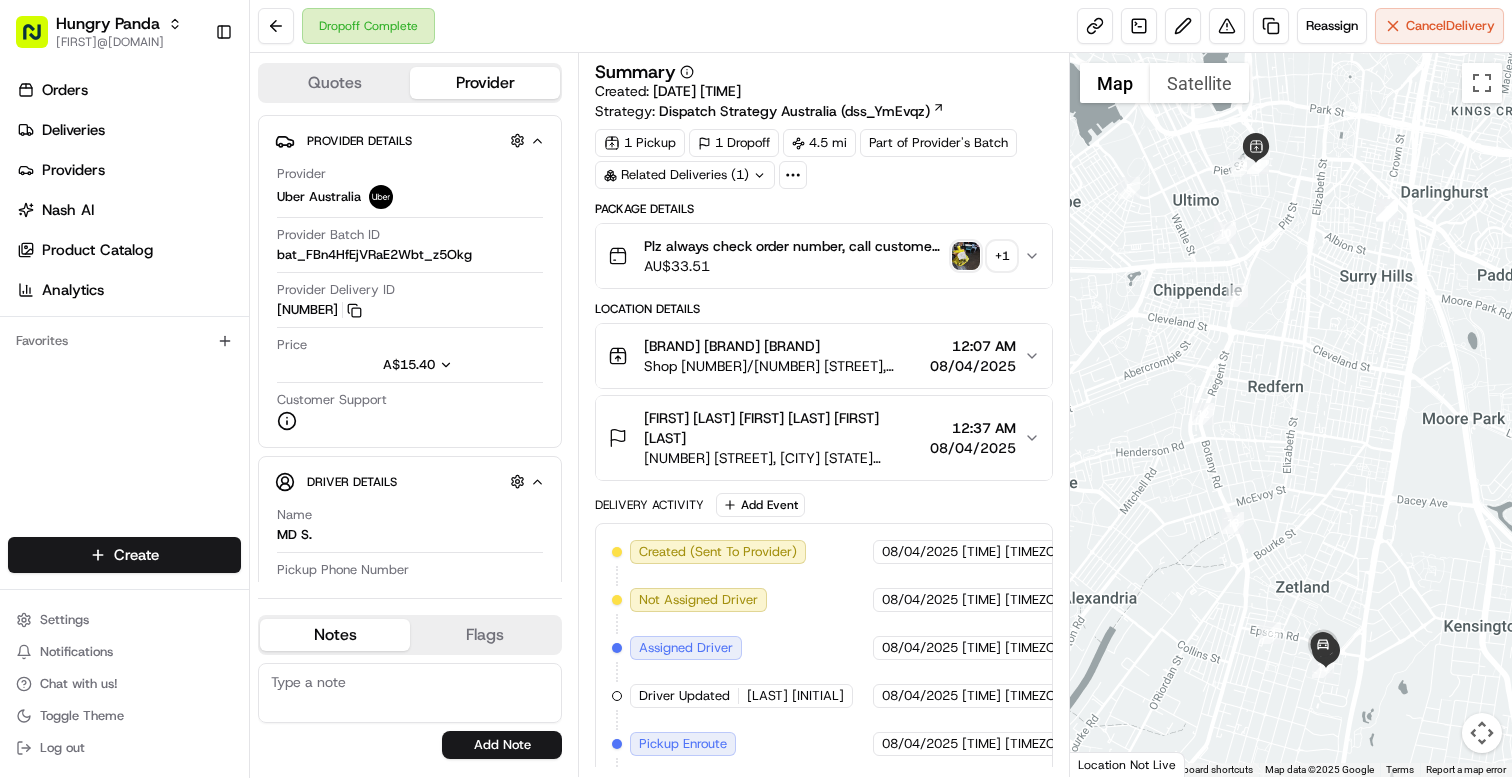 click on "Related Deliveries   (1)" at bounding box center [685, 175] 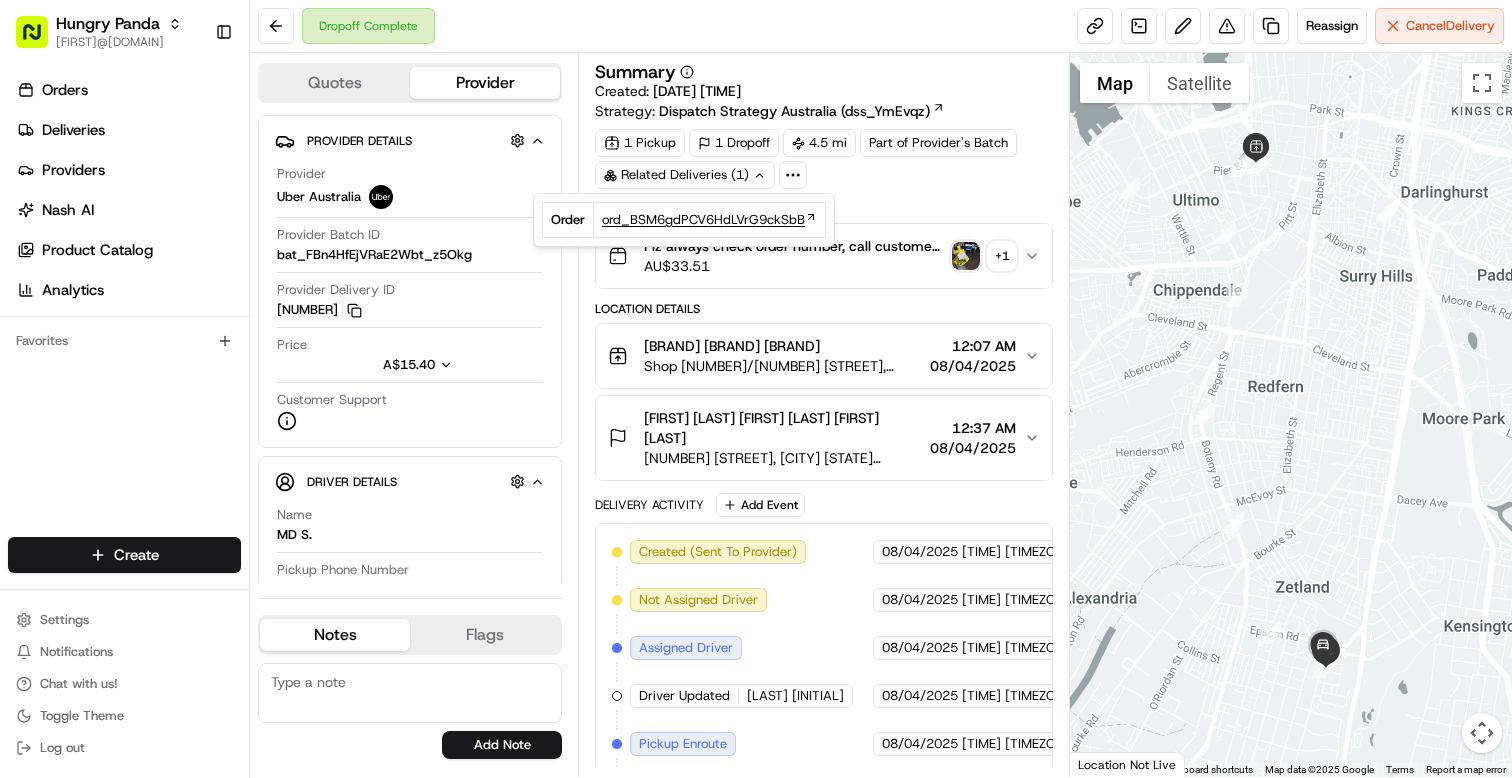 click on "ord_BSM6gdPCV6HdLVrG9ckSbB" at bounding box center (703, 220) 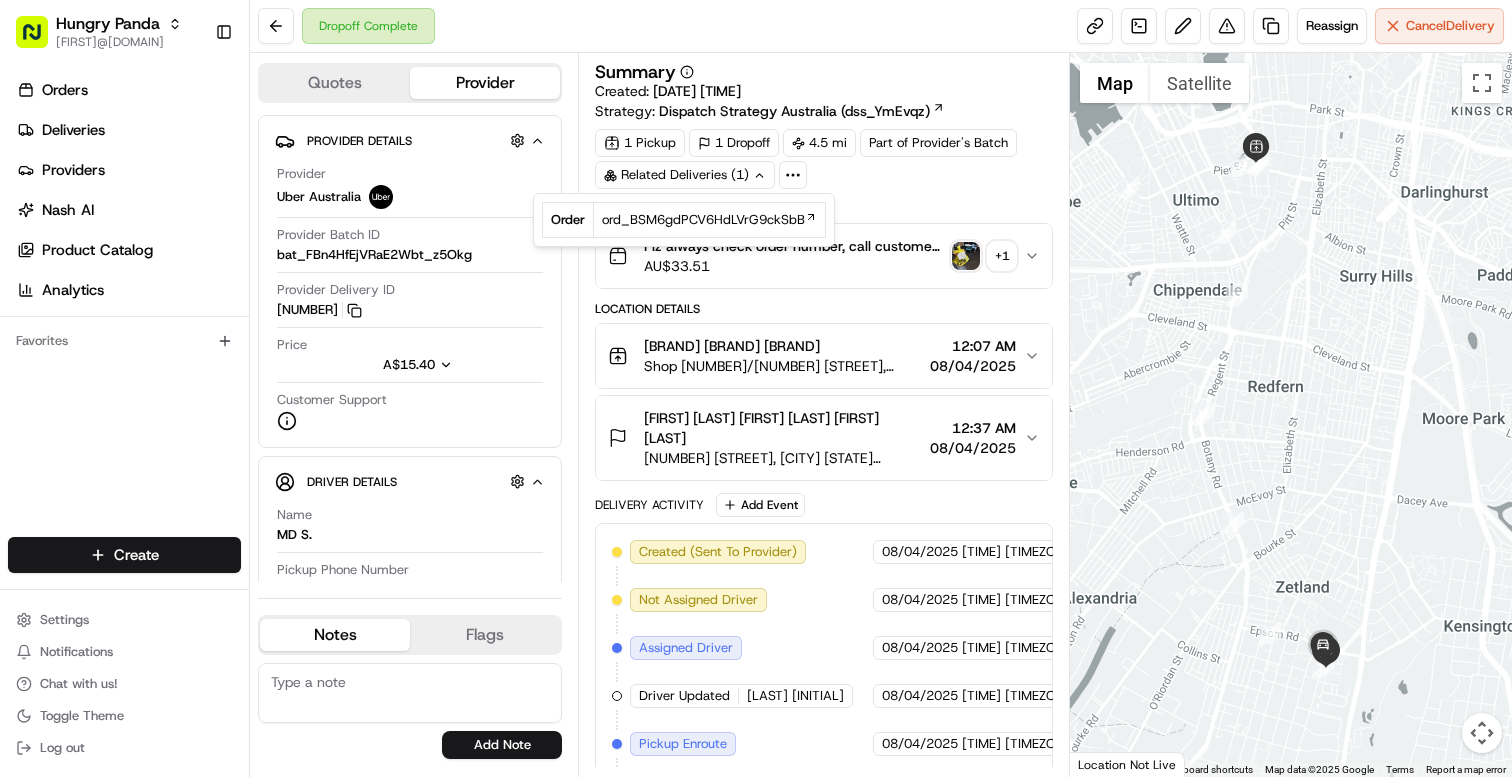 click on "[NUMBER] [STREET], [CITY] [STATE] [POSTAL_CODE], Australia" at bounding box center (783, 458) 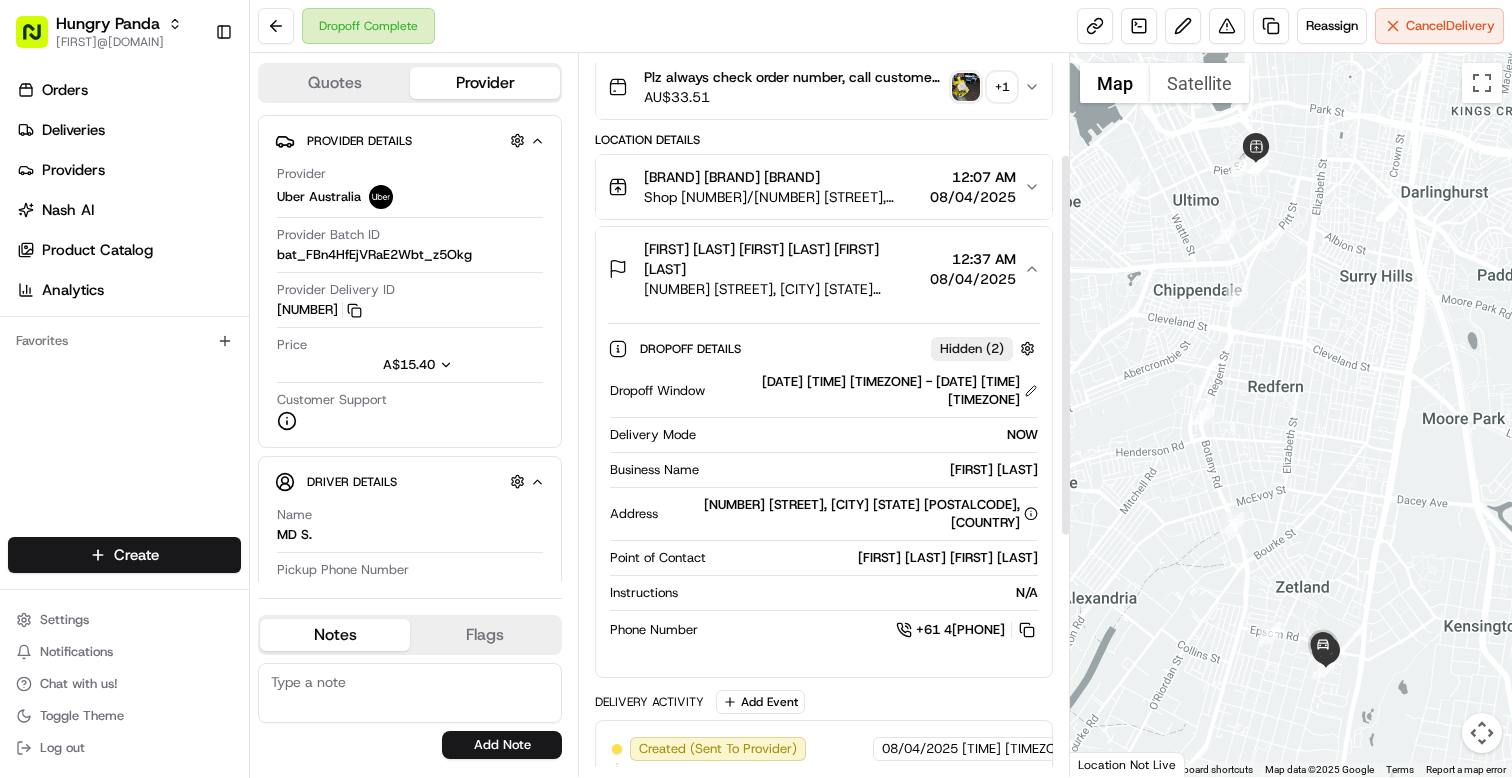 scroll, scrollTop: 143, scrollLeft: 0, axis: vertical 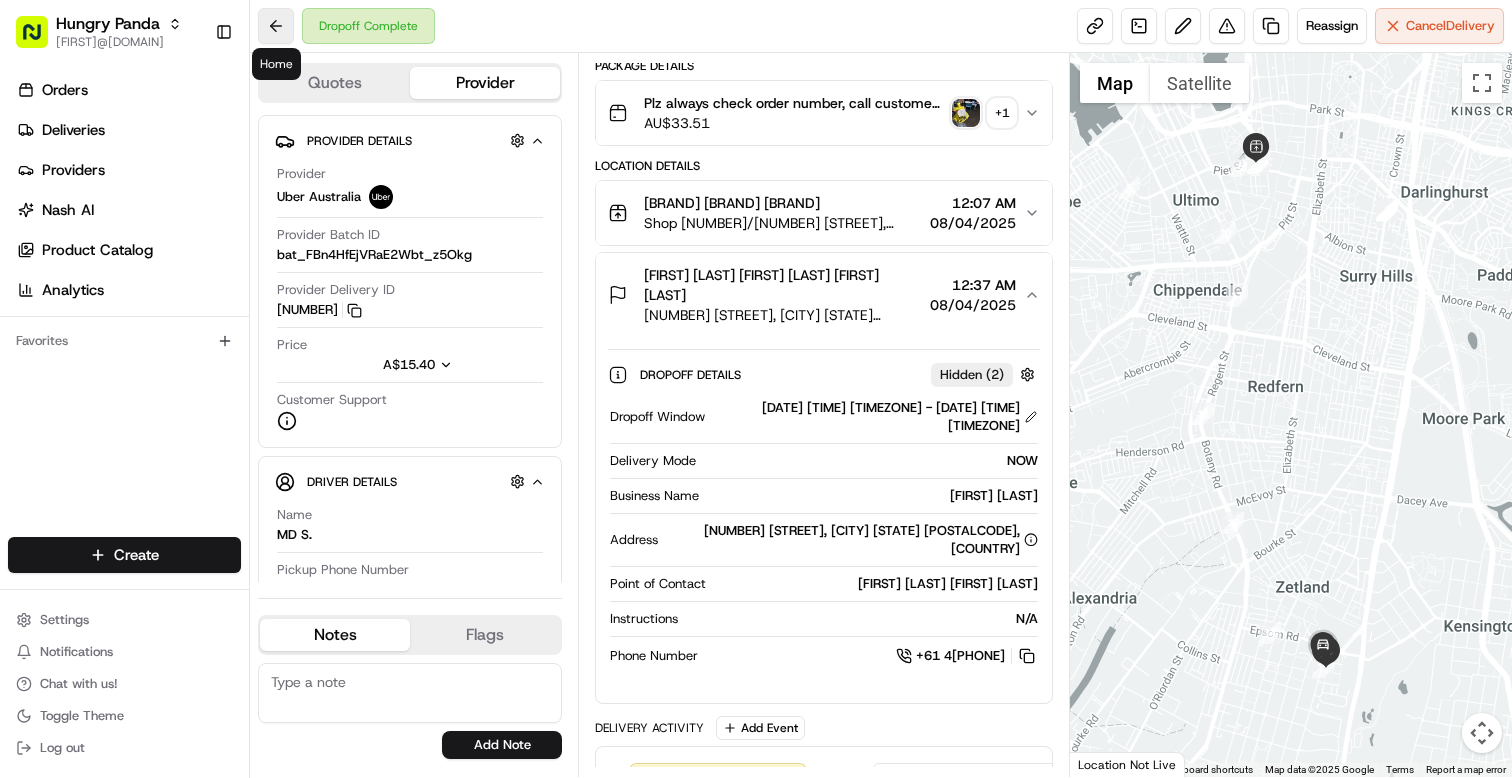 click at bounding box center [276, 26] 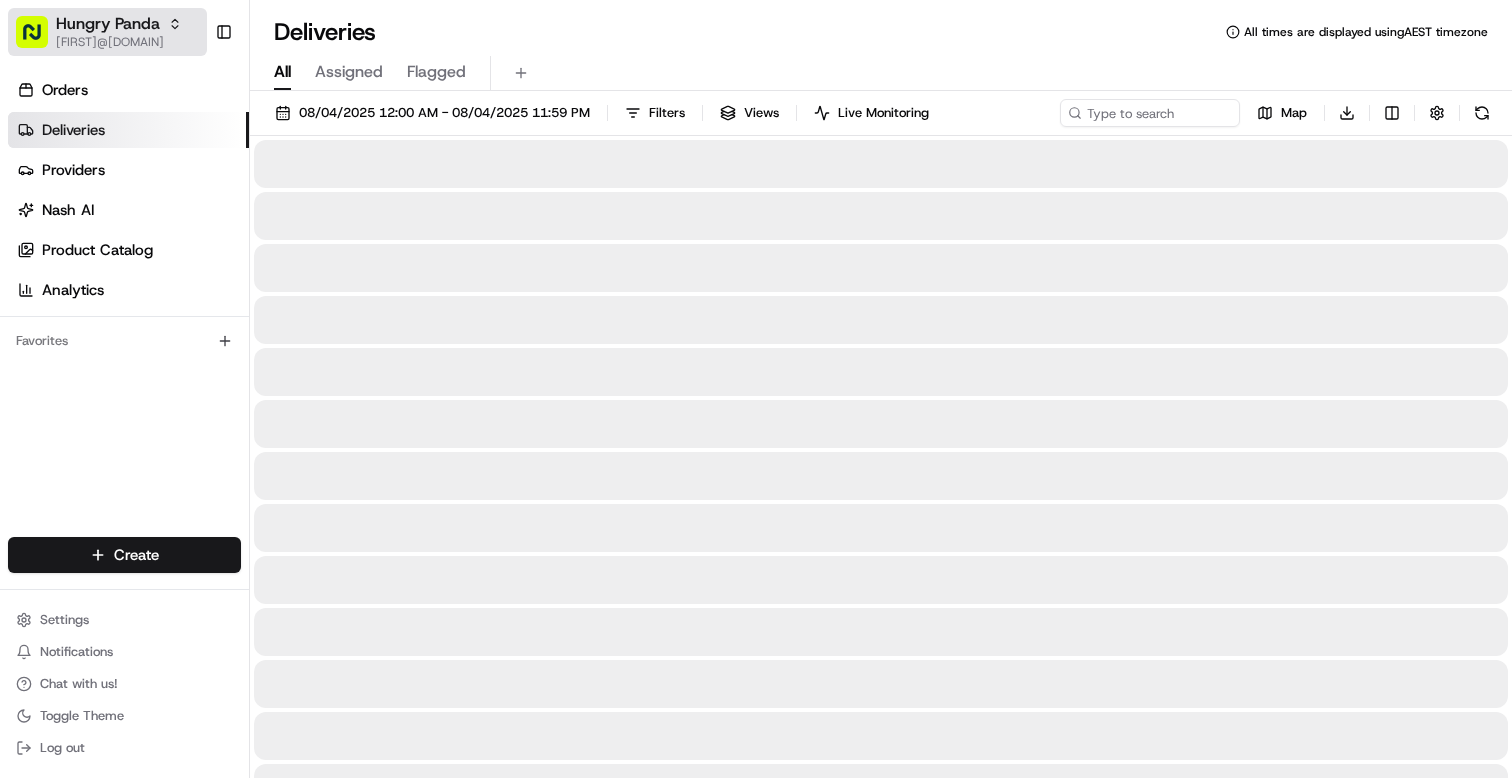 click on "Hungry Panda" at bounding box center (108, 24) 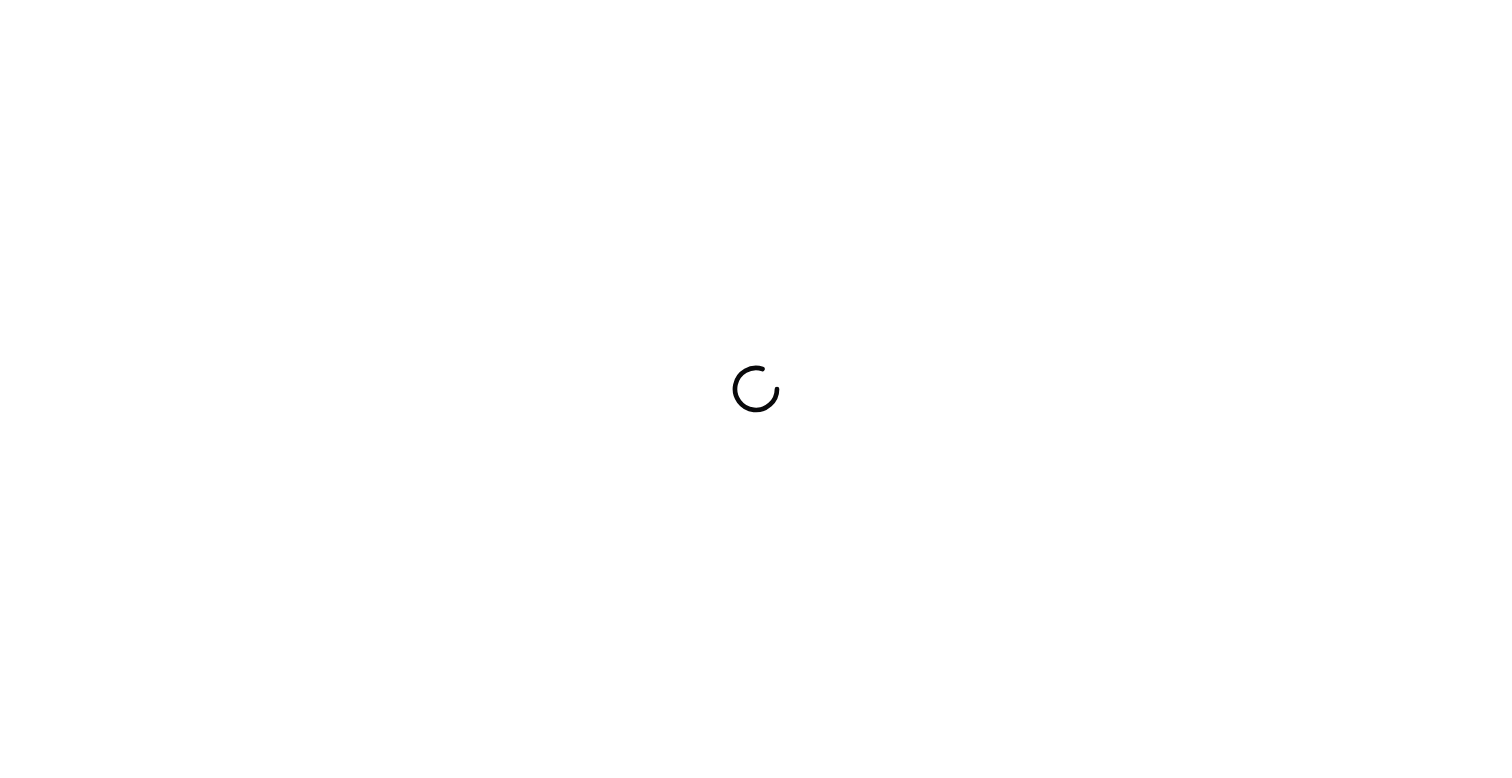 scroll, scrollTop: 0, scrollLeft: 0, axis: both 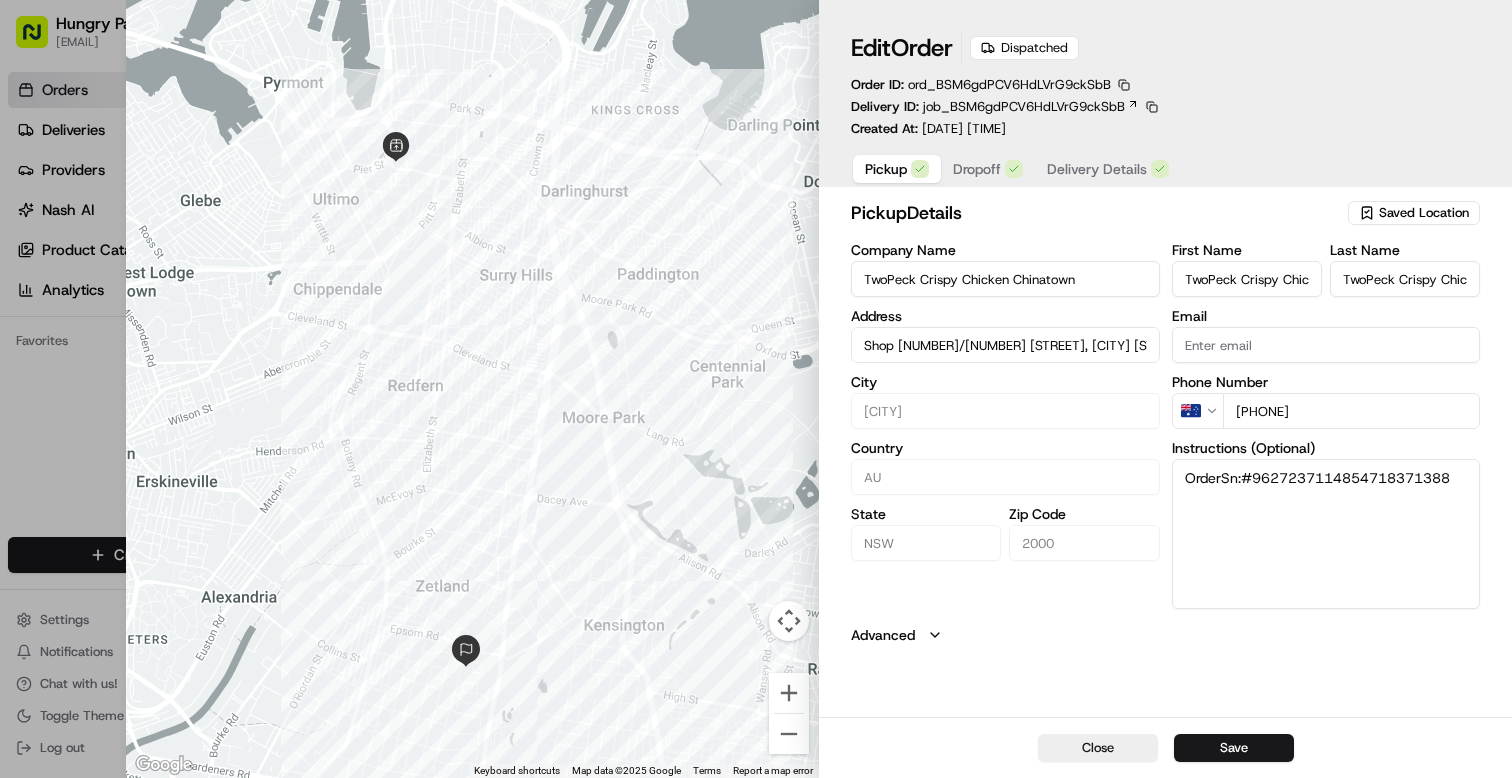 click on "Dropoff" at bounding box center [977, 169] 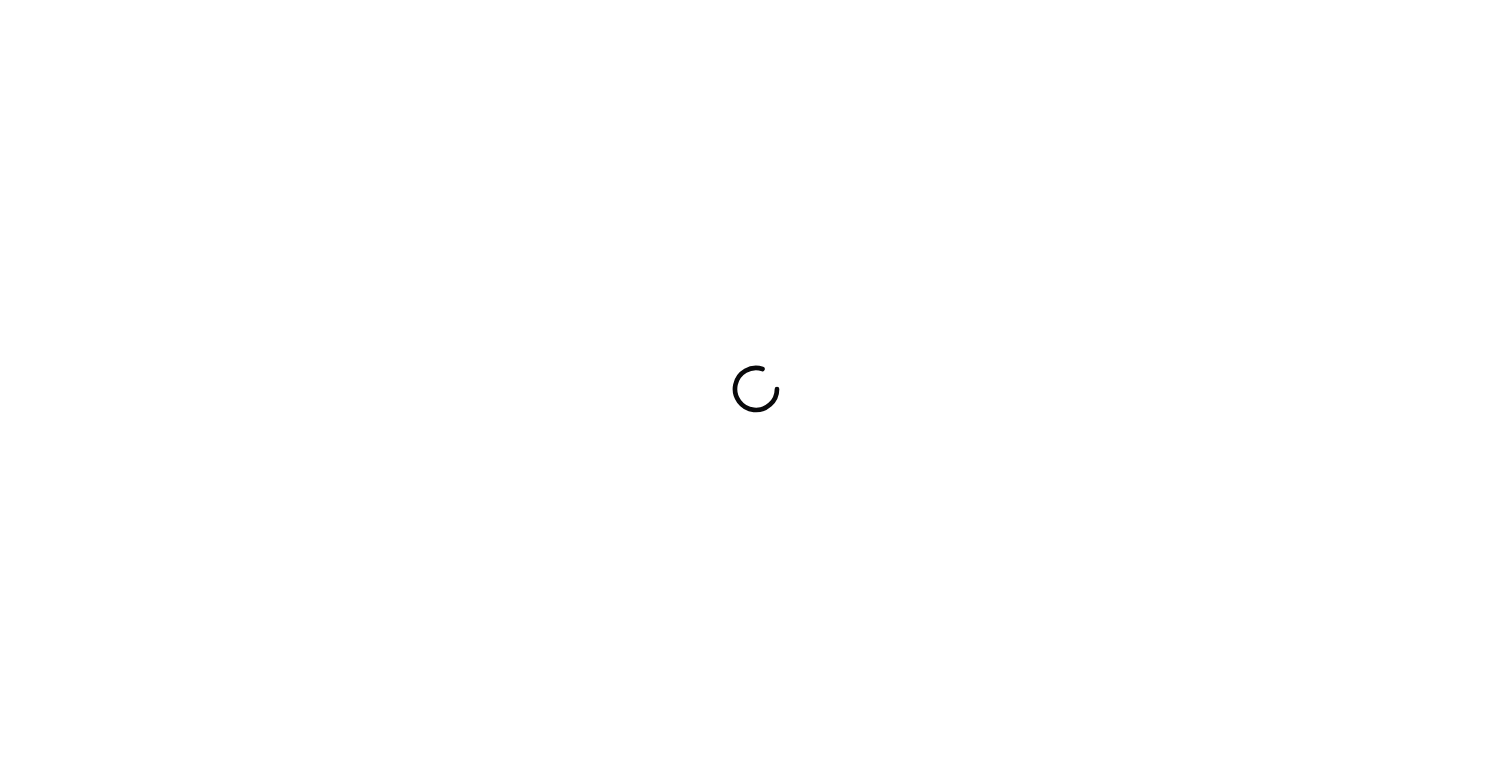 scroll, scrollTop: 0, scrollLeft: 0, axis: both 